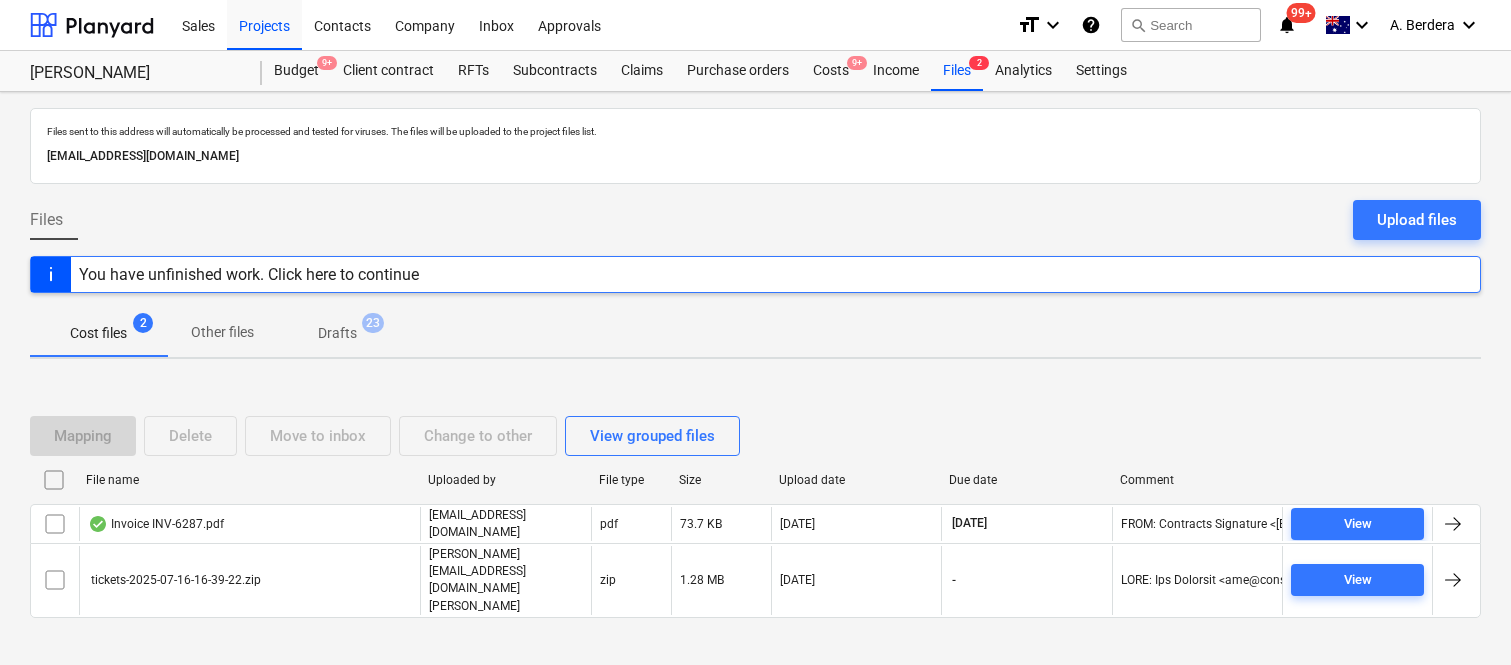 scroll, scrollTop: 0, scrollLeft: 0, axis: both 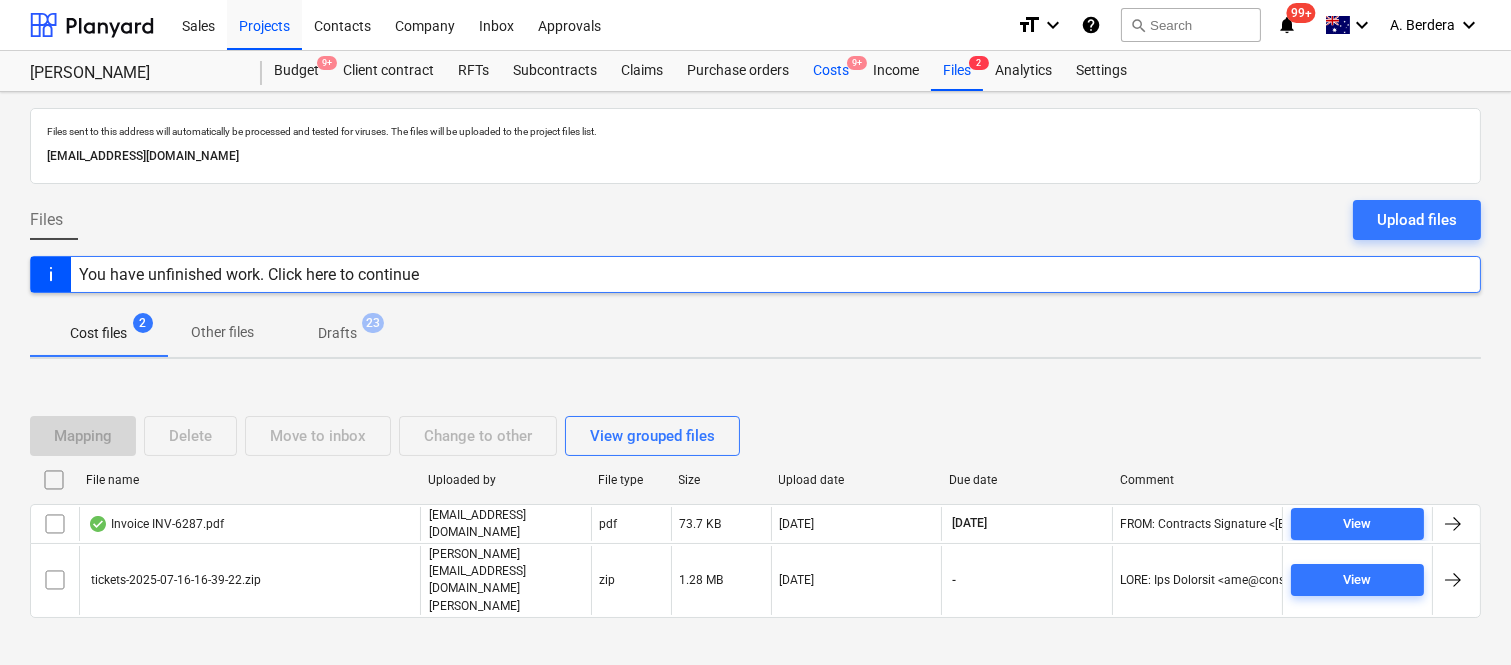 click on "Costs 9+" at bounding box center (831, 71) 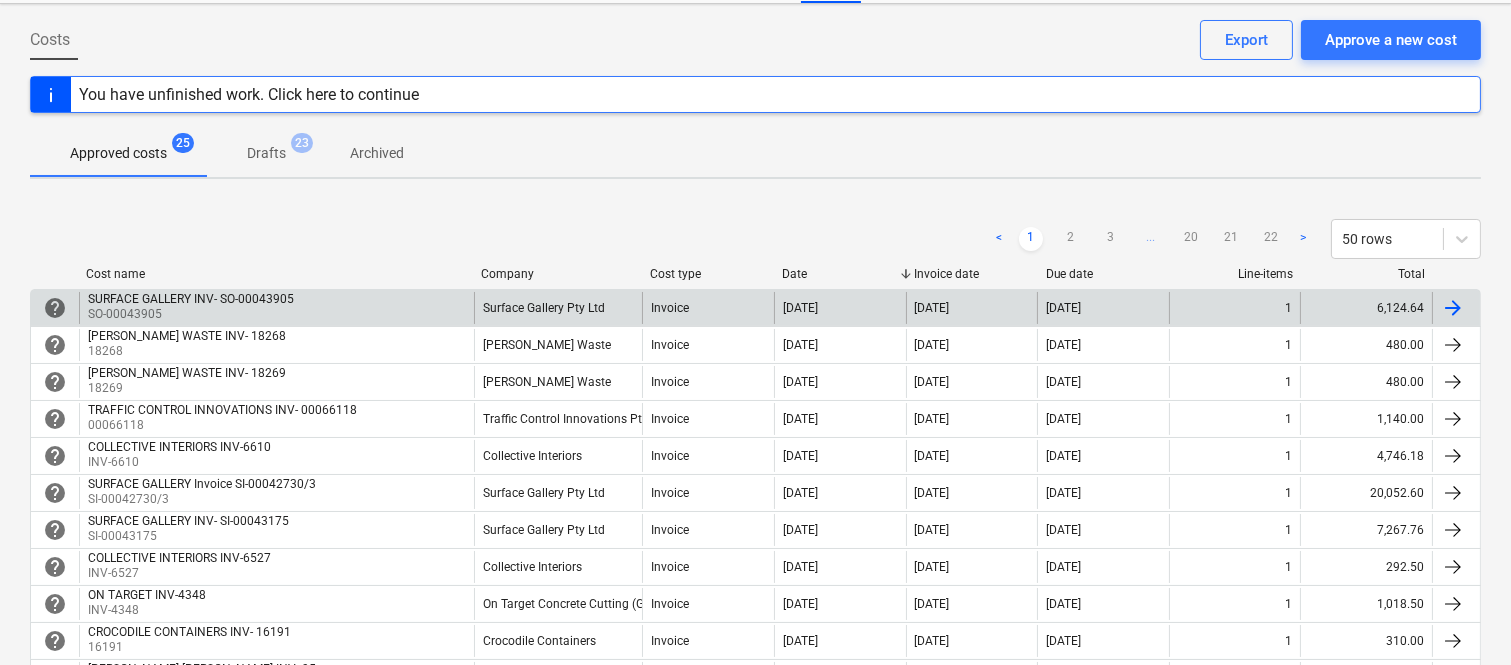 scroll, scrollTop: 44, scrollLeft: 0, axis: vertical 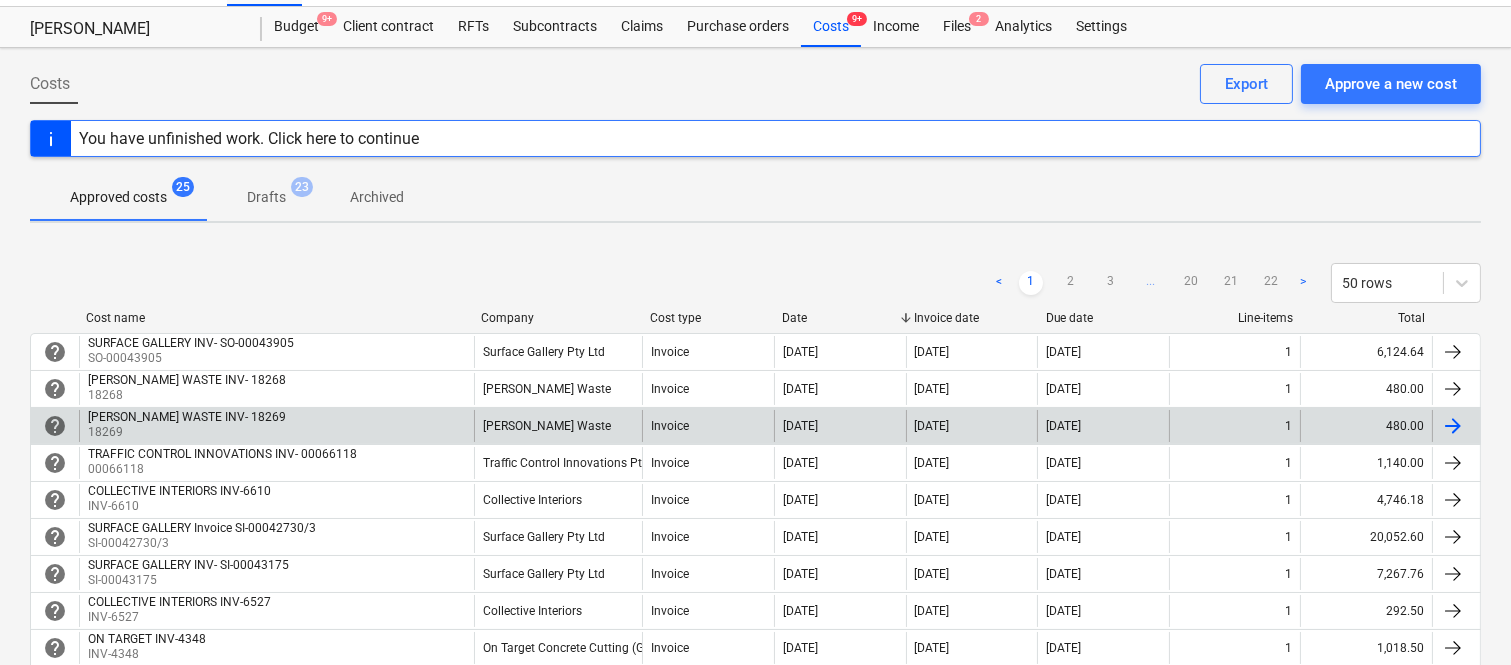 click on "[PERSON_NAME] WASTE INV- 18269 18269" at bounding box center [276, 426] 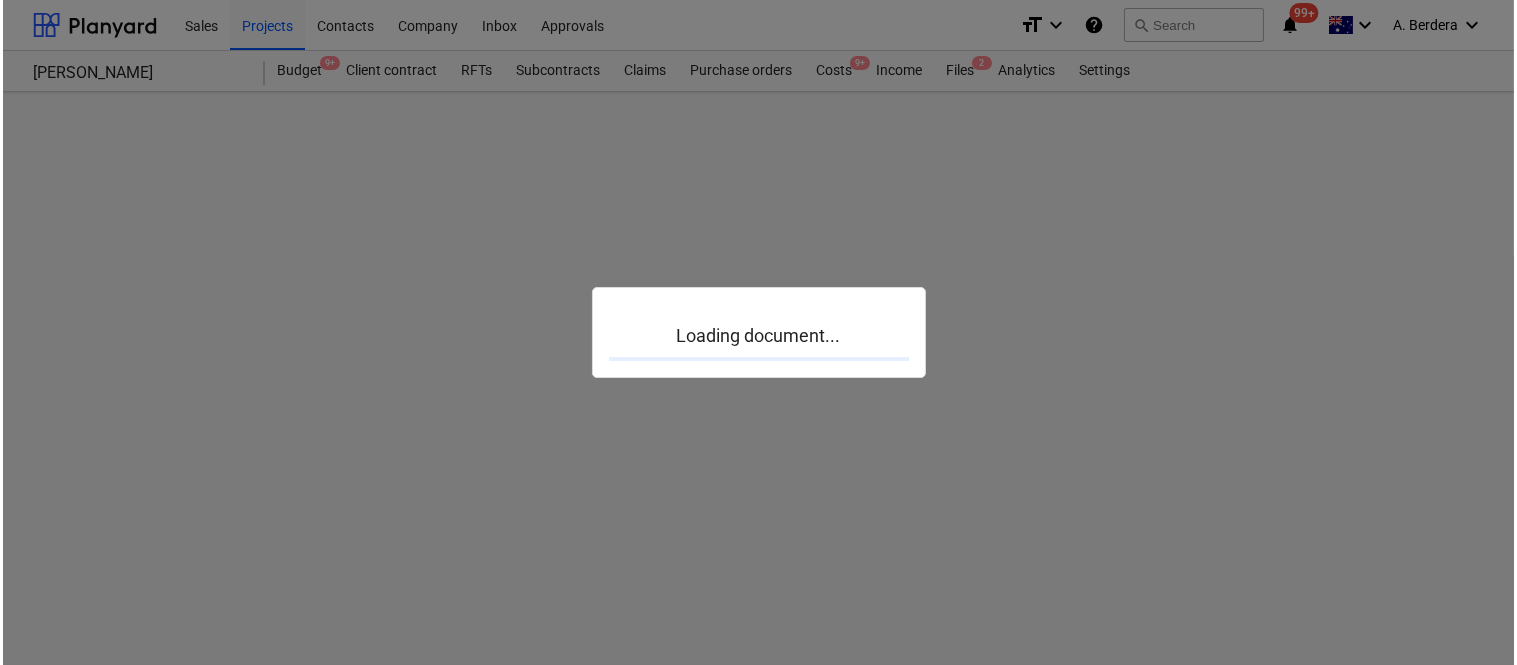 scroll, scrollTop: 0, scrollLeft: 0, axis: both 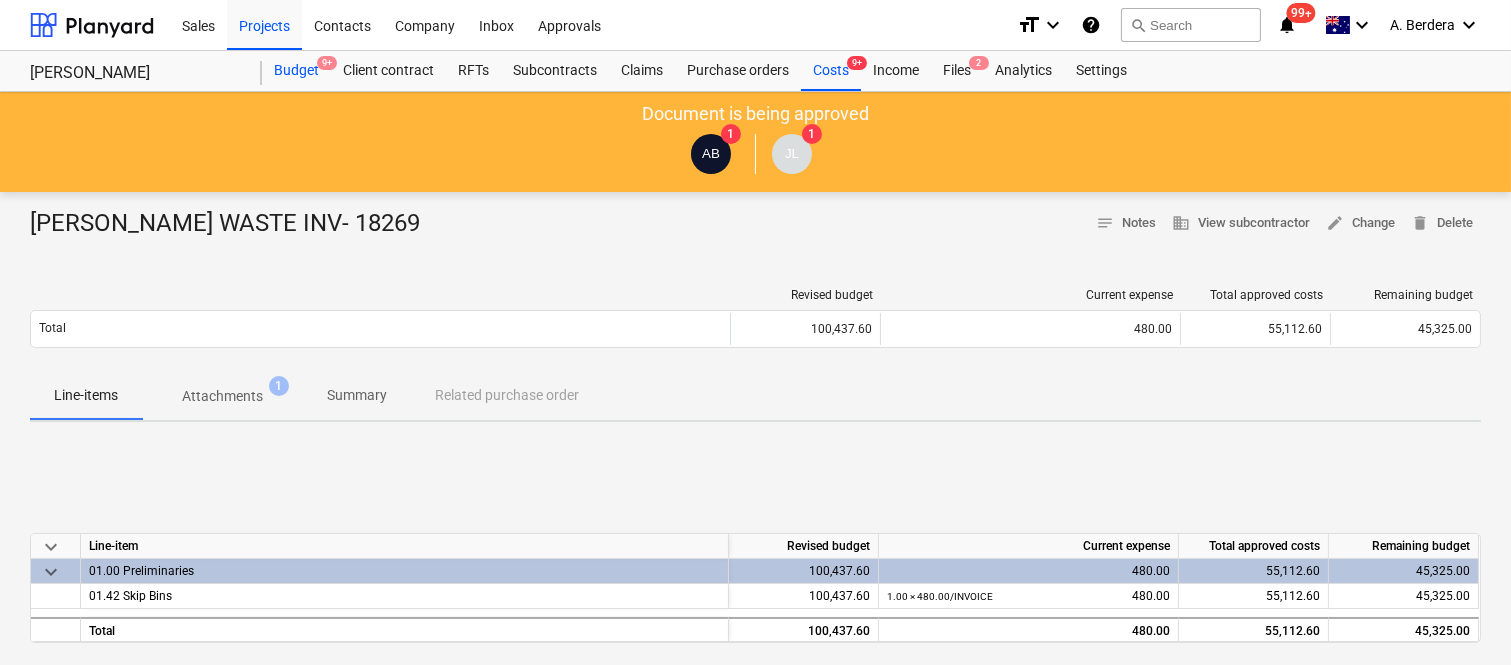 click on "Budget 9+" at bounding box center [296, 71] 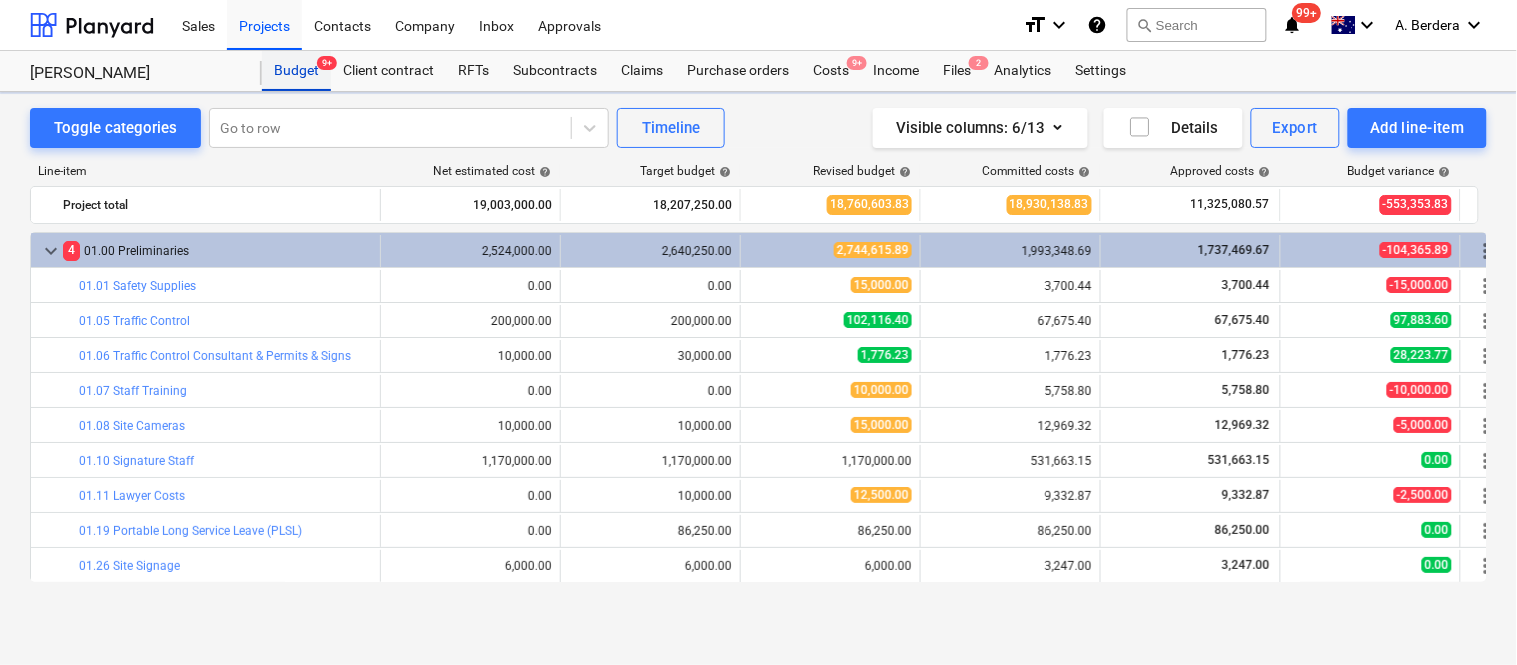 scroll, scrollTop: 612, scrollLeft: 0, axis: vertical 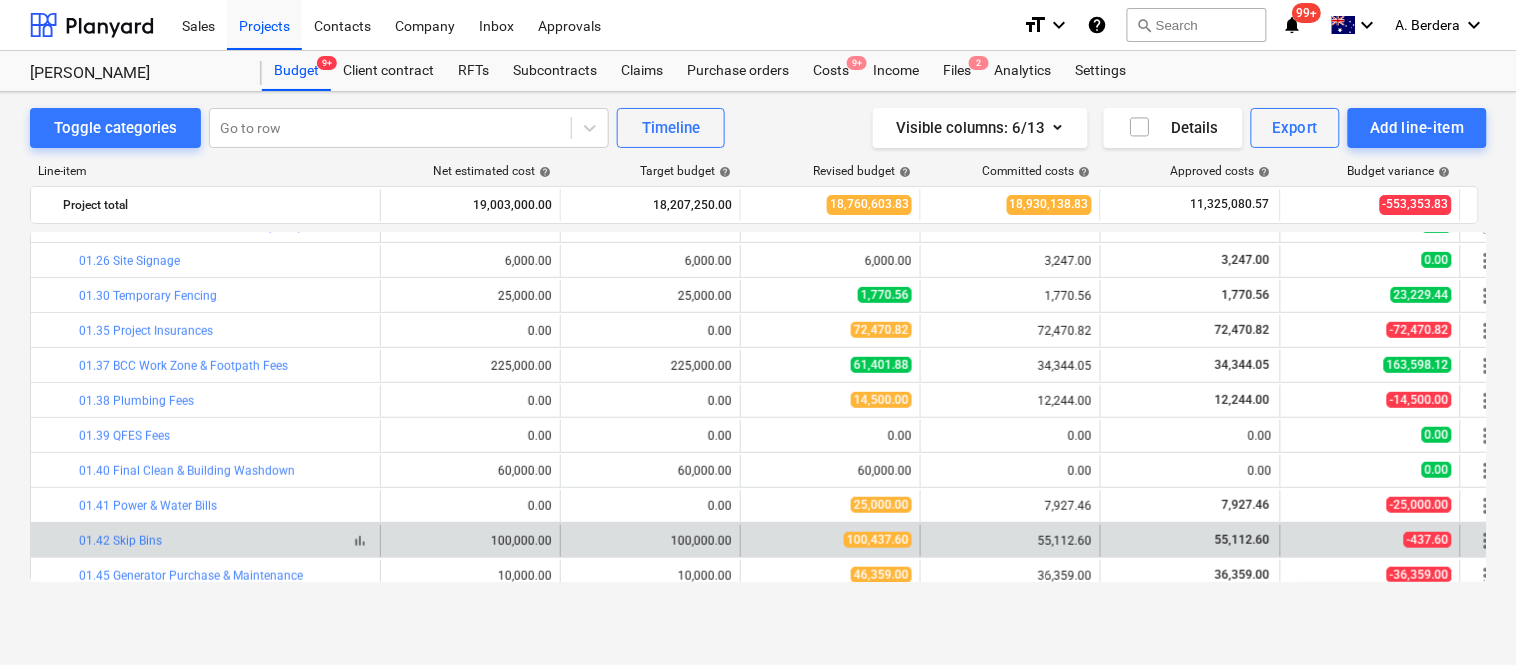 click on "bar_chart" at bounding box center [360, 541] 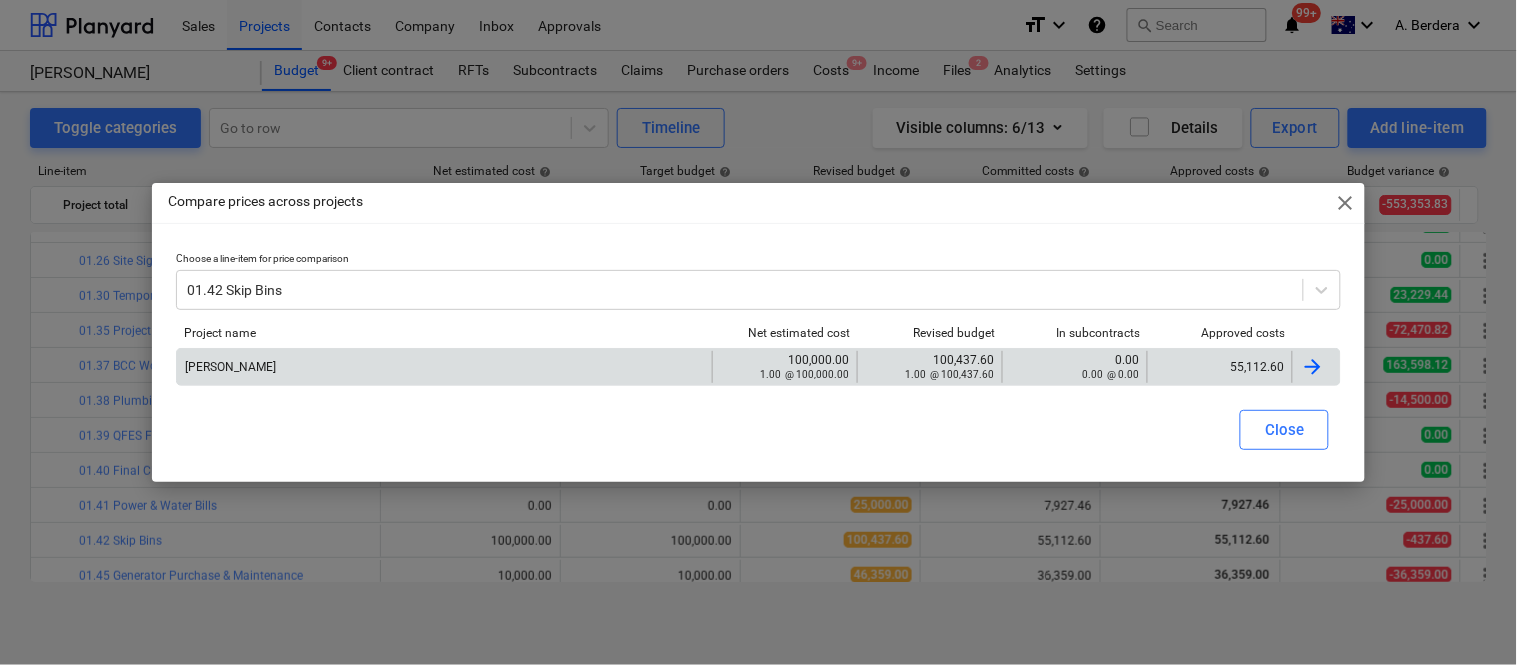 click on "55,112.60" at bounding box center (1220, 367) 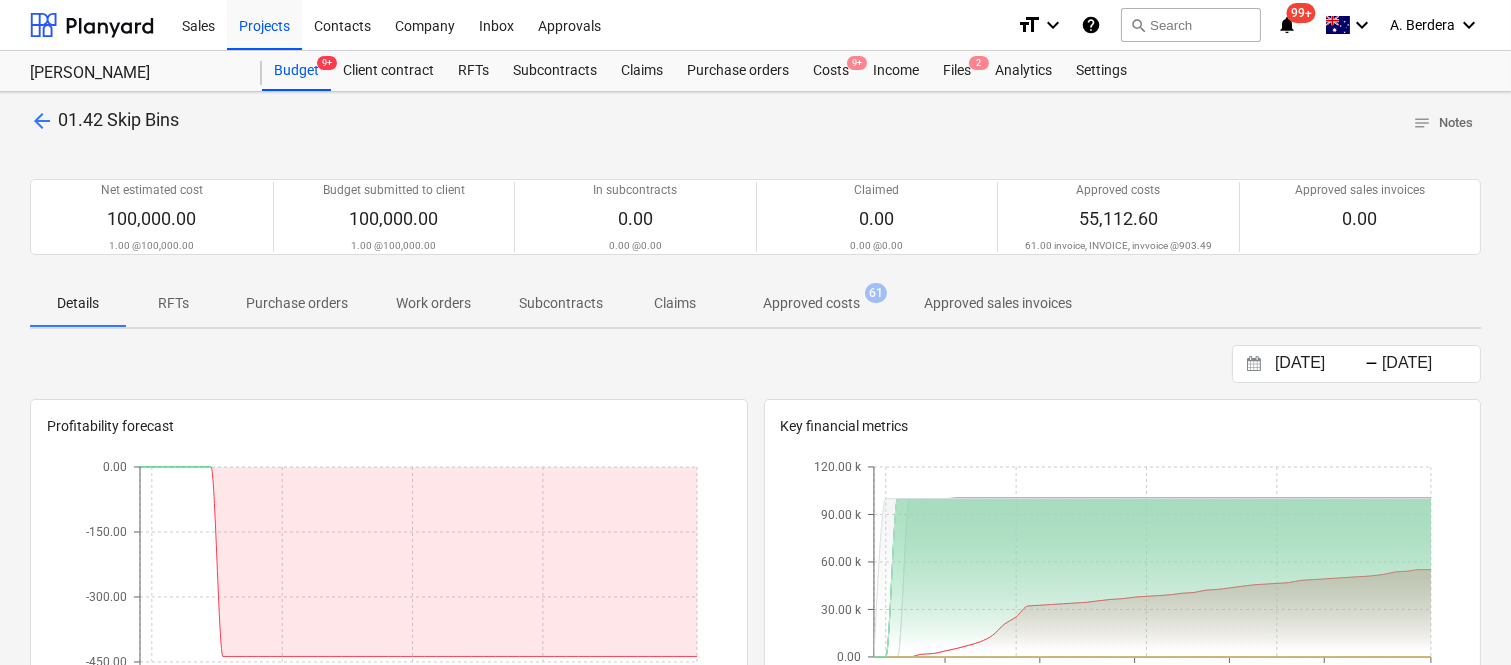 click on "Approved costs" at bounding box center (811, 303) 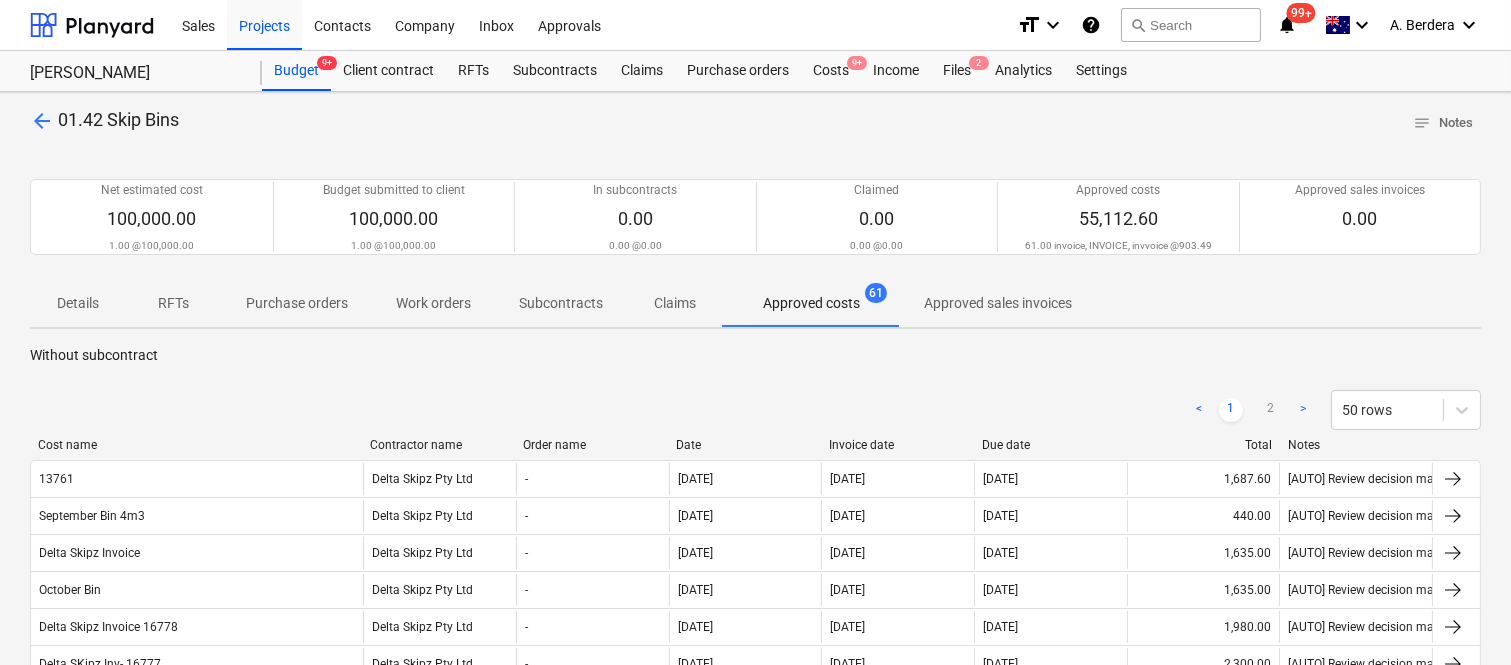 drag, startPoint x: 204, startPoint y: 443, endPoint x: 362, endPoint y: 411, distance: 161.20795 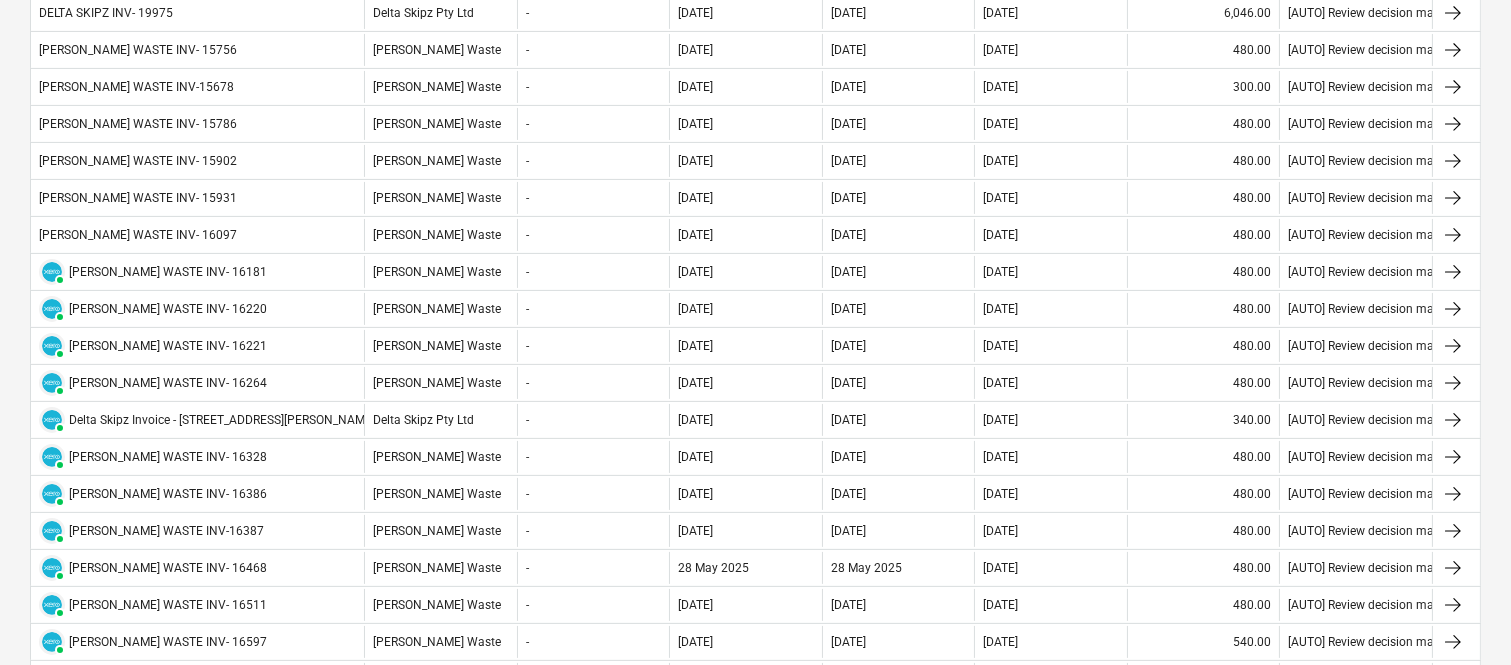 scroll, scrollTop: 850, scrollLeft: 0, axis: vertical 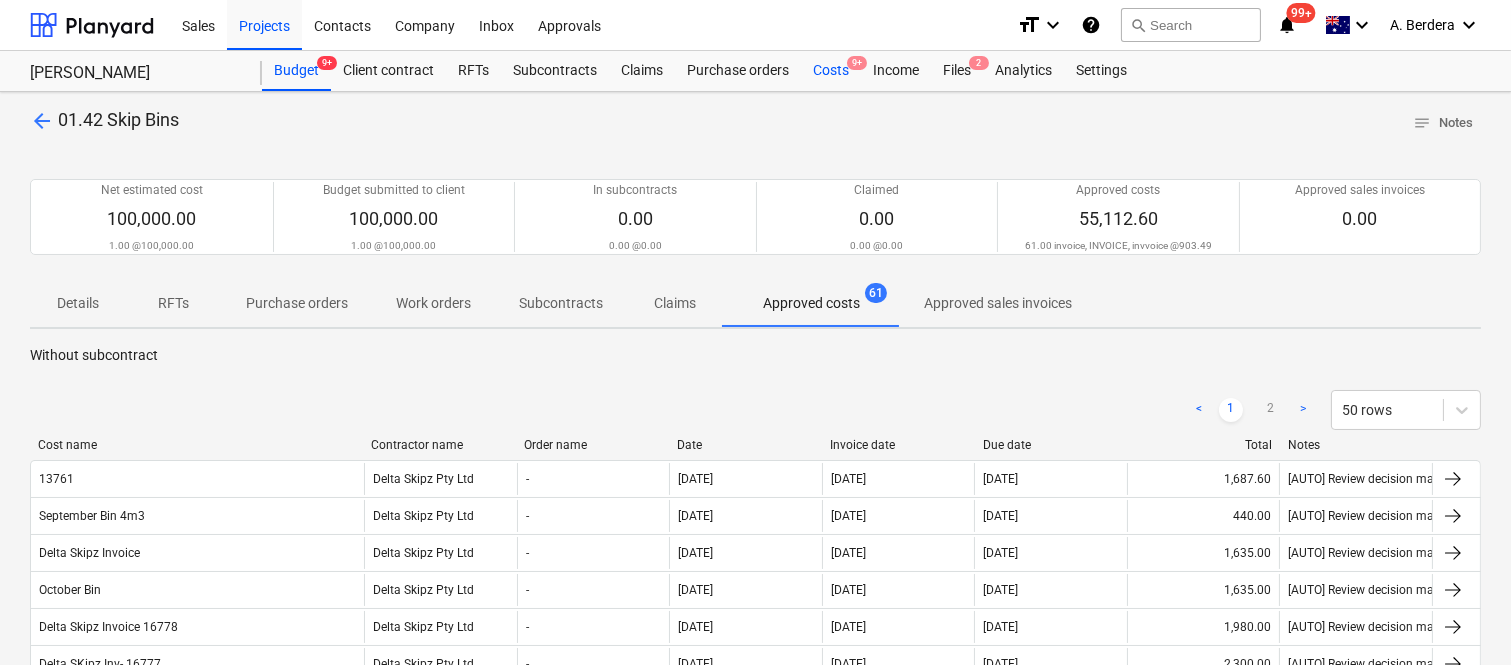 click on "Costs 9+" at bounding box center [831, 71] 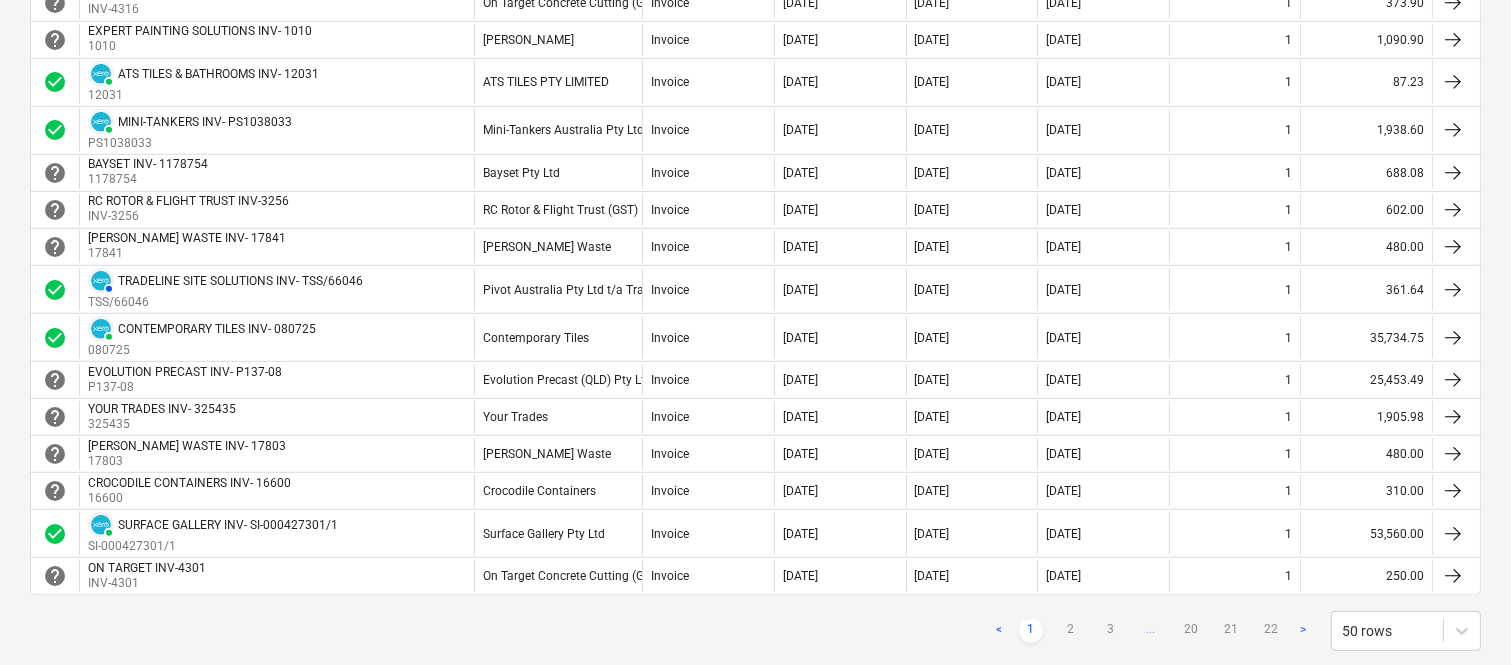 scroll, scrollTop: 1777, scrollLeft: 0, axis: vertical 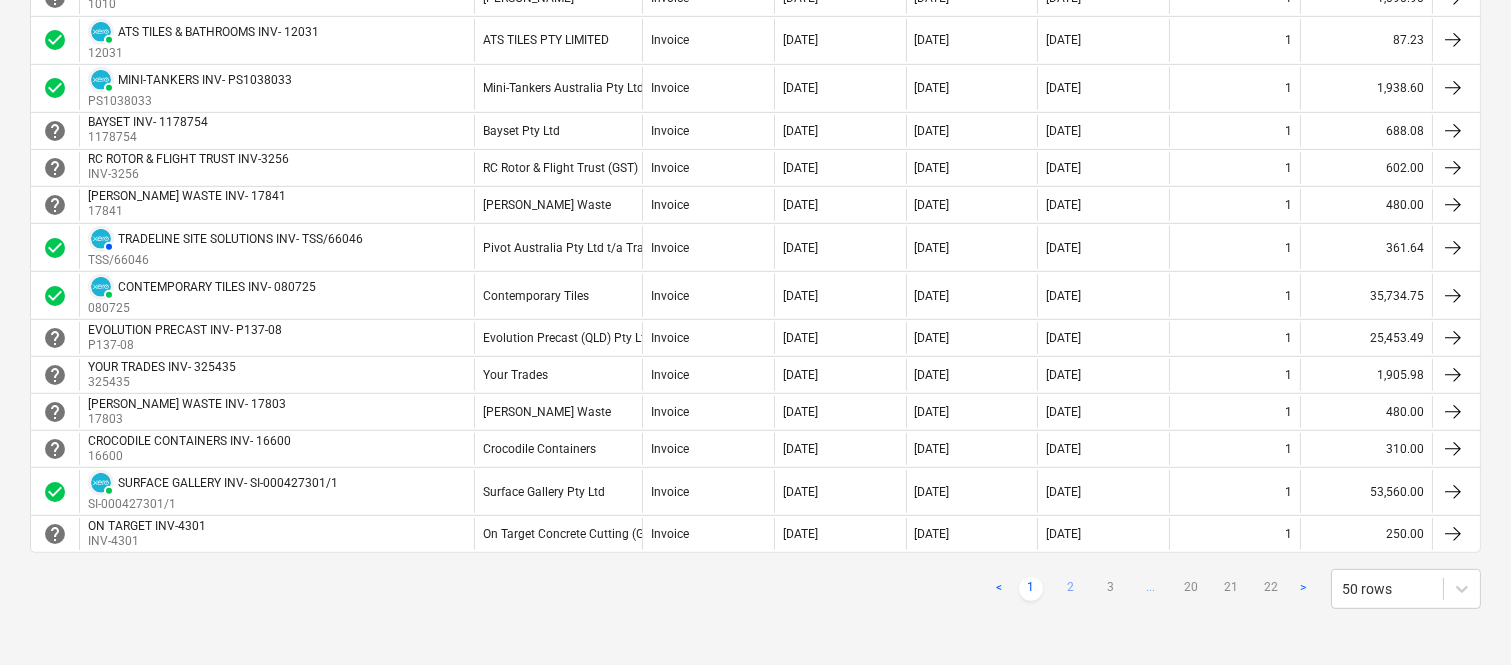 click on "2" at bounding box center [1071, 589] 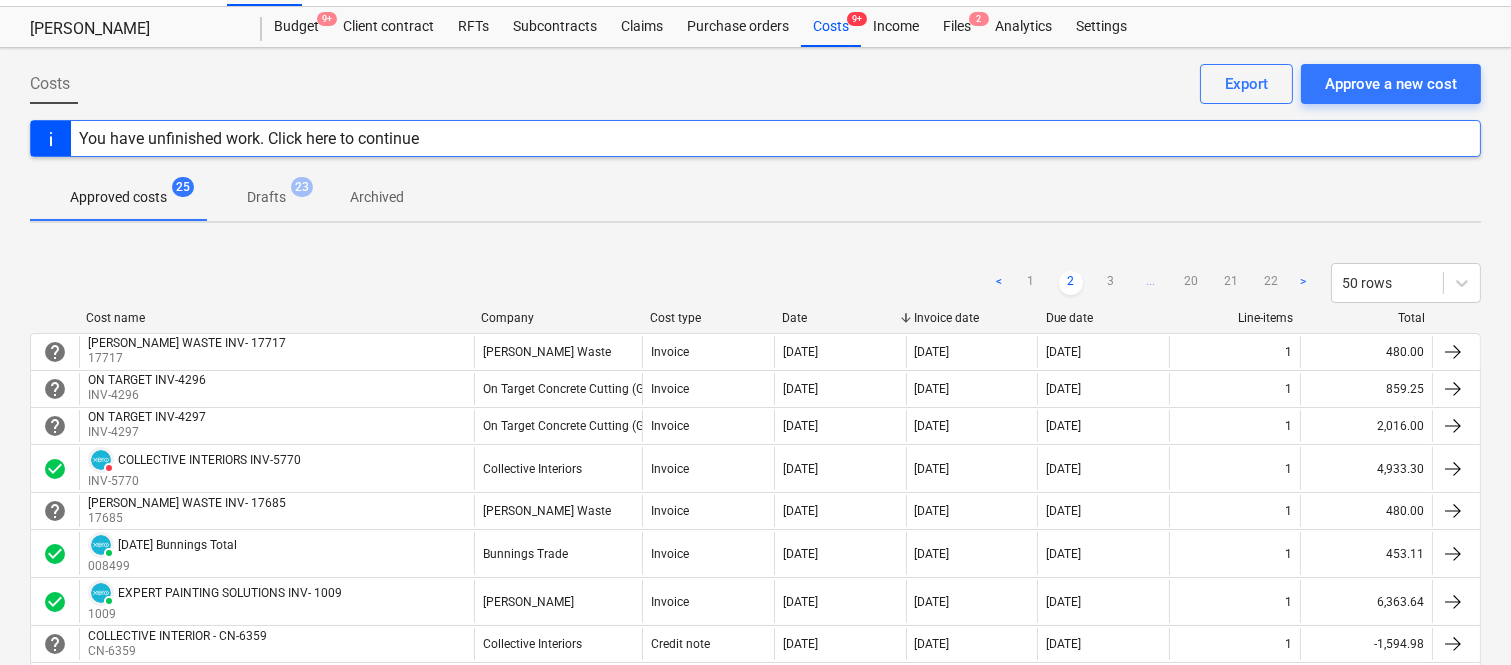 scroll, scrollTop: 0, scrollLeft: 0, axis: both 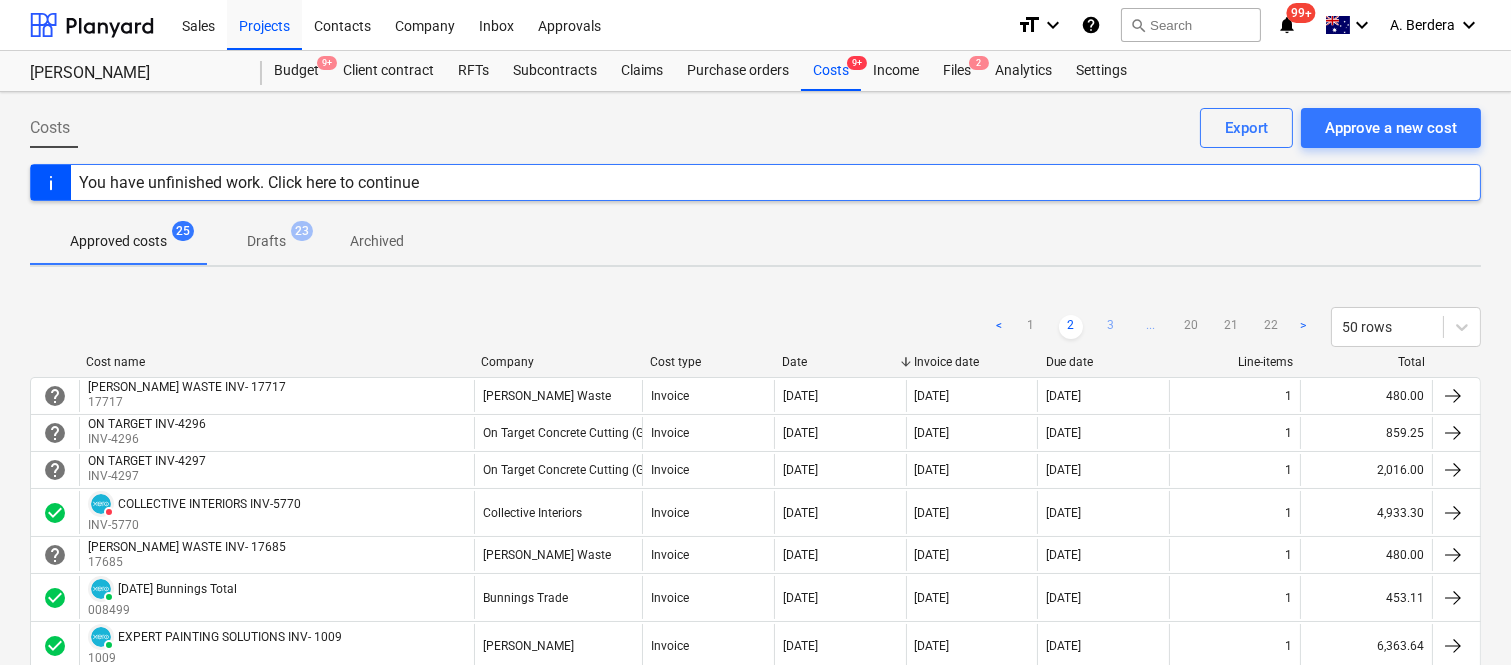 click on "3" at bounding box center [1111, 327] 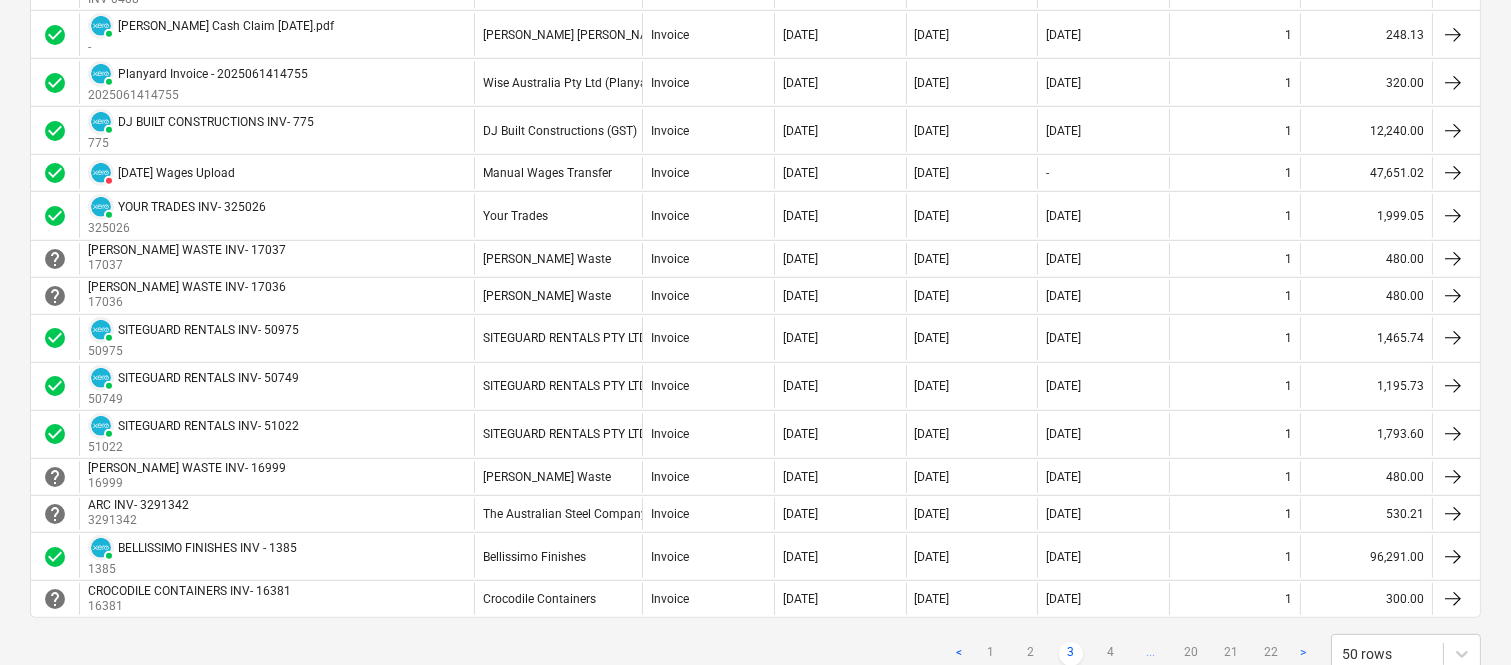 scroll, scrollTop: 1955, scrollLeft: 0, axis: vertical 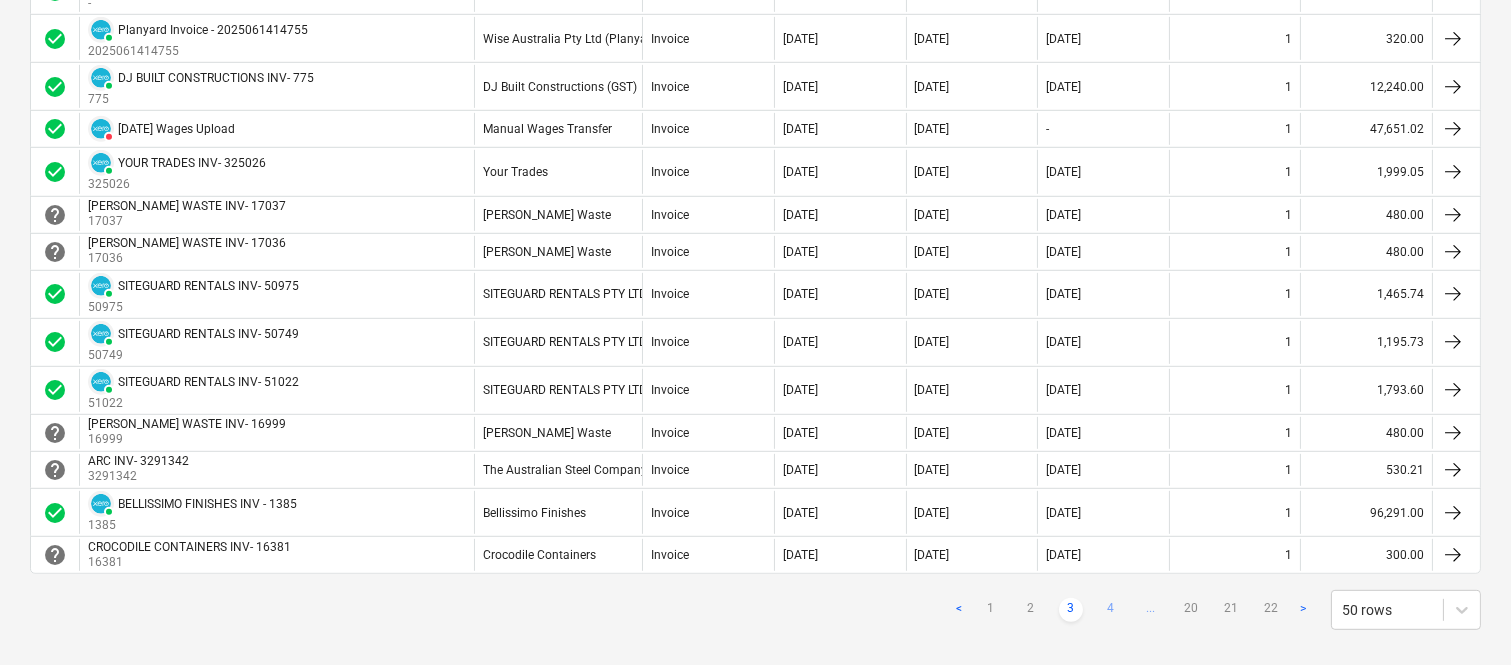 click on "4" at bounding box center (1111, 610) 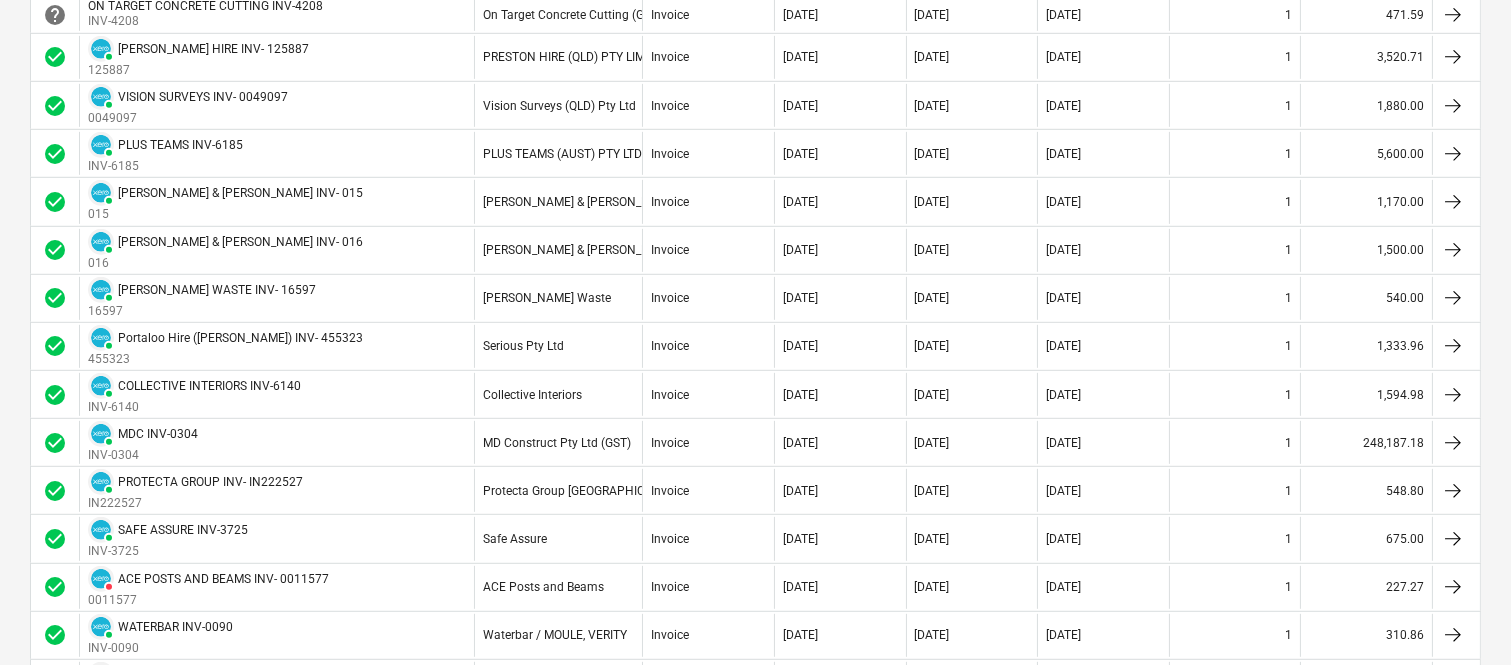 scroll, scrollTop: 2022, scrollLeft: 0, axis: vertical 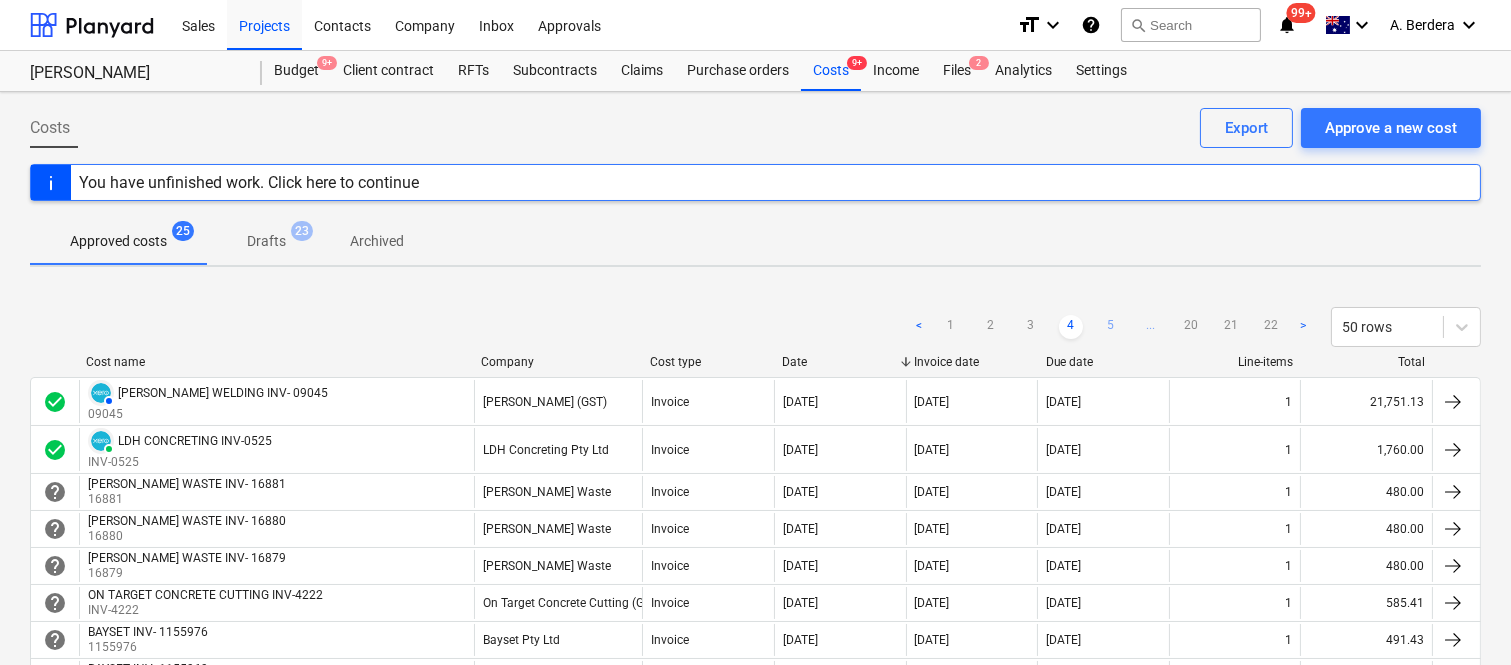 click on "5" at bounding box center [1111, 327] 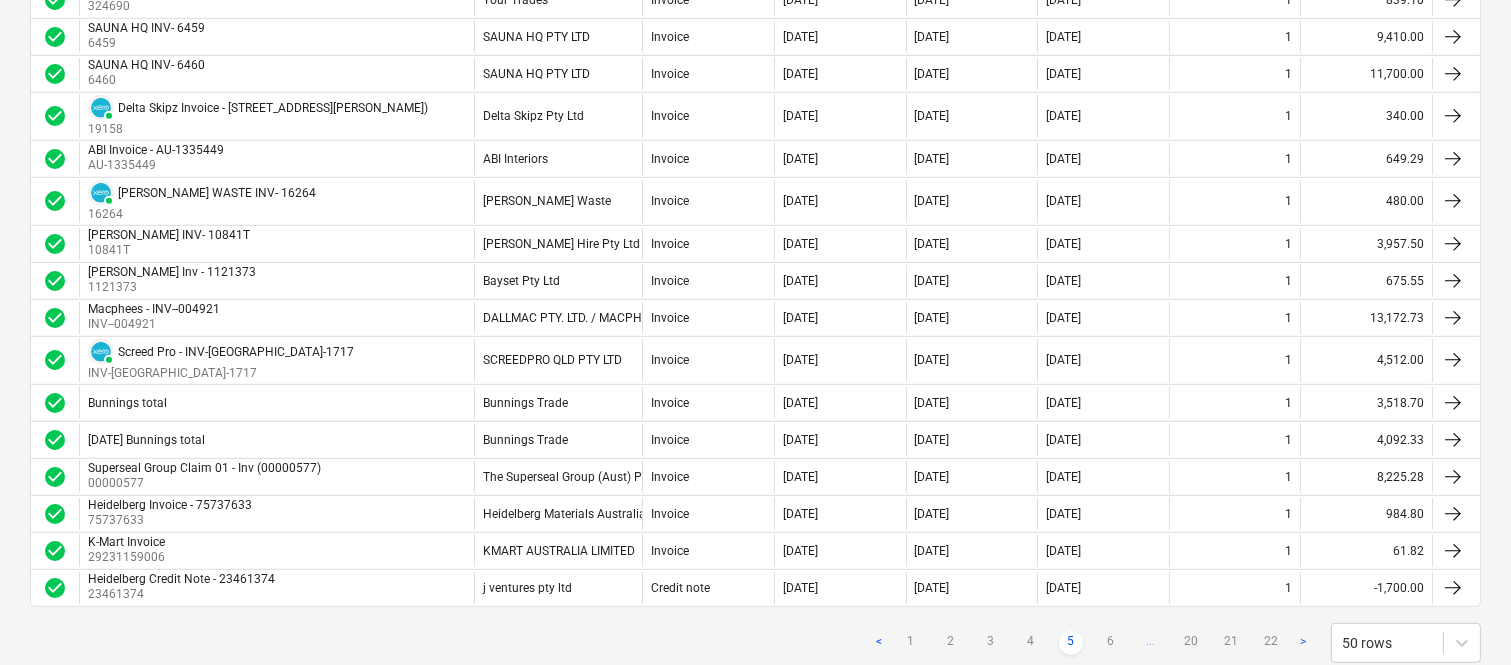 scroll, scrollTop: 1955, scrollLeft: 0, axis: vertical 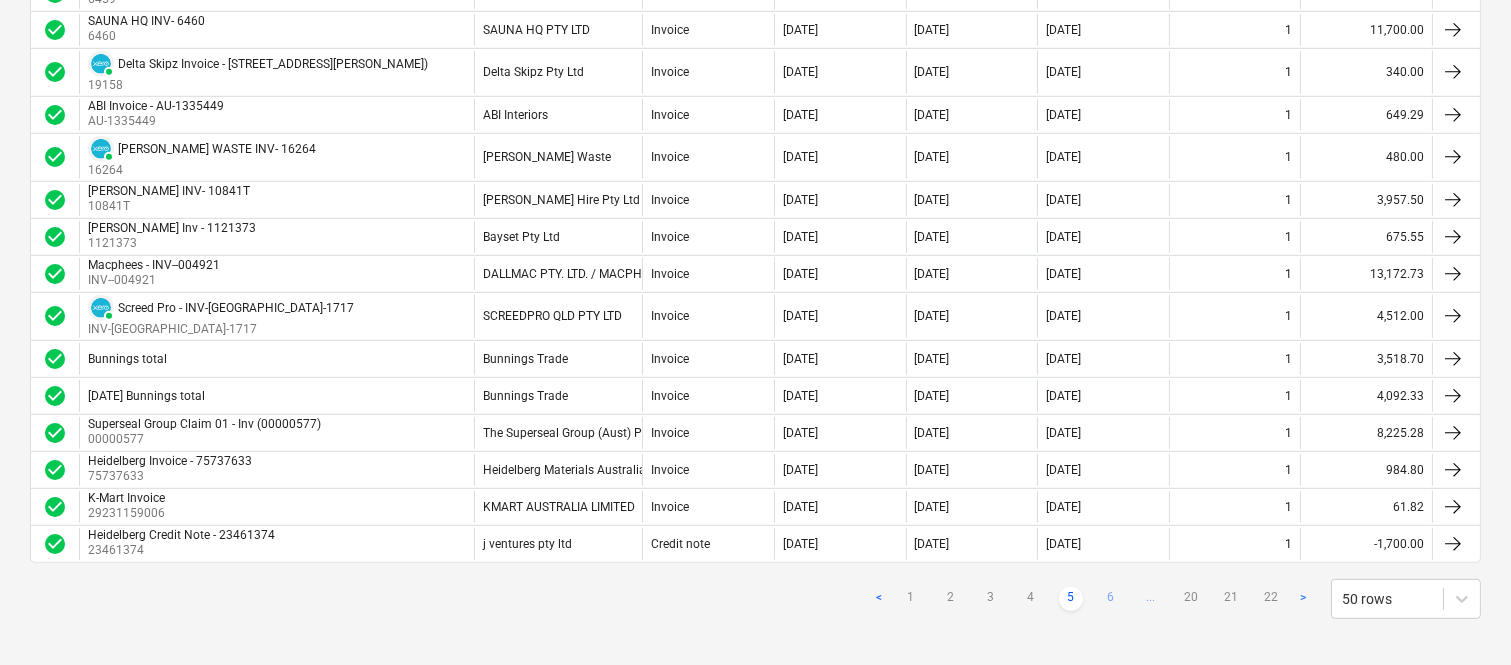 click on "6" at bounding box center (1111, 599) 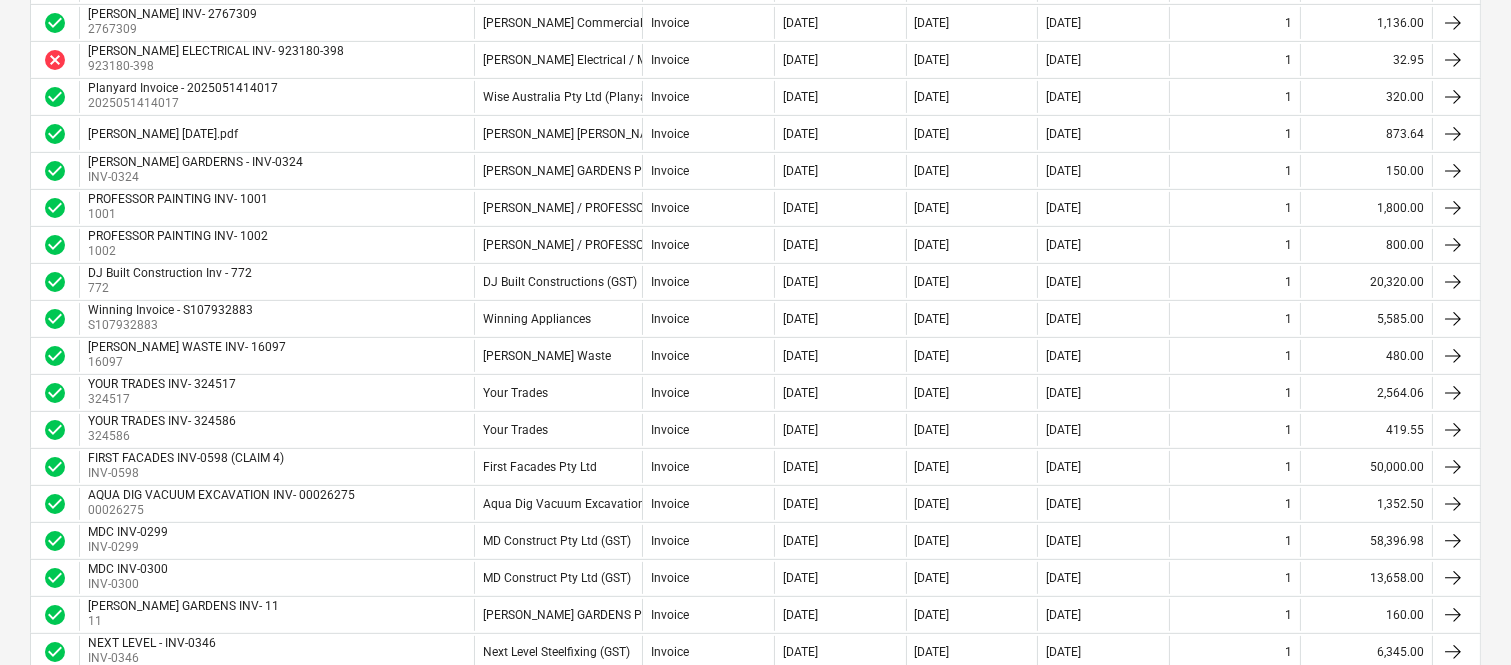 scroll, scrollTop: 1202, scrollLeft: 0, axis: vertical 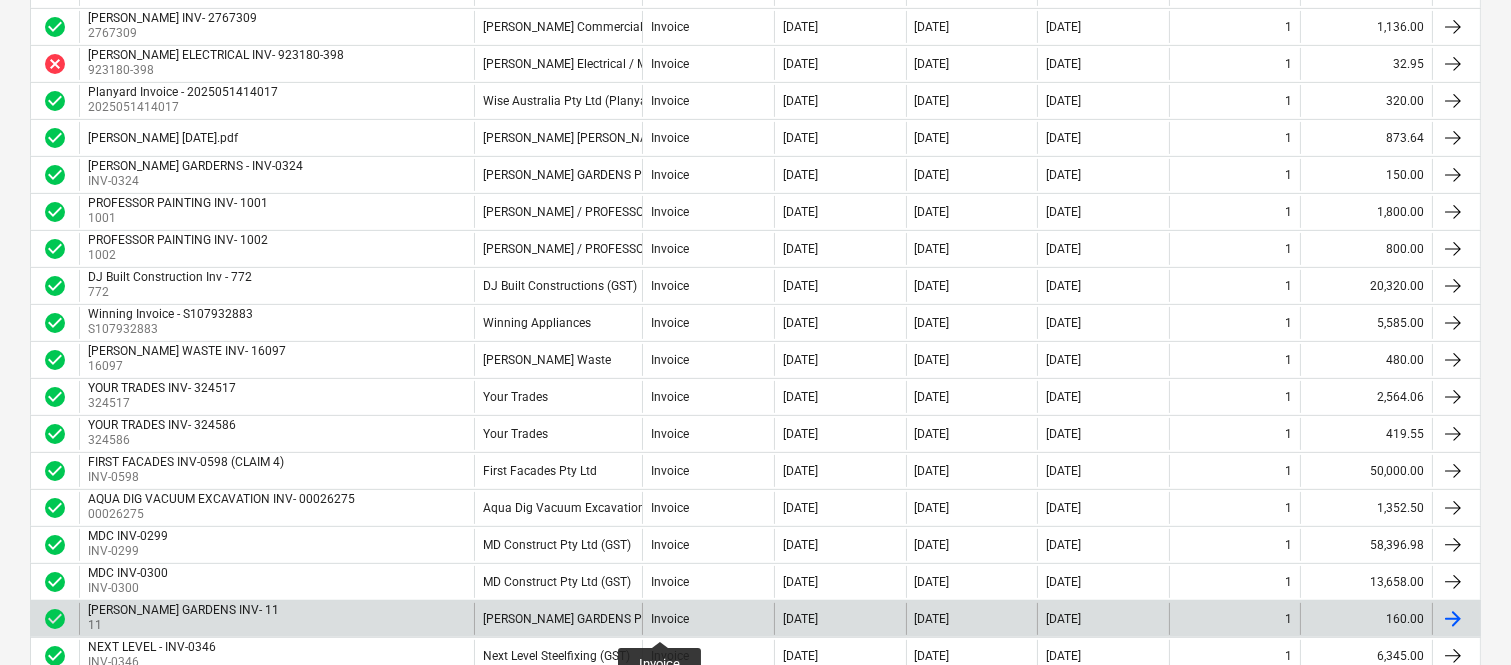 click on "Invoice" at bounding box center (670, 619) 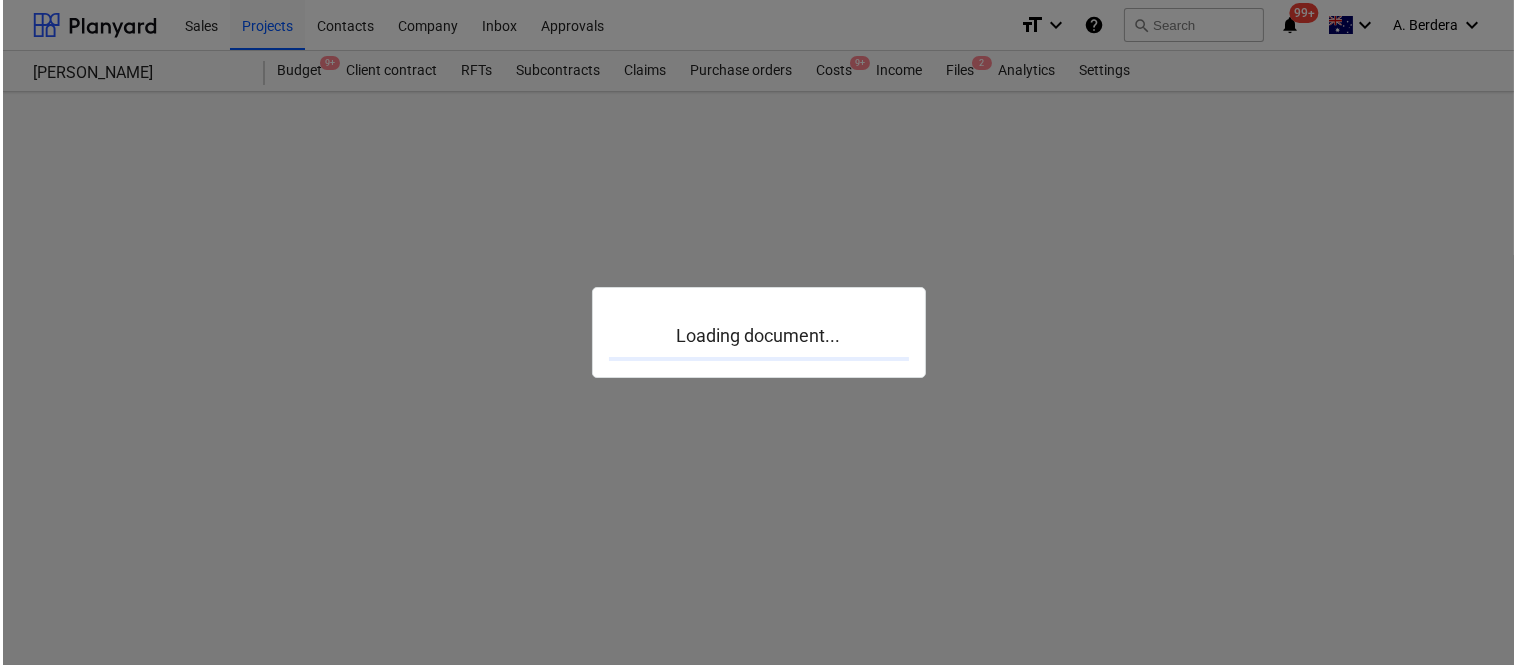 scroll, scrollTop: 0, scrollLeft: 0, axis: both 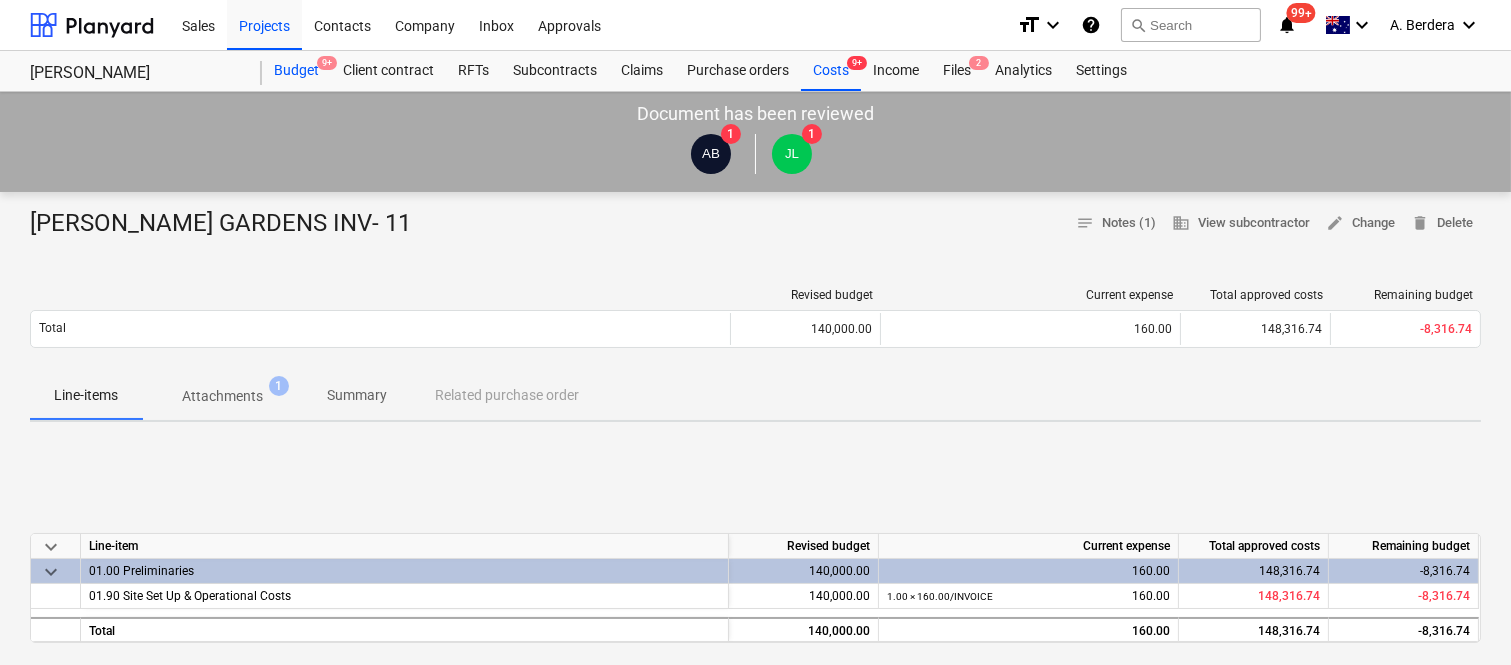 click on "Budget 9+" at bounding box center (296, 71) 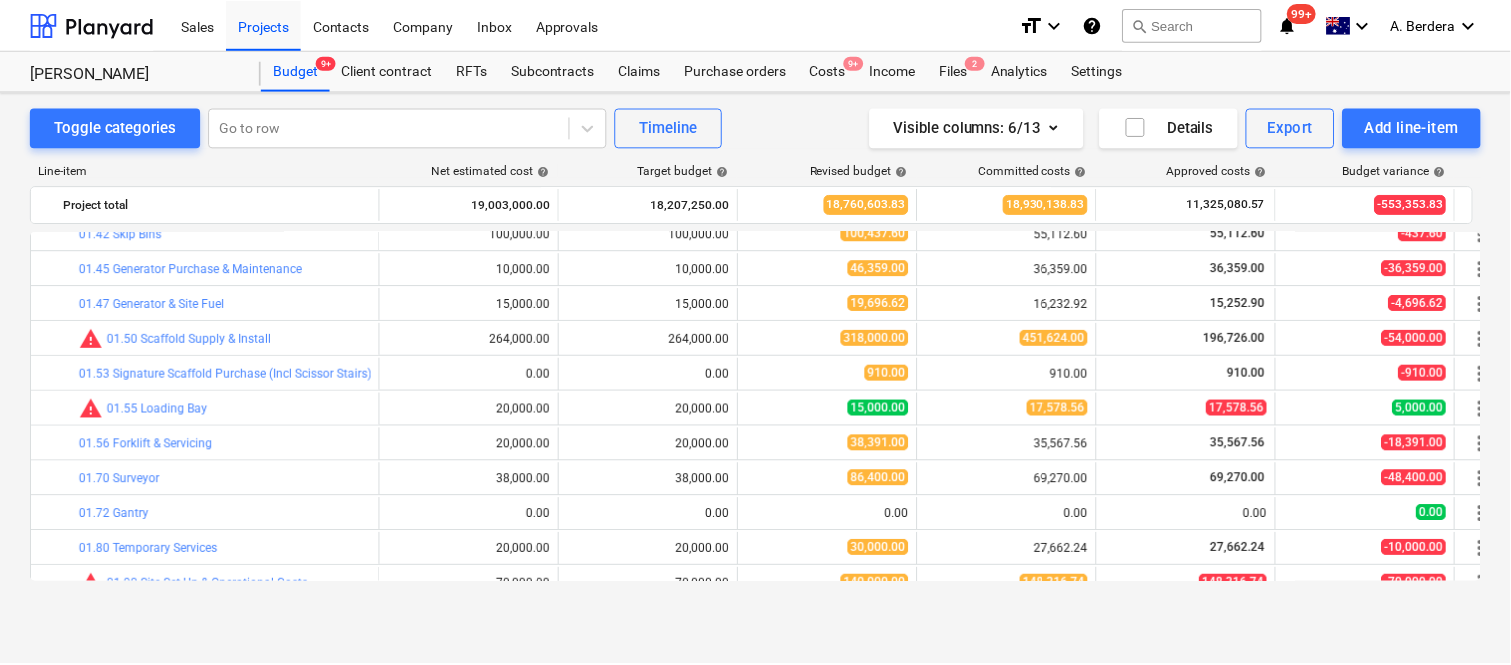 scroll, scrollTop: 918, scrollLeft: 0, axis: vertical 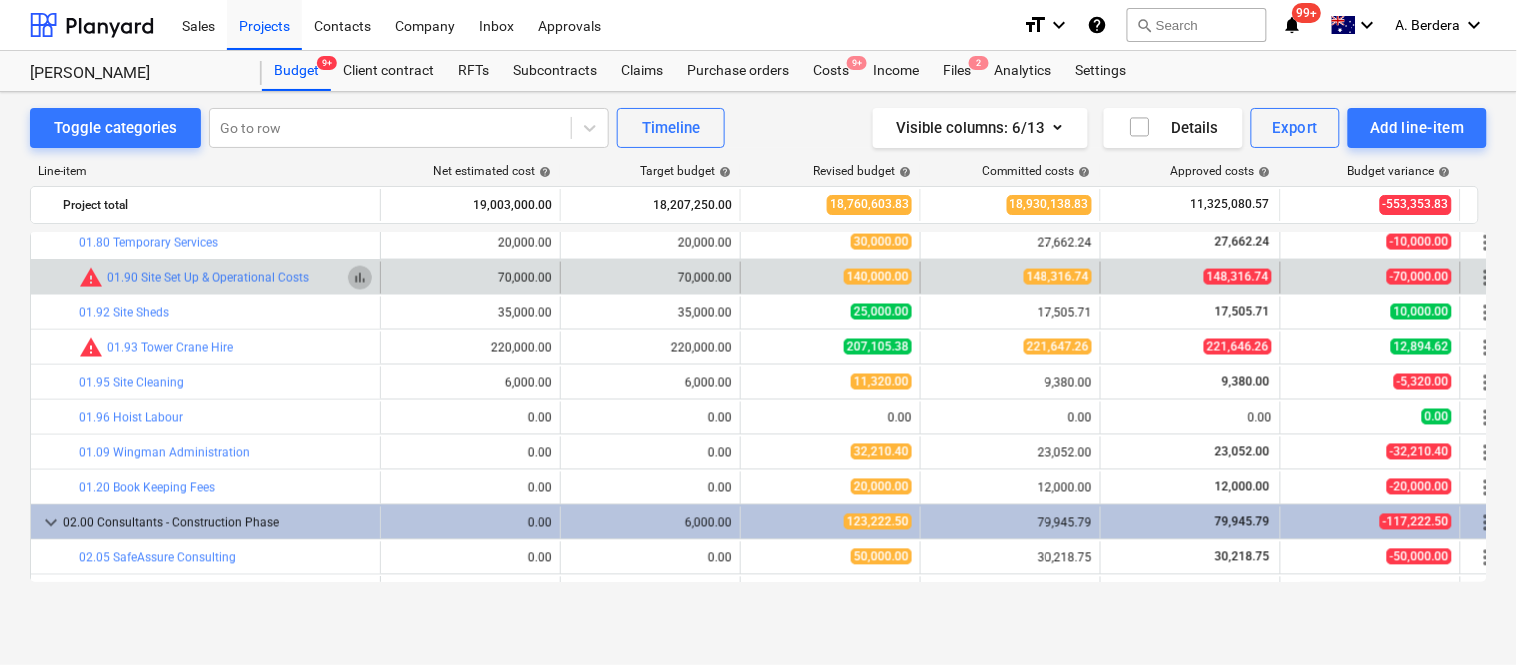 click on "bar_chart" at bounding box center [360, 278] 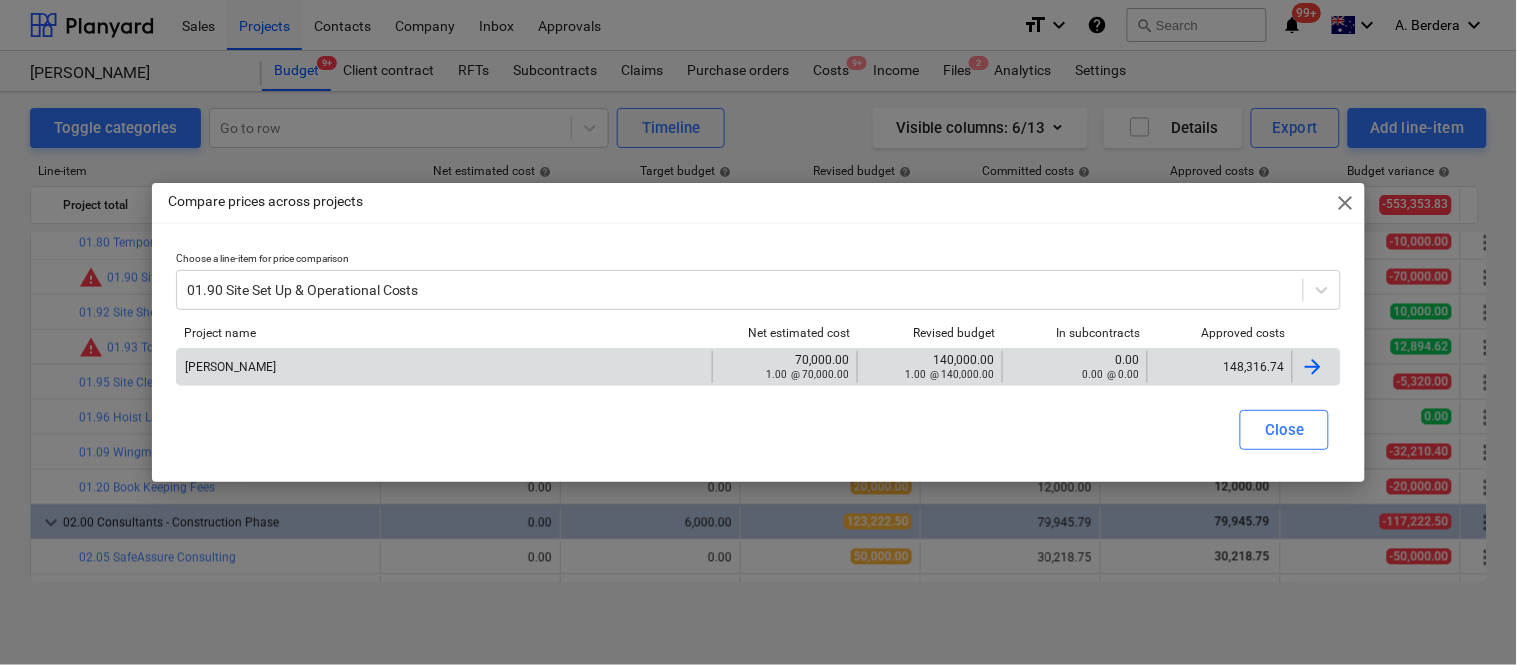 click on "148,316.74" at bounding box center (1220, 367) 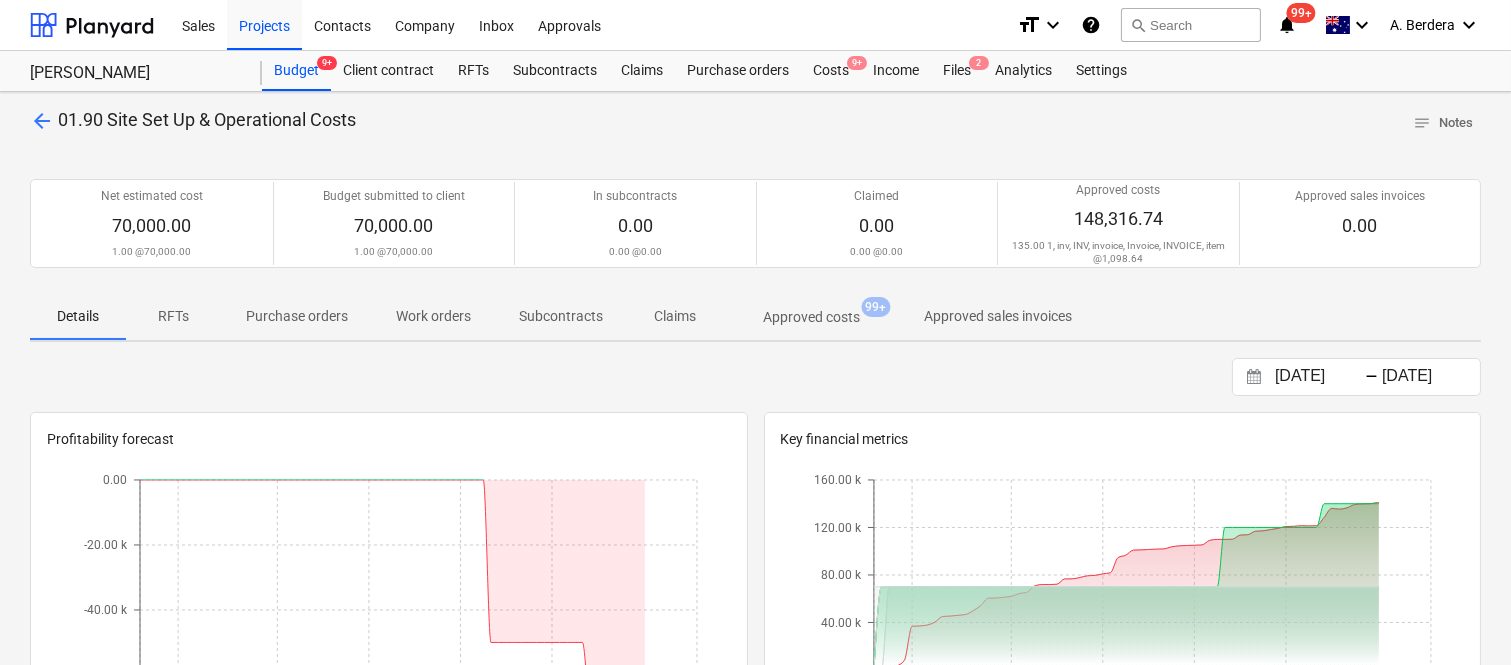 click on "Approved costs" at bounding box center (811, 317) 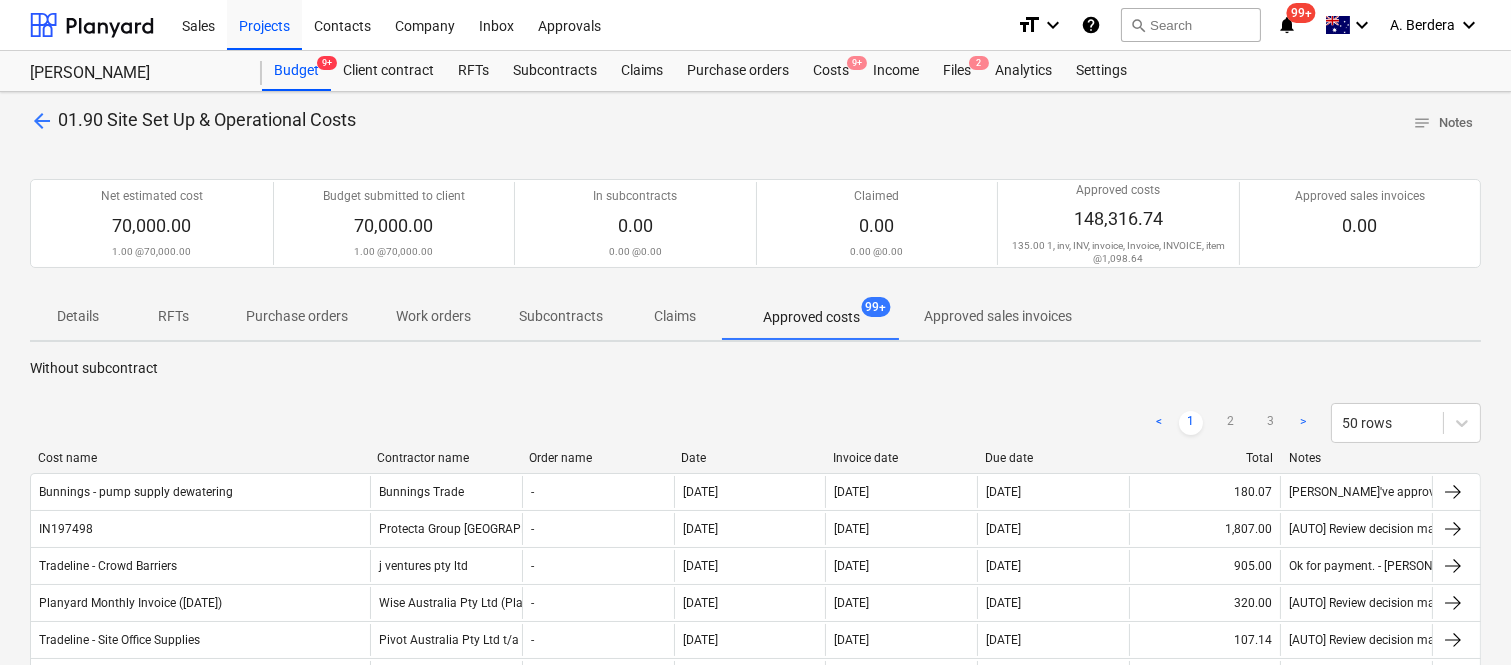 drag, startPoint x: 204, startPoint y: 457, endPoint x: 368, endPoint y: 416, distance: 169.04733 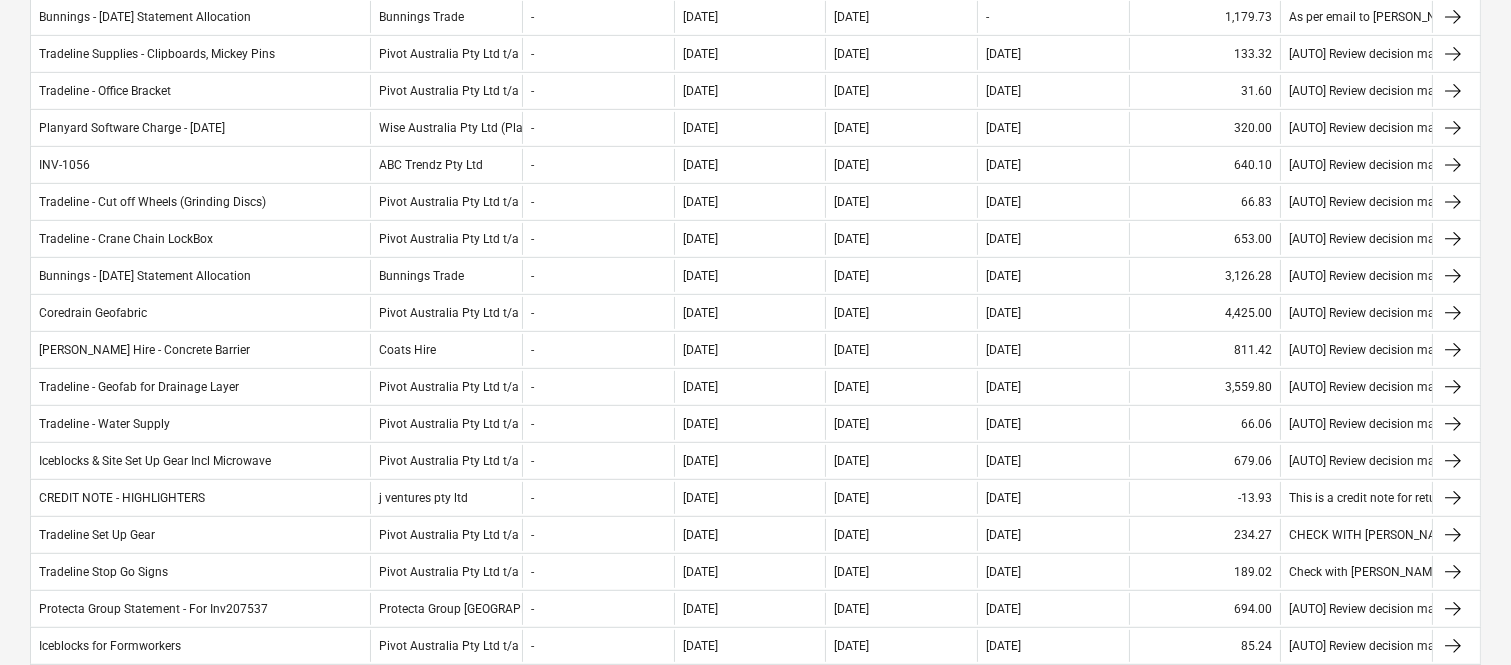 scroll, scrollTop: 2056, scrollLeft: 0, axis: vertical 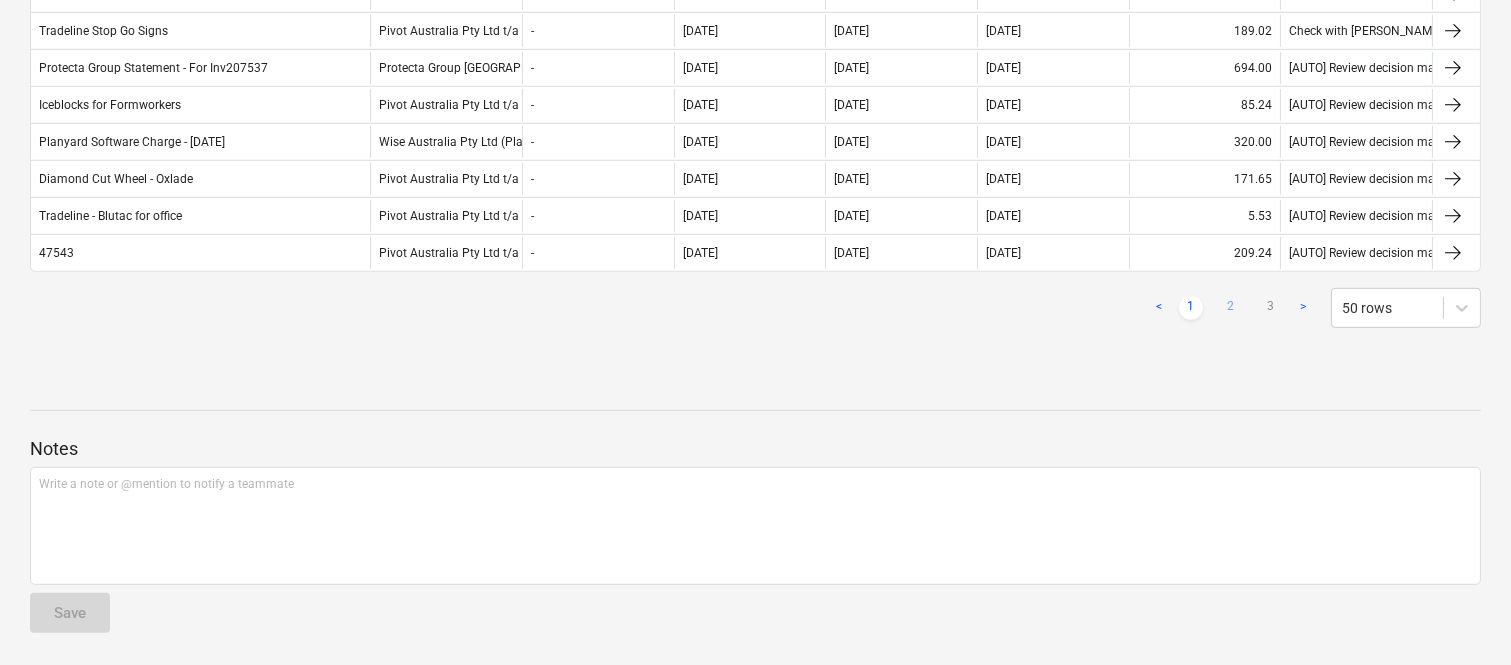 click on "2" at bounding box center [1231, 308] 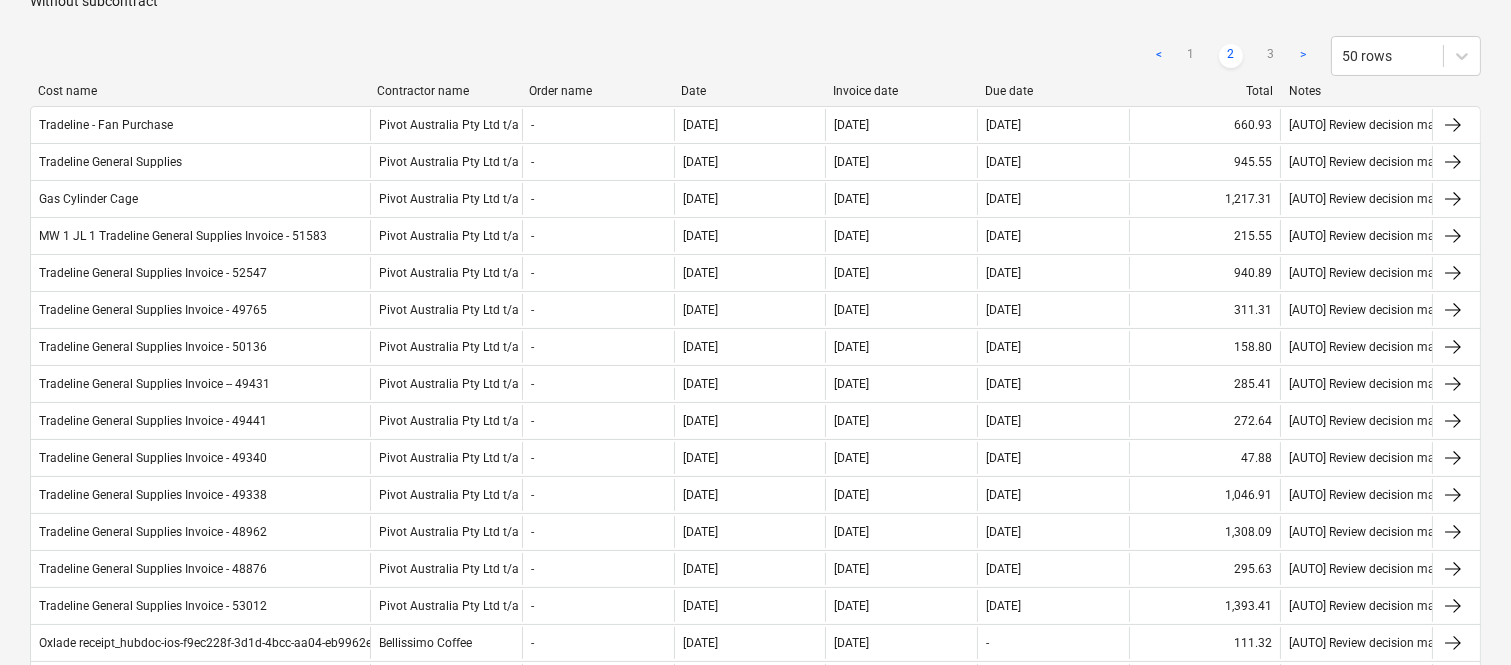 scroll, scrollTop: 323, scrollLeft: 0, axis: vertical 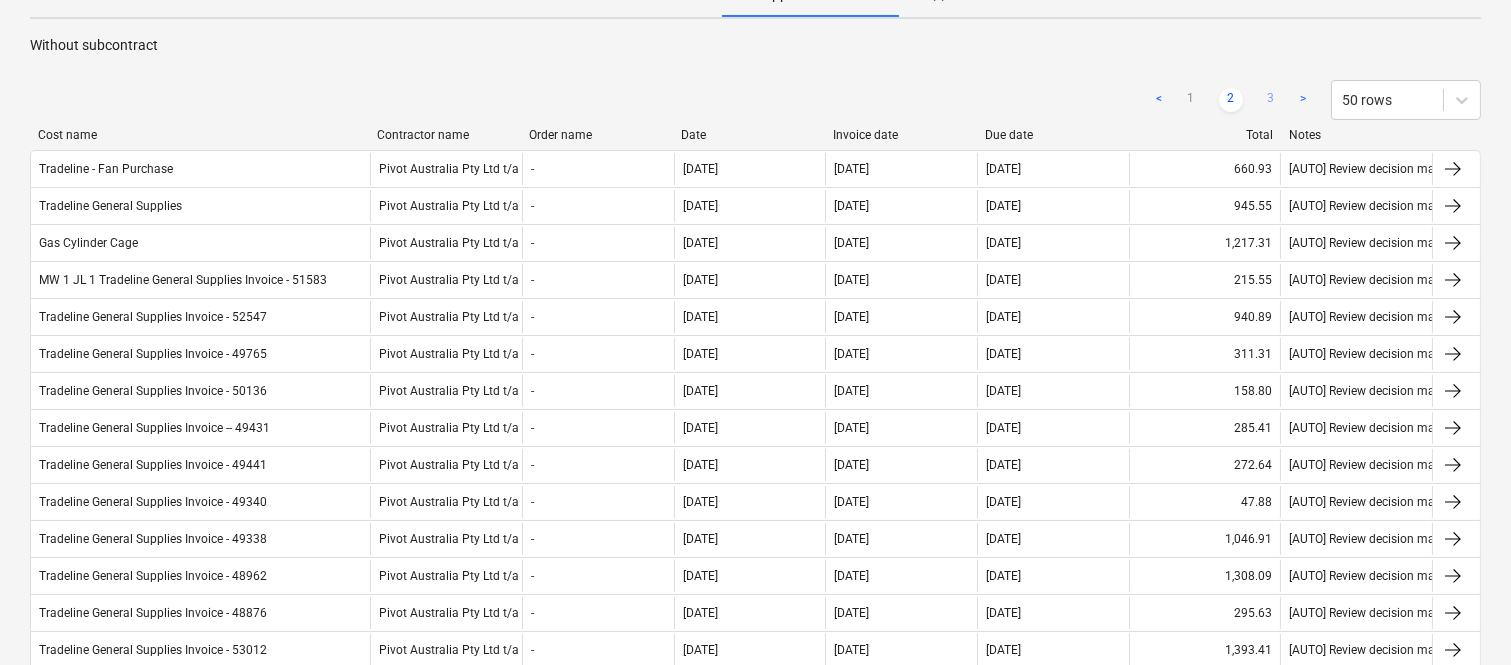 click on "3" at bounding box center [1271, 100] 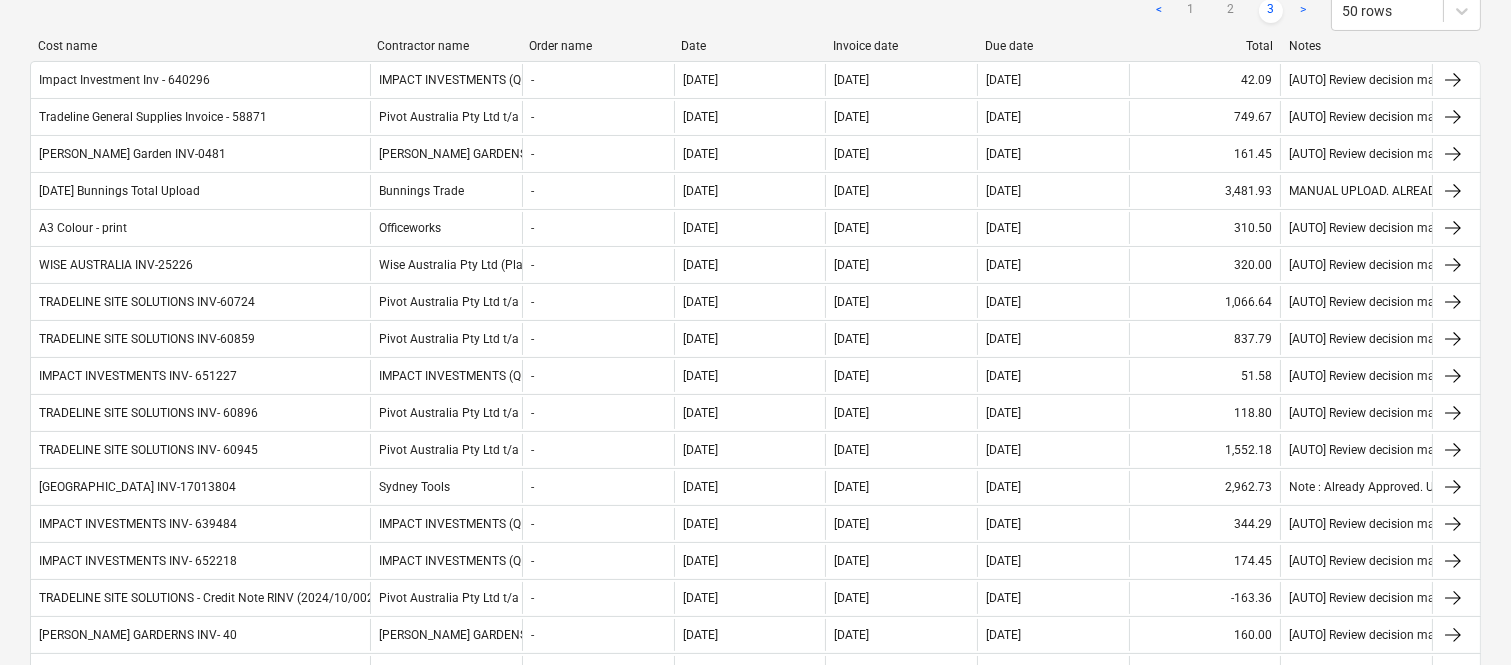 scroll, scrollTop: 456, scrollLeft: 0, axis: vertical 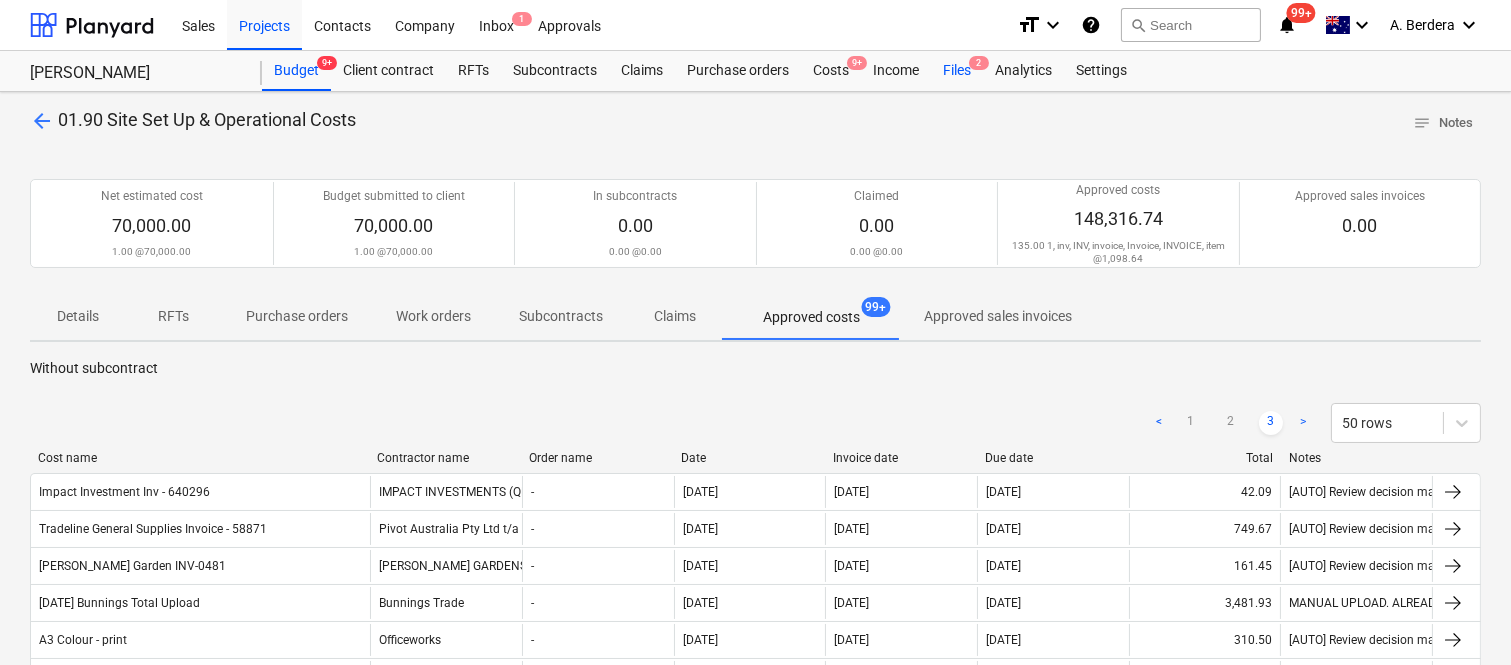click on "Files 2" at bounding box center (957, 71) 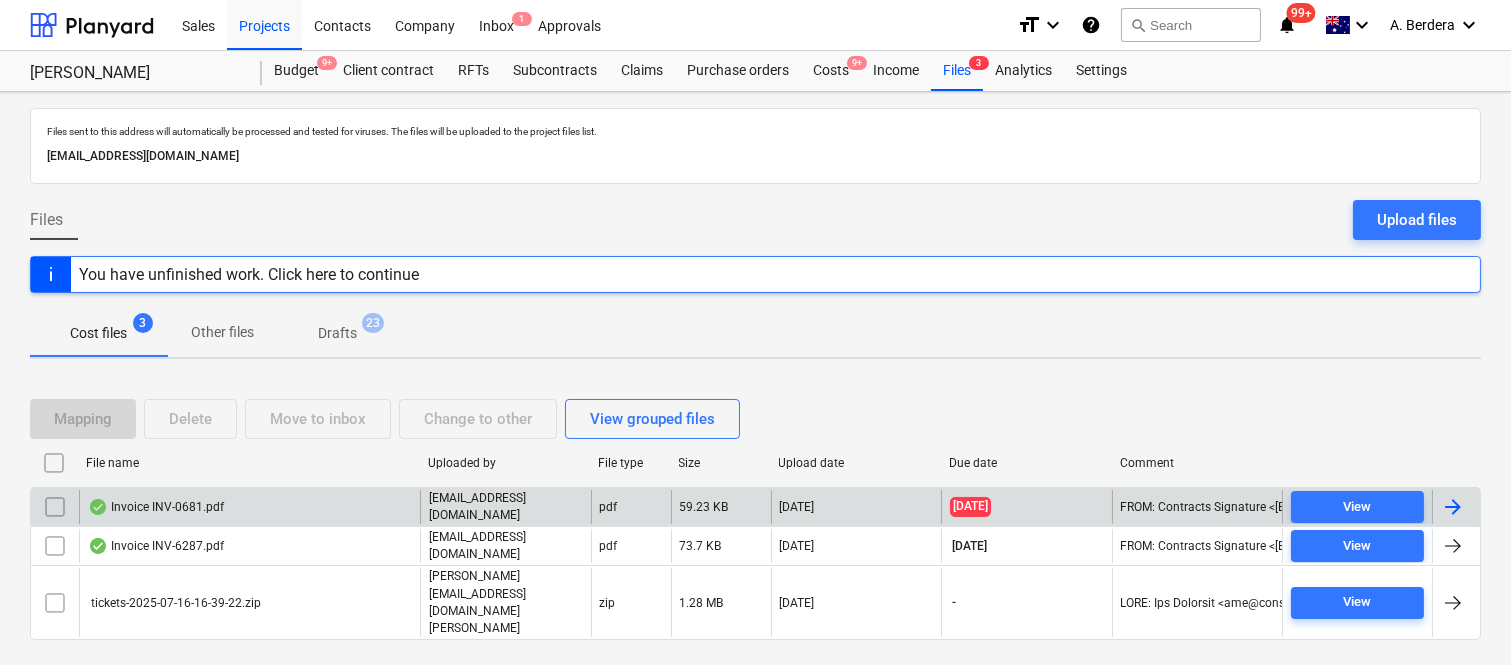 click on "Invoice INV-0681.pdf" at bounding box center (249, 507) 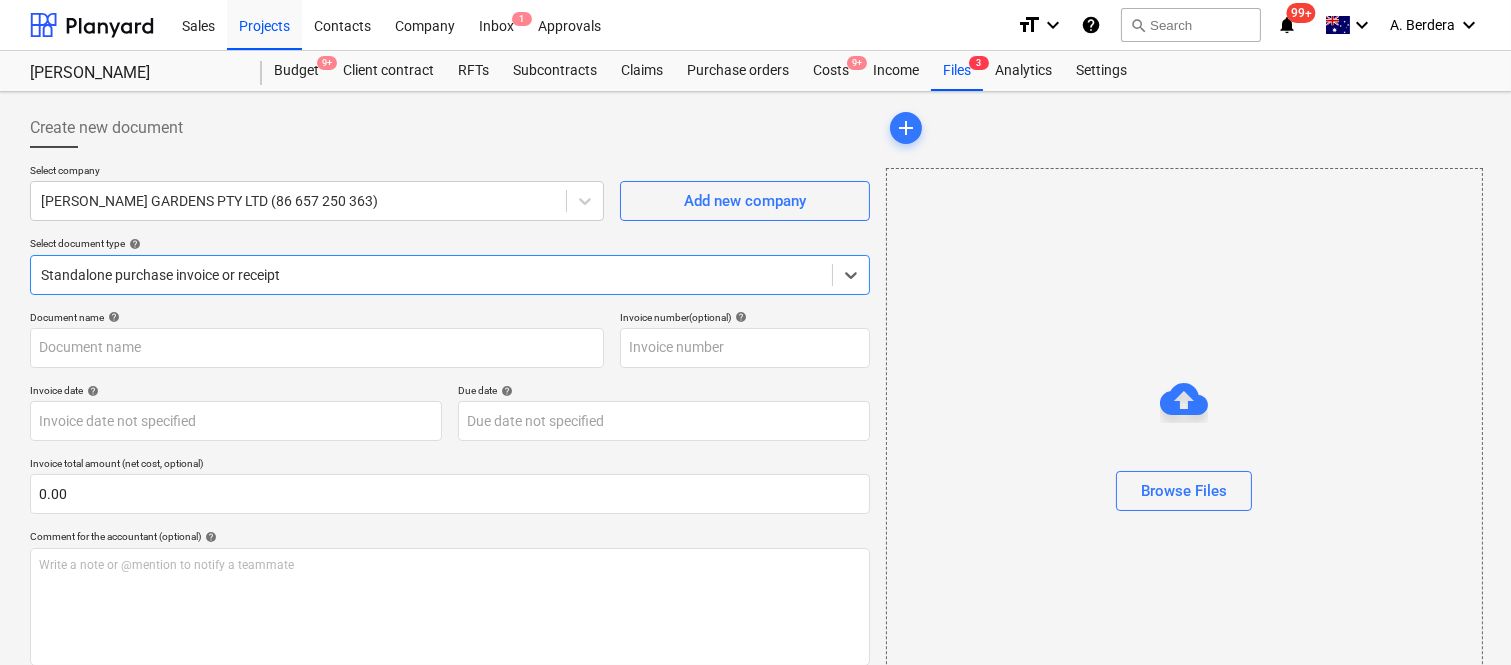 type on "INV-0681" 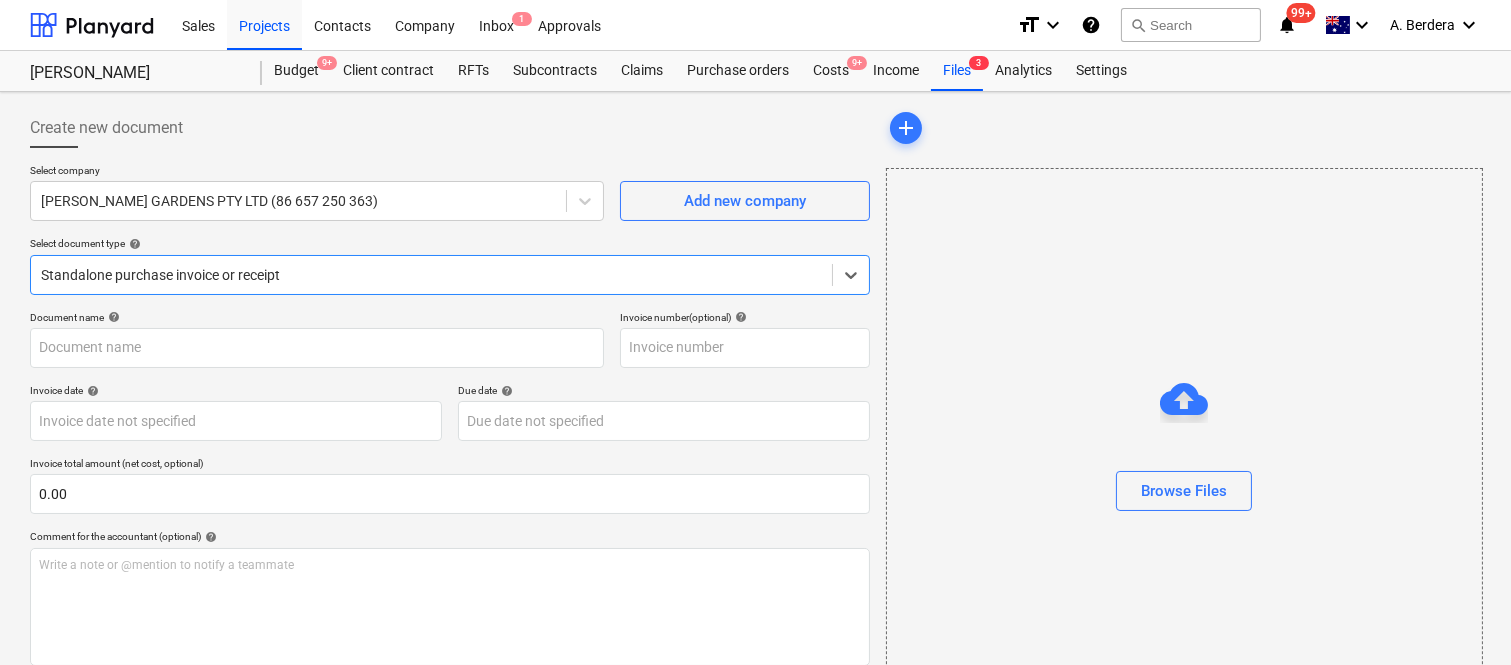 type on "INV-0681" 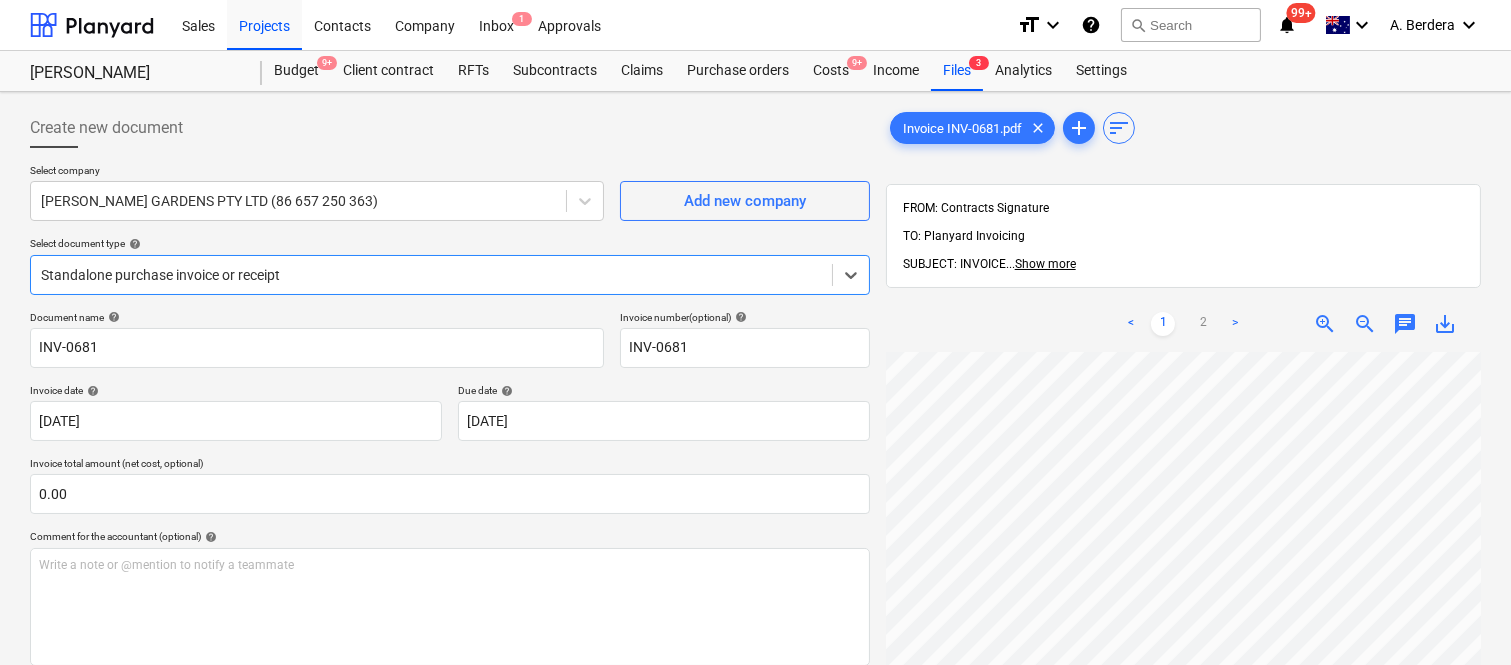 click at bounding box center (431, 275) 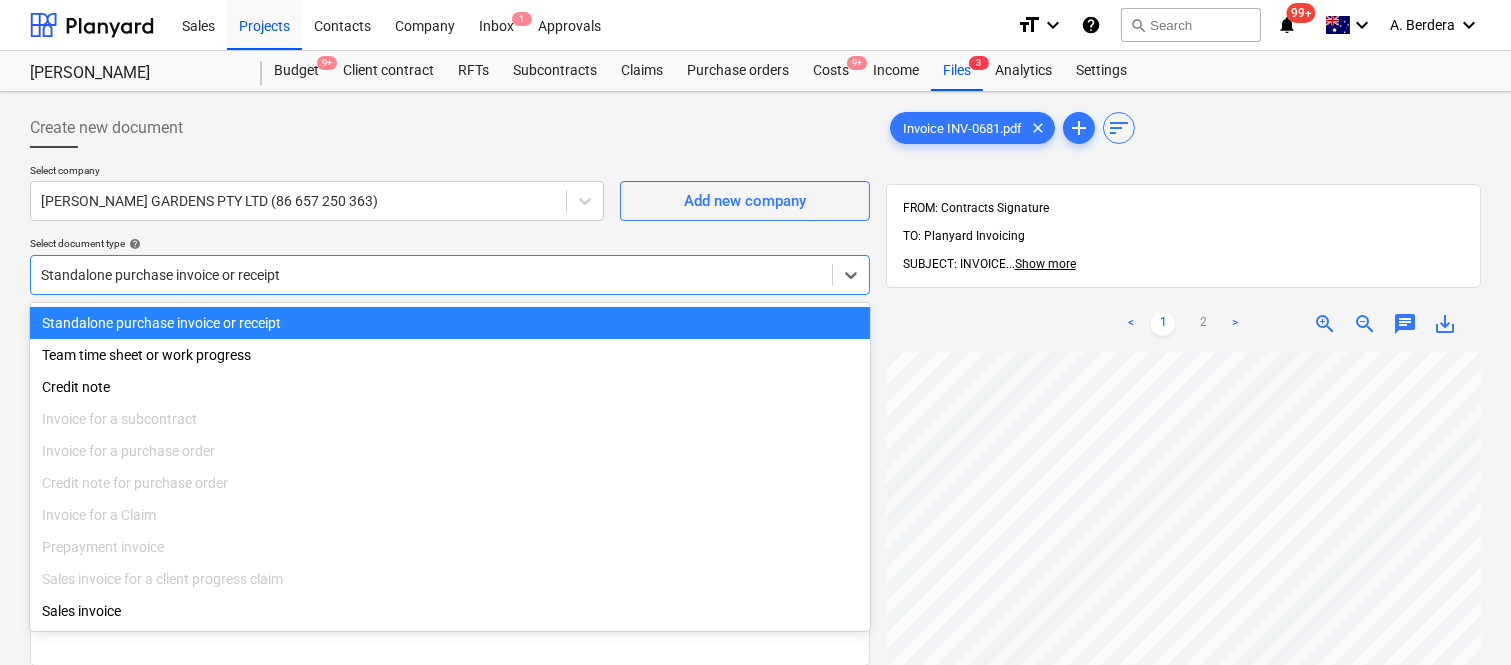 click on "Standalone purchase invoice or receipt" at bounding box center [450, 323] 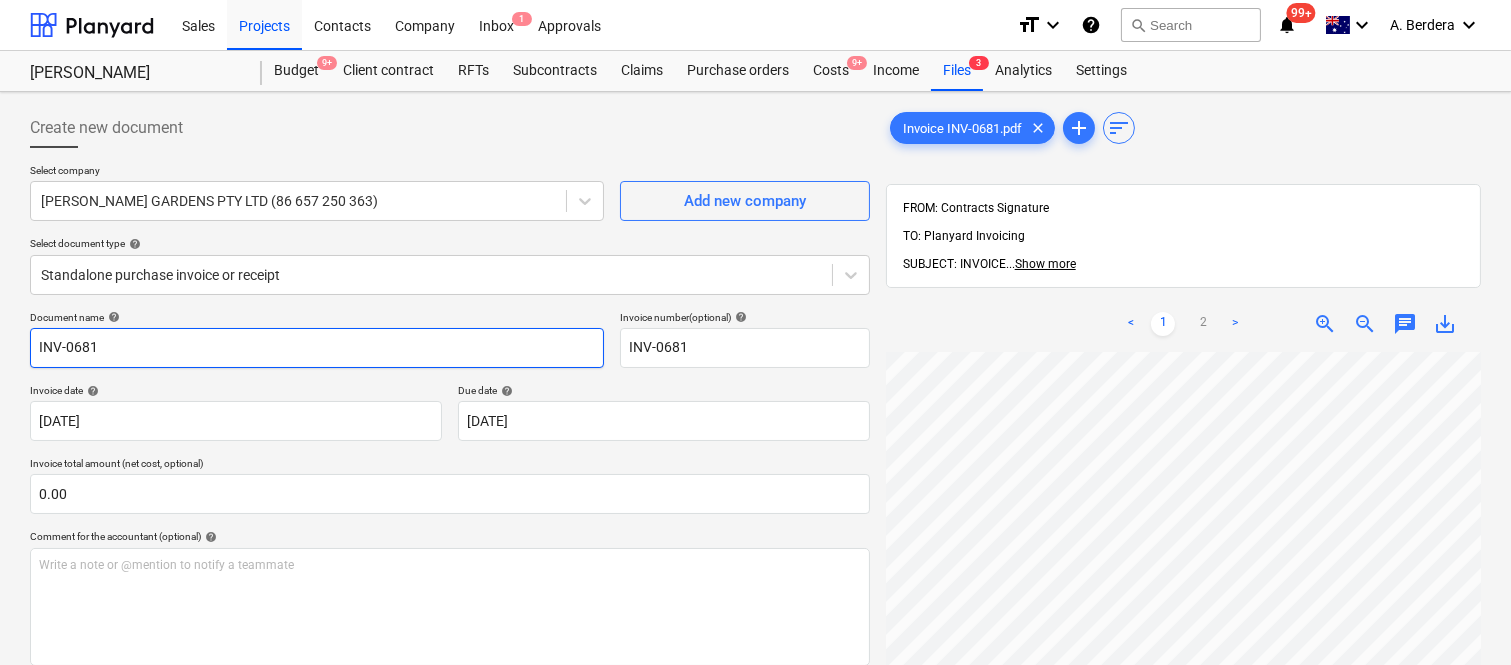 click on "INV-0681" at bounding box center [317, 348] 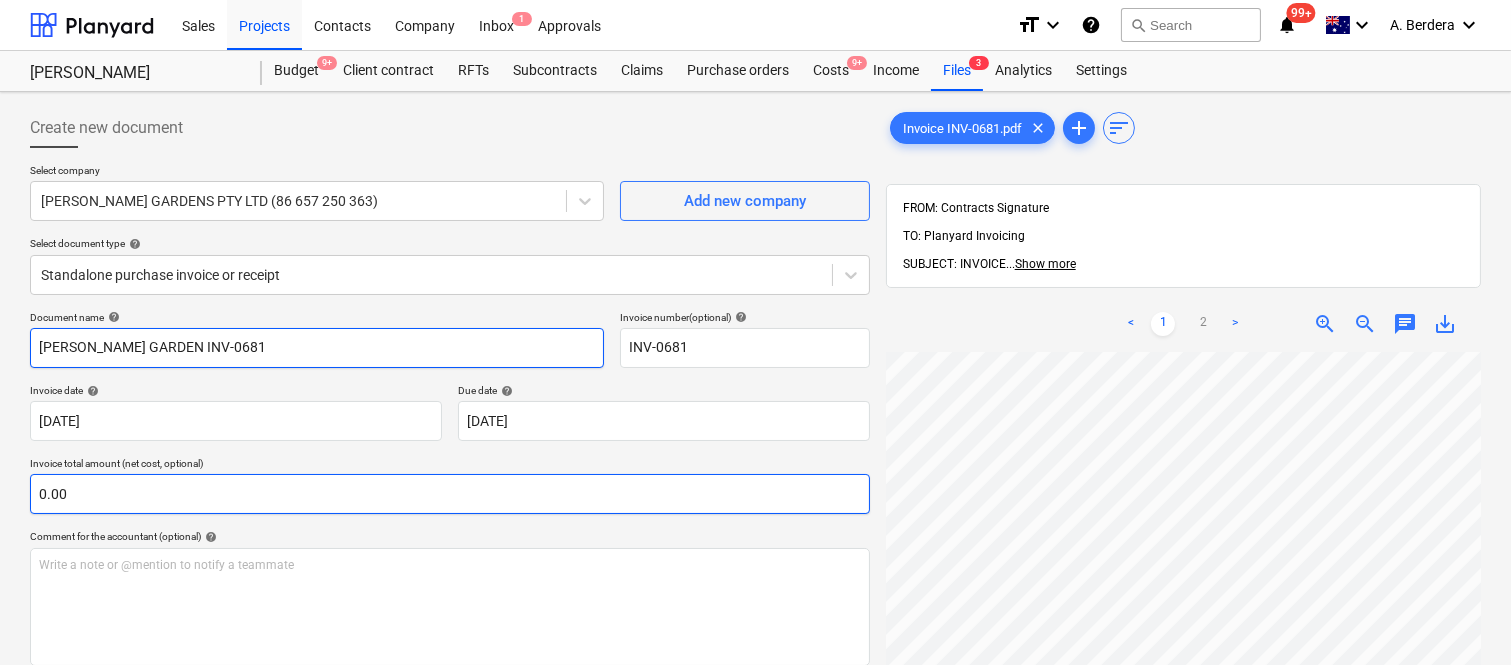 type on "[PERSON_NAME] GARDEN INV-0681" 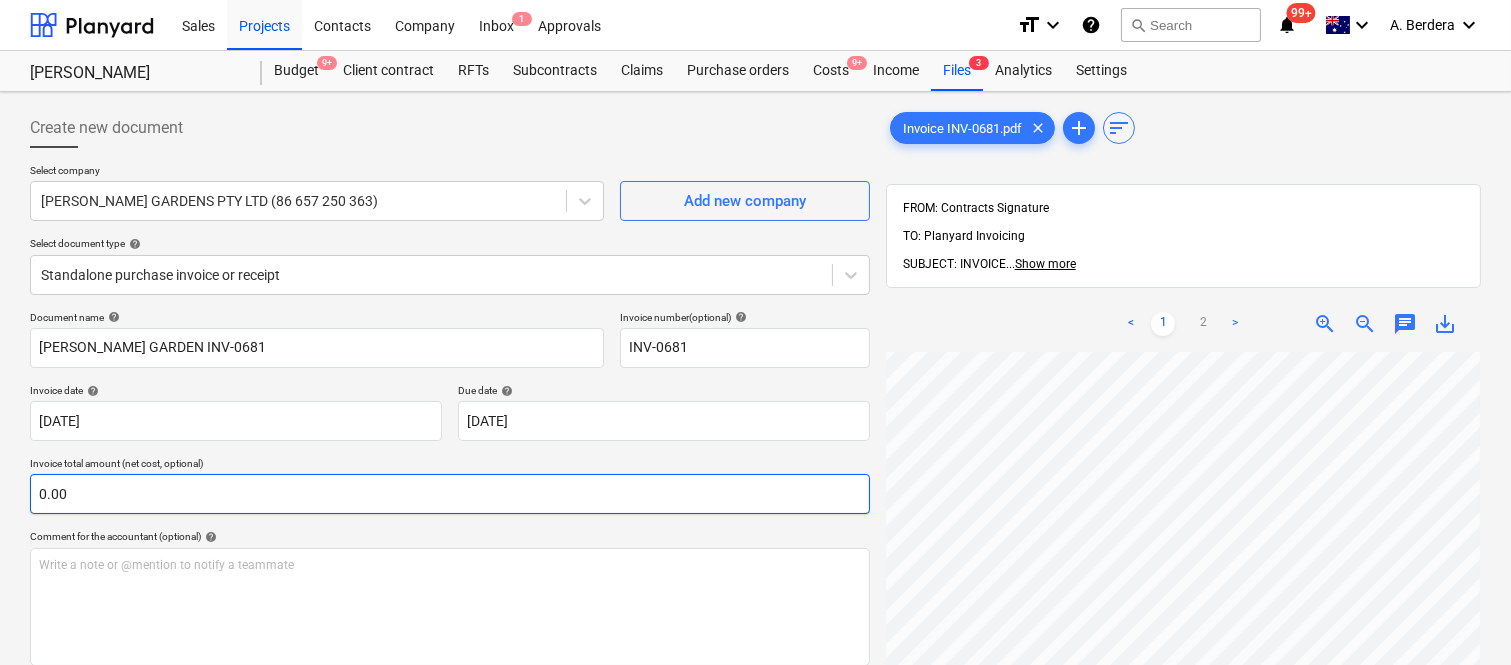 scroll, scrollTop: 83, scrollLeft: 455, axis: both 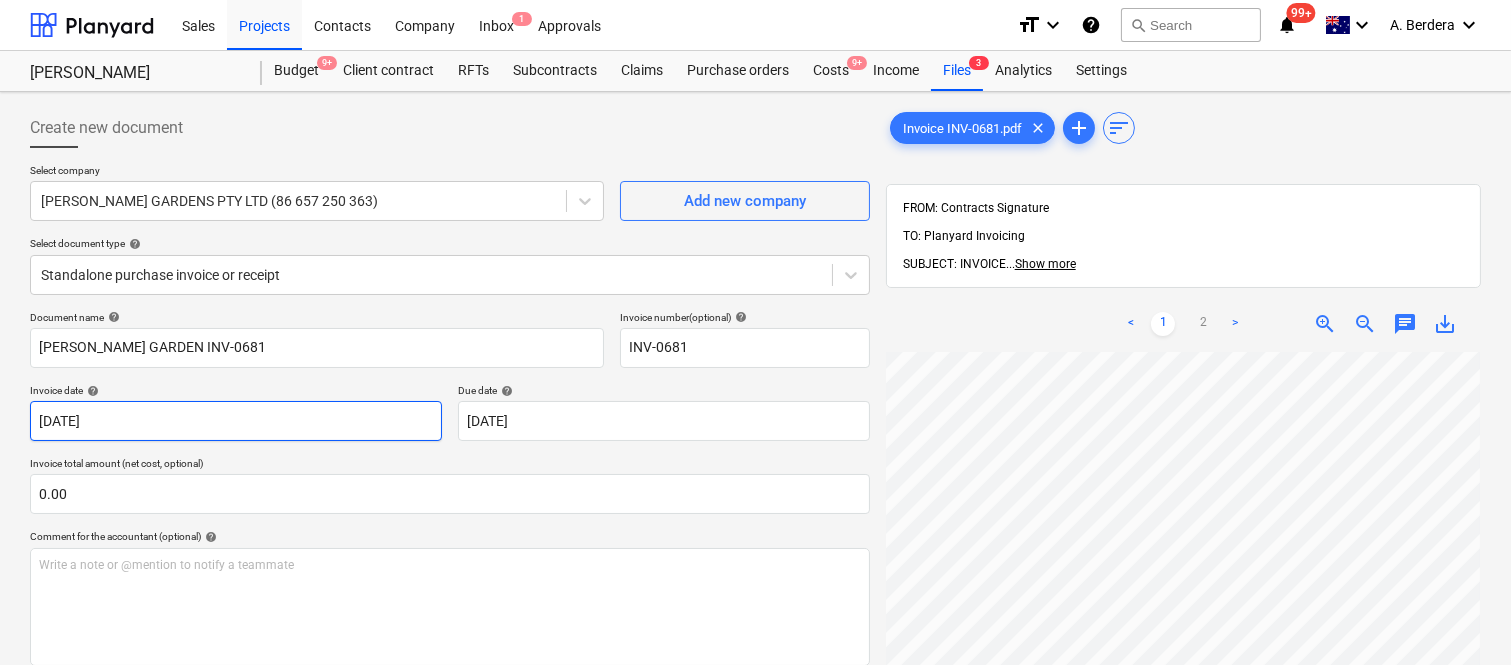 click on "Sales Projects Contacts Company Inbox 1 Approvals format_size keyboard_arrow_down help search Search notifications 99+ keyboard_arrow_down A. Berdera keyboard_arrow_down [PERSON_NAME] [PERSON_NAME] Budget 9+ Client contract RFTs Subcontracts Claims Purchase orders Costs 9+ Income Files 3 Analytics Settings Create new document Select company [PERSON_NAME] GARDENS PTY LTD (86 657 250 363)  Add new company Select document type help Standalone purchase invoice or receipt Document name help [PERSON_NAME] GARDEN INV-0681 Invoice number  (optional) help INV-0681 Invoice date help [DATE] 16.06.2025 Press the down arrow key to interact with the calendar and
select a date. Press the question mark key to get the keyboard shortcuts for changing dates. Due date help [DATE] 16.06.2025 Press the down arrow key to interact with the calendar and
select a date. Press the question mark key to get the keyboard shortcuts for changing dates. Invoice total amount (net cost, optional) 0.00 Comment for the accountant (optional)" at bounding box center (755, 332) 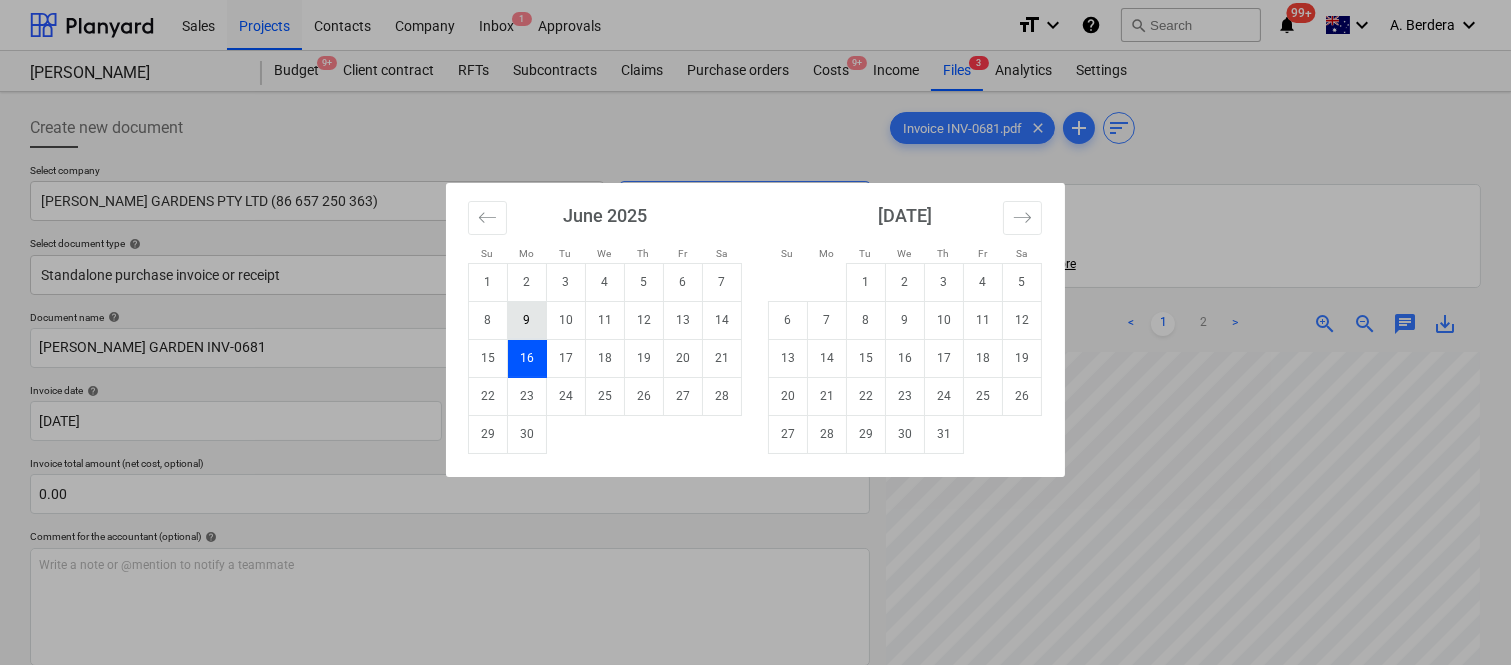 click on "9" at bounding box center [527, 320] 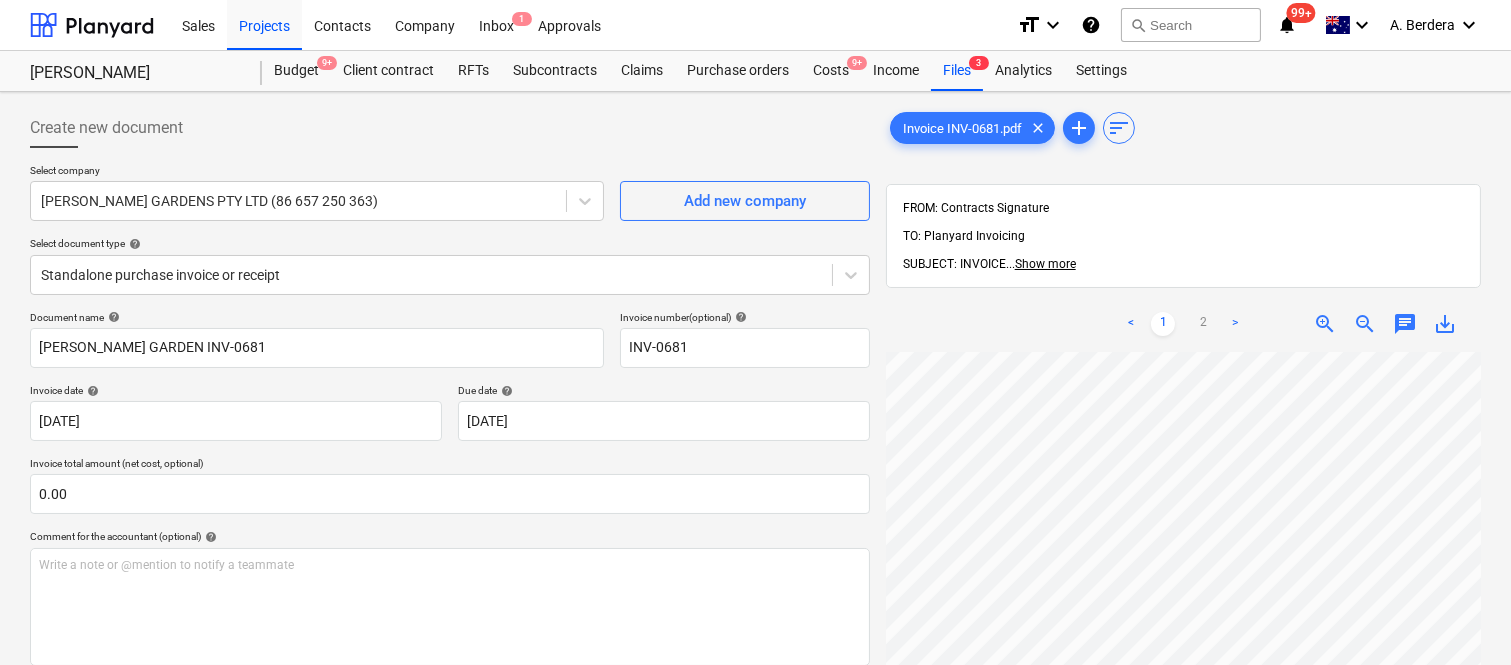 scroll, scrollTop: 672, scrollLeft: 17, axis: both 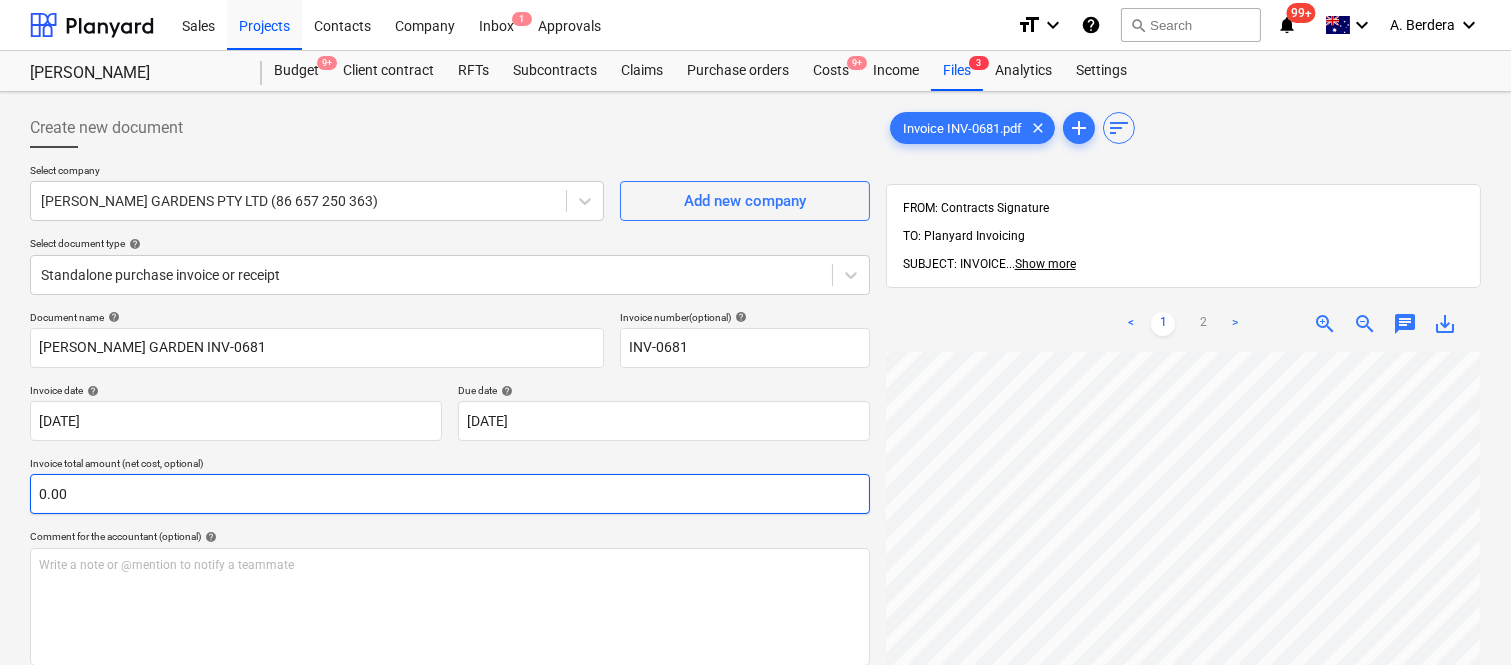 click on "Create new document Select company [PERSON_NAME] GARDENS PTY LTD (86 657 250 363)  Add new company Select document type help Standalone purchase invoice or receipt Document name help [PERSON_NAME] GARDEN INV-0681 Invoice number  (optional) help INV-0681 Invoice date help [DATE] 09.06.2025 Press the down arrow key to interact with the calendar and
select a date. Press the question mark key to get the keyboard shortcuts for changing dates. Due date help [DATE] 16.06.2025 Press the down arrow key to interact with the calendar and
select a date. Press the question mark key to get the keyboard shortcuts for changing dates. Invoice total amount (net cost, optional) 0.00 Comment for the accountant (optional) help Write a note or @mention to notify a teammate ﻿ Clear Save Submit Allocated costs (net) 0.00 Select line-items to add help Search or select a line-item Select bulk Invoice INV-0681.pdf clear add sort FROM: Contracts Signature  TO: Planyard Invoicing  SUBJECT: INVOICE ...  Show more ...  Show more <" at bounding box center [755, 534] 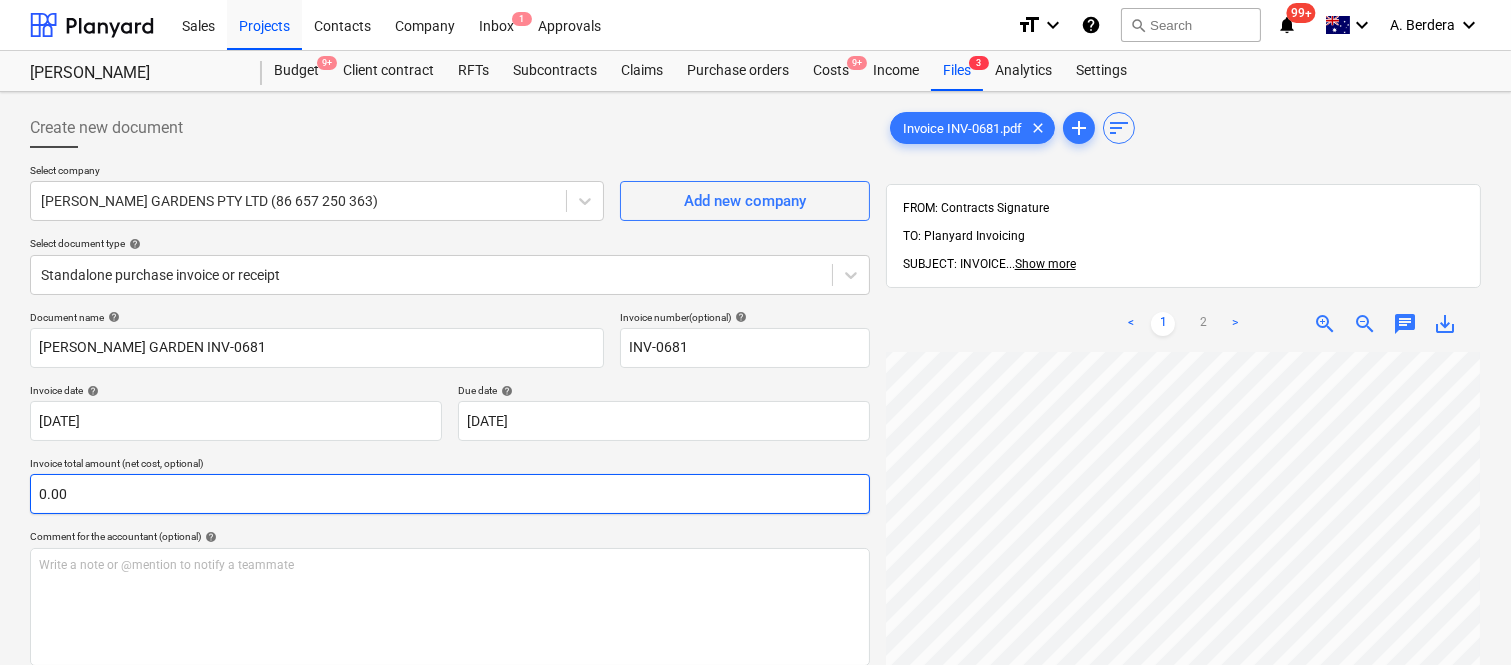 scroll, scrollTop: 531, scrollLeft: 455, axis: both 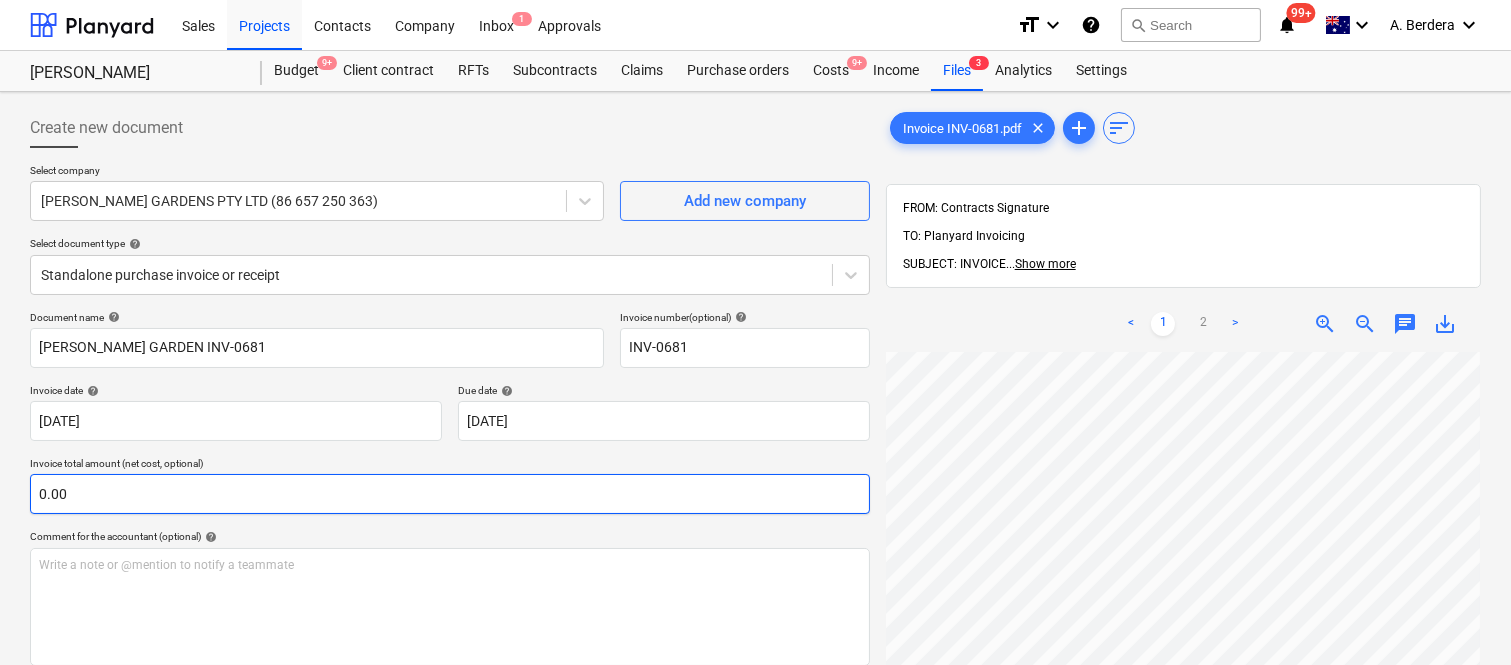 click on "0.00" at bounding box center (450, 494) 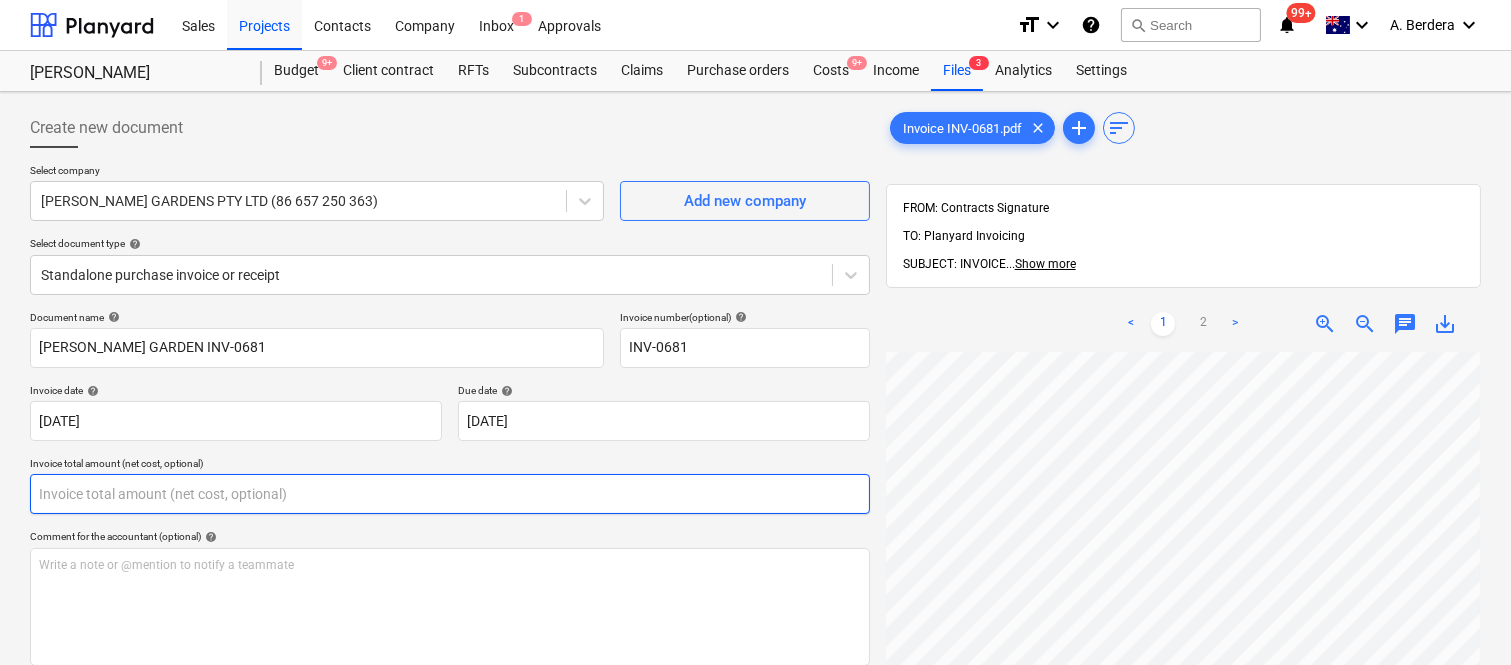 paste on "174" 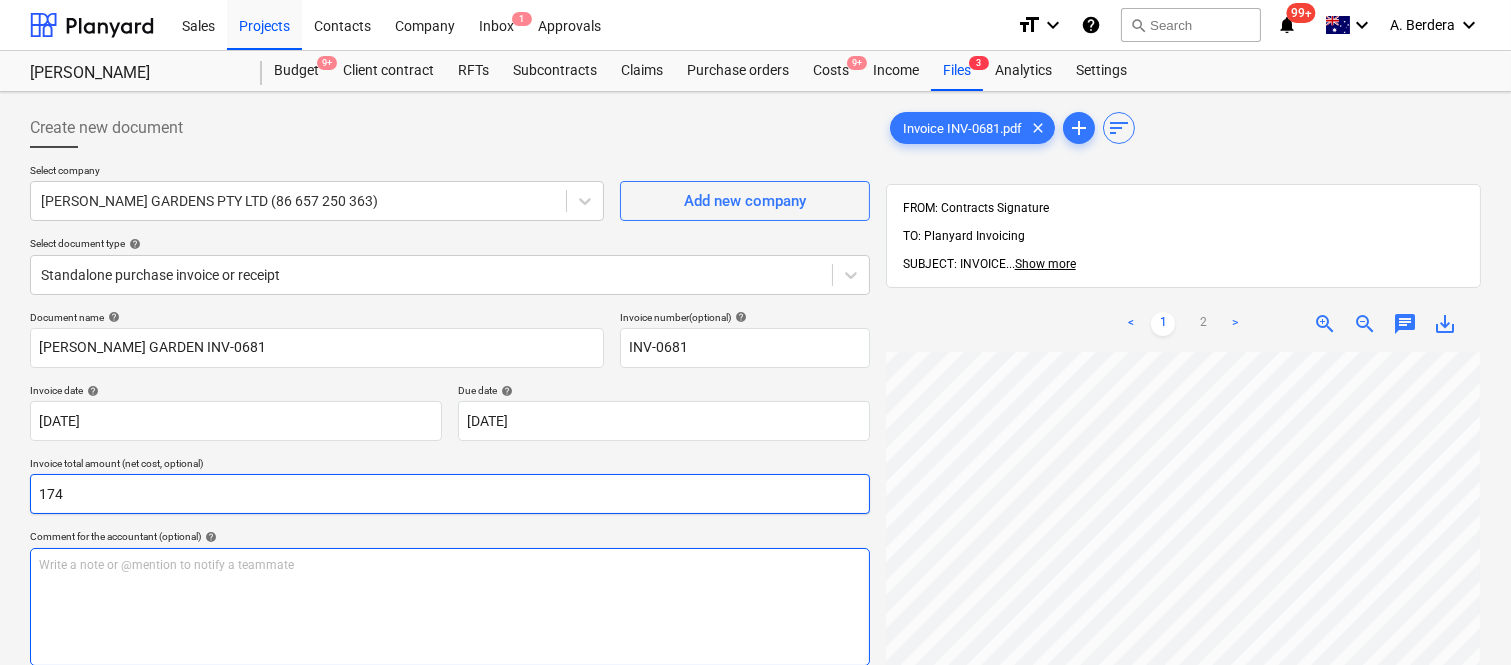 type on "174" 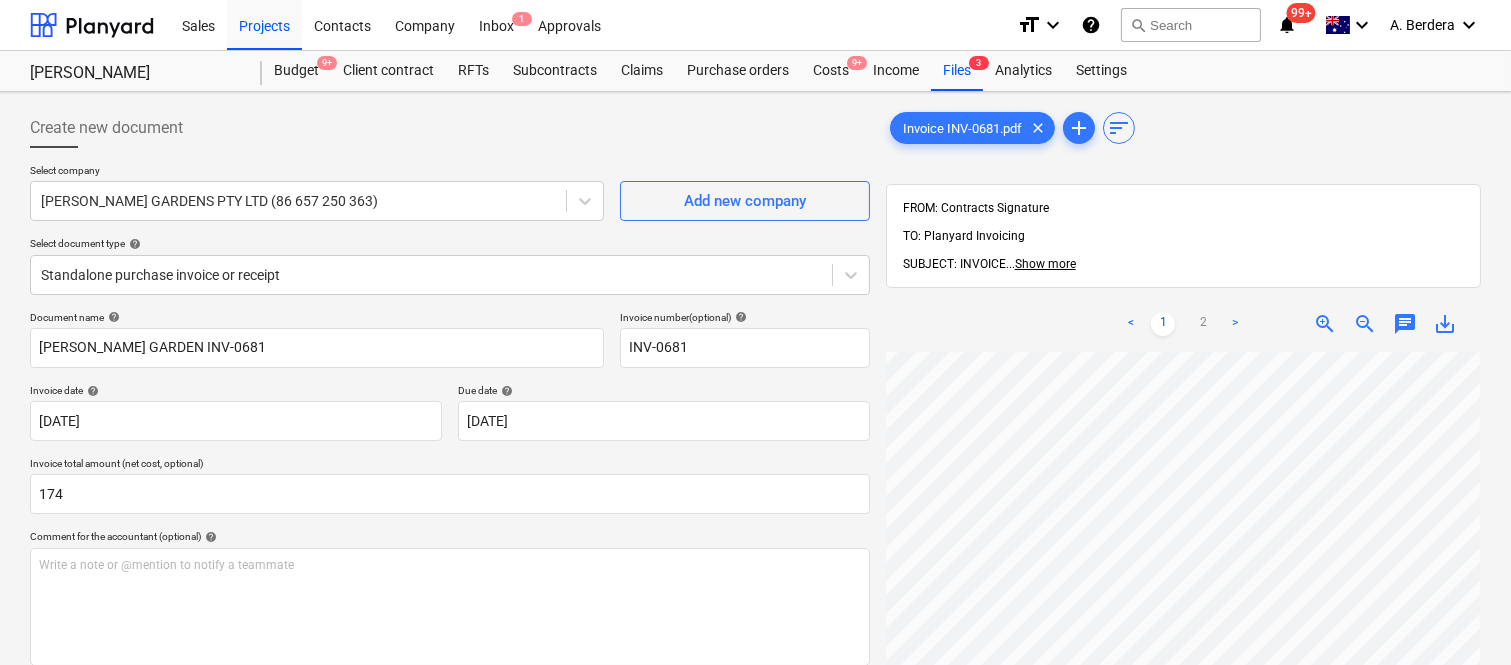 click on "Create new document" at bounding box center [450, 128] 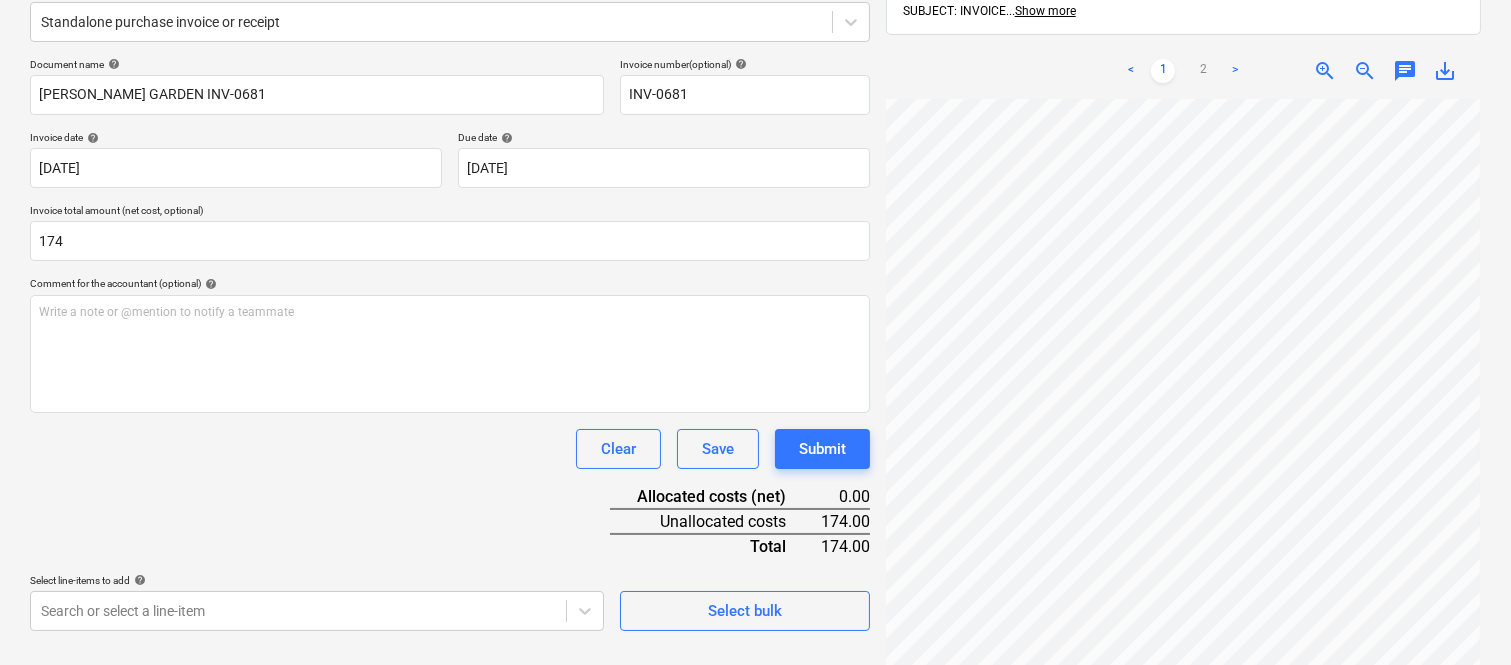 scroll, scrollTop: 285, scrollLeft: 0, axis: vertical 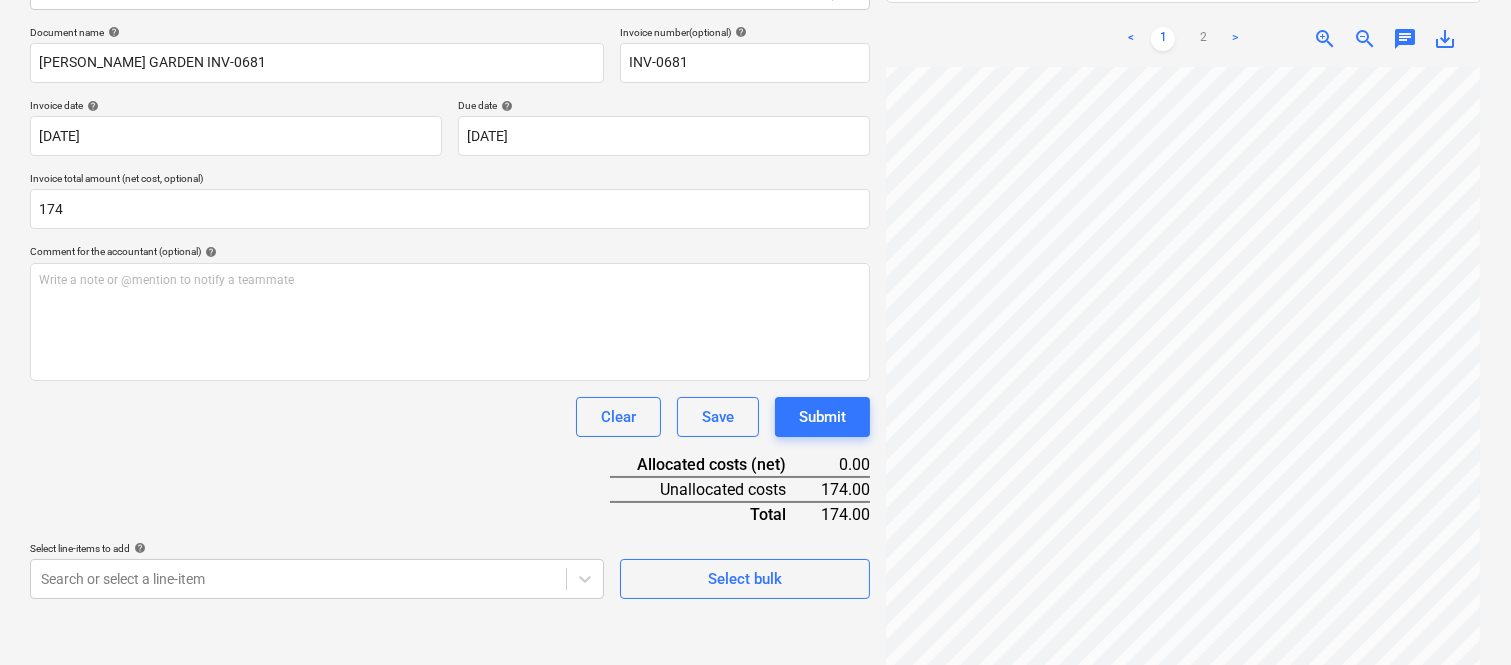click on "Document name help [PERSON_NAME] GARDEN INV-0681 Invoice number  (optional) help INV-0681 Invoice date help [DATE] 09.06.2025 Press the down arrow key to interact with the calendar and
select a date. Press the question mark key to get the keyboard shortcuts for changing dates. Due date help [DATE] 16.06.2025 Press the down arrow key to interact with the calendar and
select a date. Press the question mark key to get the keyboard shortcuts for changing dates. Invoice total amount (net cost, optional) 174 Comment for the accountant (optional) help Write a note or @mention to notify a teammate ﻿ Clear Save Submit Allocated costs (net) 0.00 Unallocated costs 174.00 Total 174.00 Select line-items to add help Search or select a line-item Select bulk" at bounding box center (450, 312) 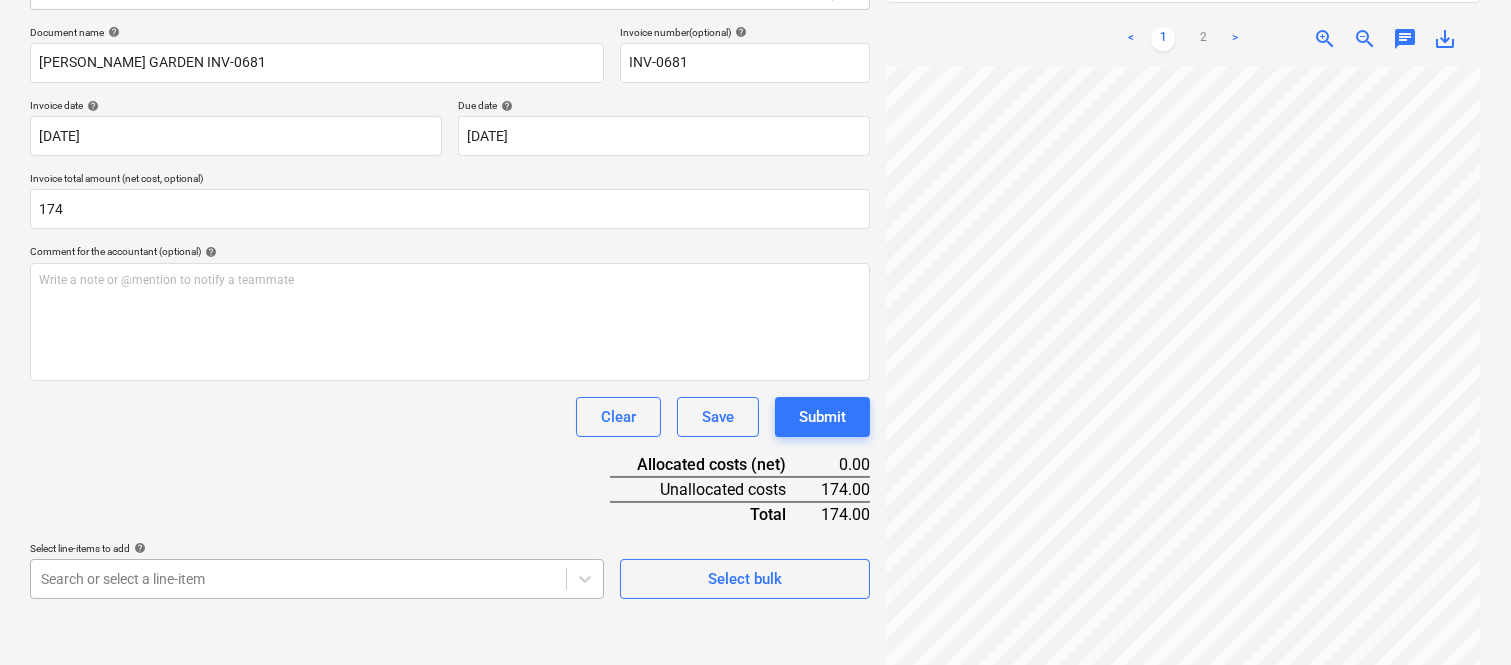 click on "Sales Projects Contacts Company Inbox 1 Approvals format_size keyboard_arrow_down help search Search notifications 99+ keyboard_arrow_down A. Berdera keyboard_arrow_down [PERSON_NAME] [PERSON_NAME] Budget 9+ Client contract RFTs Subcontracts Claims Purchase orders Costs 9+ Income Files 3 Analytics Settings Create new document Select company [PERSON_NAME] GARDENS PTY LTD (86 657 250 363)  Add new company Select document type help Standalone purchase invoice or receipt Document name help [PERSON_NAME] GARDEN INV-0681 Invoice number  (optional) help INV-0681 Invoice date help [DATE] 09.06.2025 Press the down arrow key to interact with the calendar and
select a date. Press the question mark key to get the keyboard shortcuts for changing dates. Due date help [DATE] 16.06.2025 Press the down arrow key to interact with the calendar and
select a date. Press the question mark key to get the keyboard shortcuts for changing dates. Invoice total amount (net cost, optional) 174 Comment for the accountant (optional)" at bounding box center [755, 47] 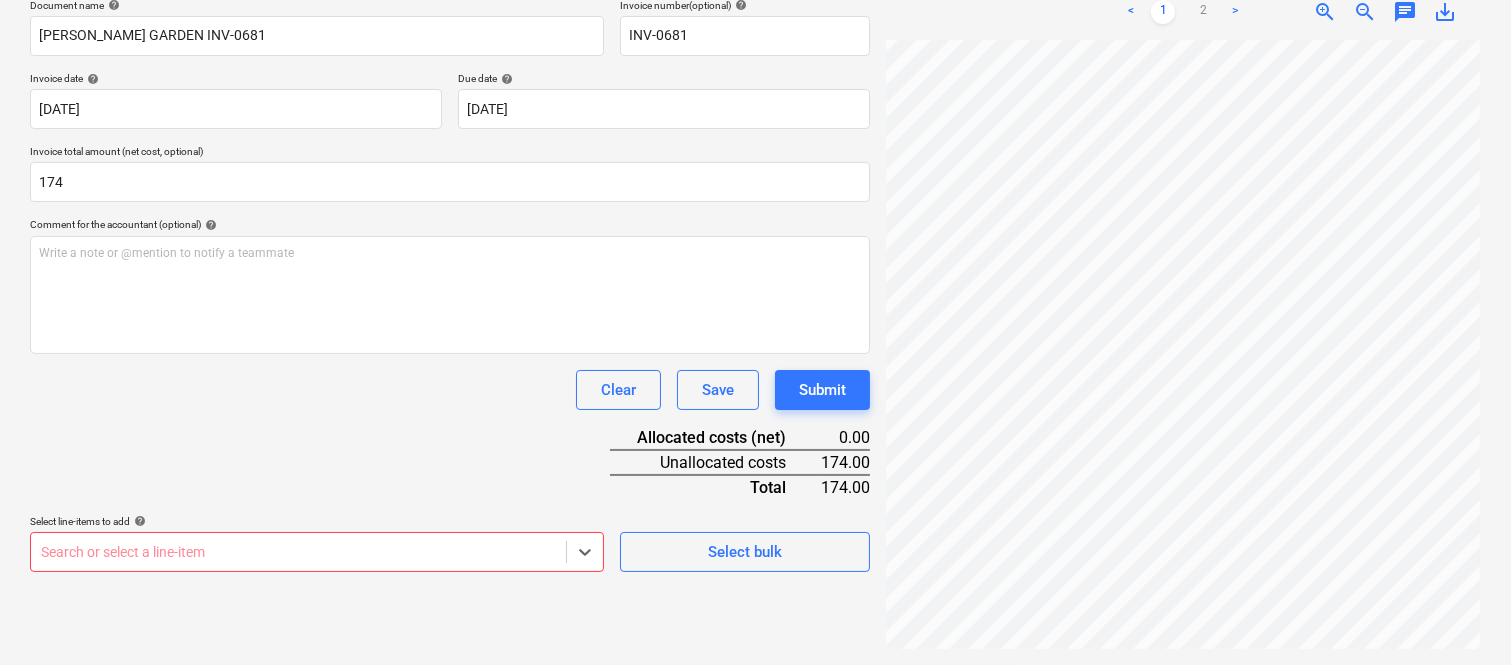 scroll, scrollTop: 285, scrollLeft: 0, axis: vertical 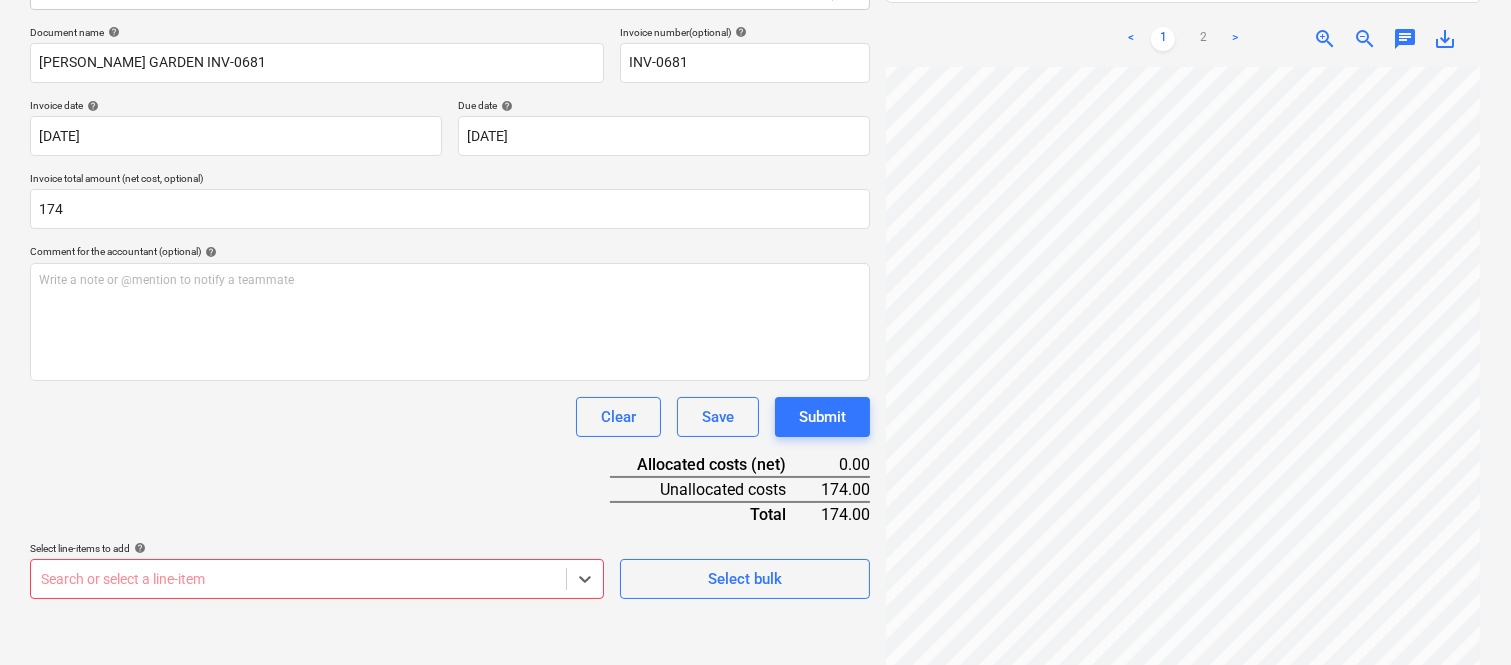 click on "Sales Projects Contacts Company Inbox 1 Approvals format_size keyboard_arrow_down help search Search notifications 99+ keyboard_arrow_down A. Berdera keyboard_arrow_down [PERSON_NAME] [PERSON_NAME] Budget 9+ Client contract RFTs Subcontracts Claims Purchase orders Costs 9+ Income Files 3 Analytics Settings Create new document Select company [PERSON_NAME] GARDENS PTY LTD (86 657 250 363)  Add new company Select document type help Standalone purchase invoice or receipt Document name help [PERSON_NAME] GARDEN INV-0681 Invoice number  (optional) help INV-0681 Invoice date help [DATE] 09.06.2025 Press the down arrow key to interact with the calendar and
select a date. Press the question mark key to get the keyboard shortcuts for changing dates. Due date help [DATE] 16.06.2025 Press the down arrow key to interact with the calendar and
select a date. Press the question mark key to get the keyboard shortcuts for changing dates. Invoice total amount (net cost, optional) 174 Comment for the accountant (optional)" at bounding box center [755, 47] 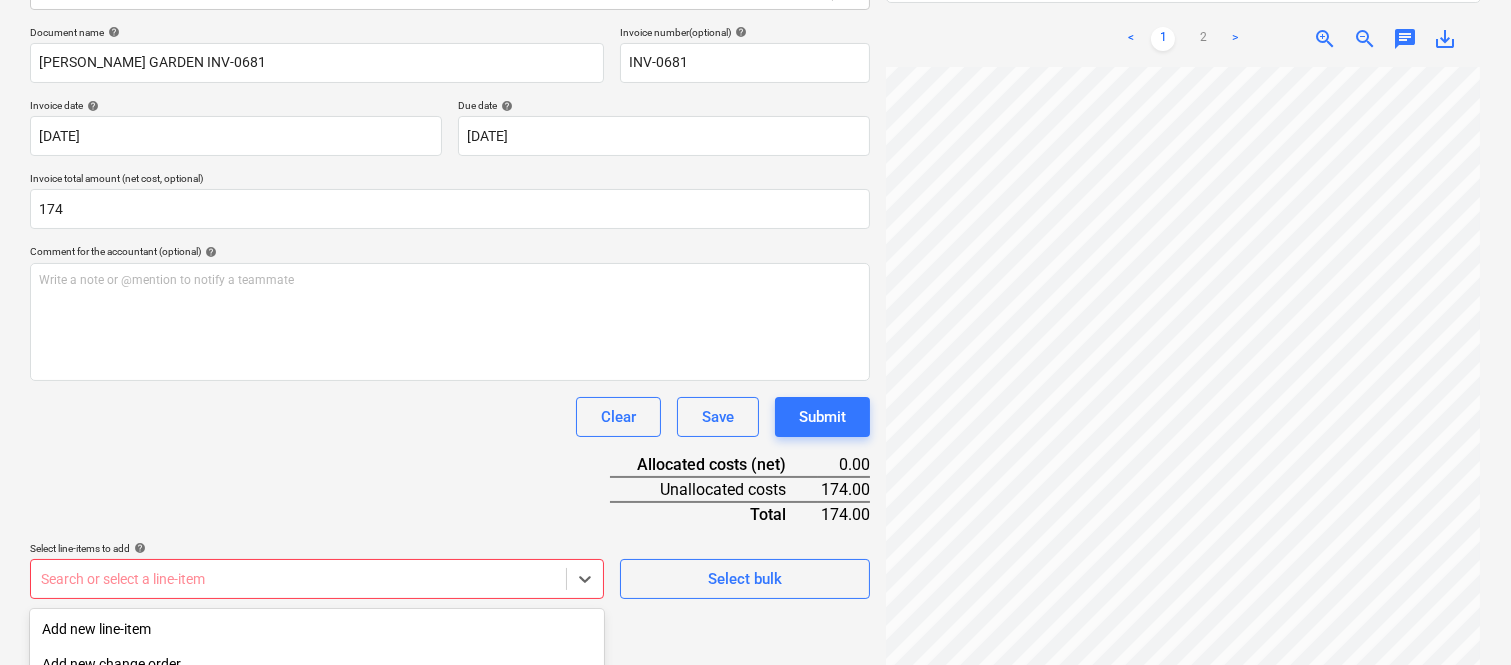 scroll, scrollTop: 532, scrollLeft: 0, axis: vertical 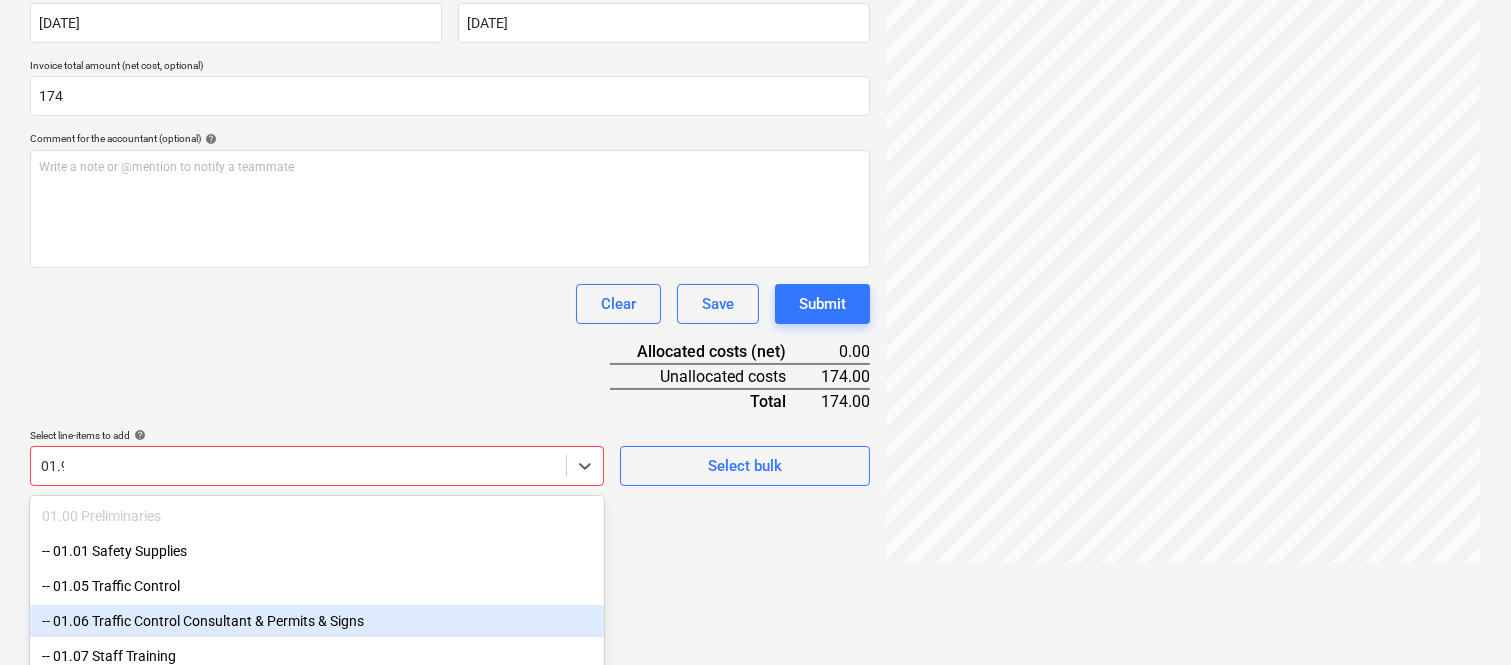 type on "01.90" 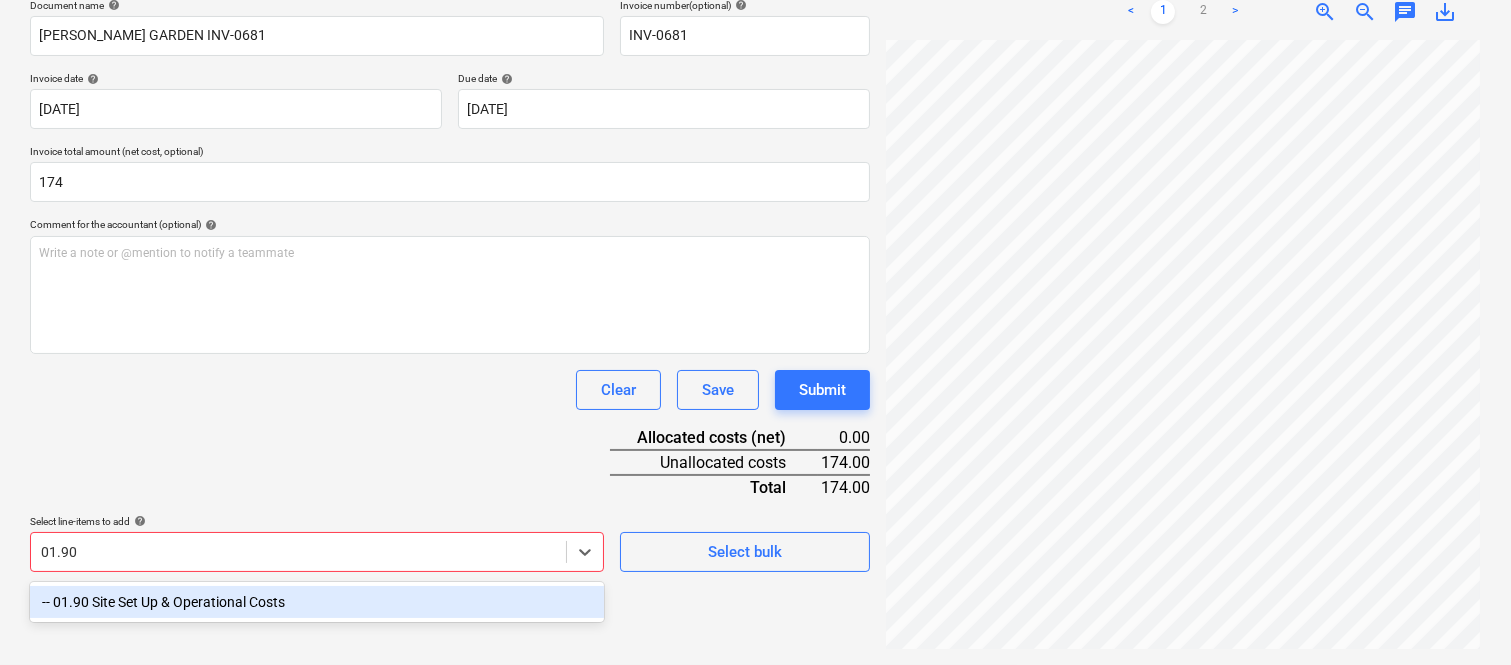 scroll, scrollTop: 285, scrollLeft: 0, axis: vertical 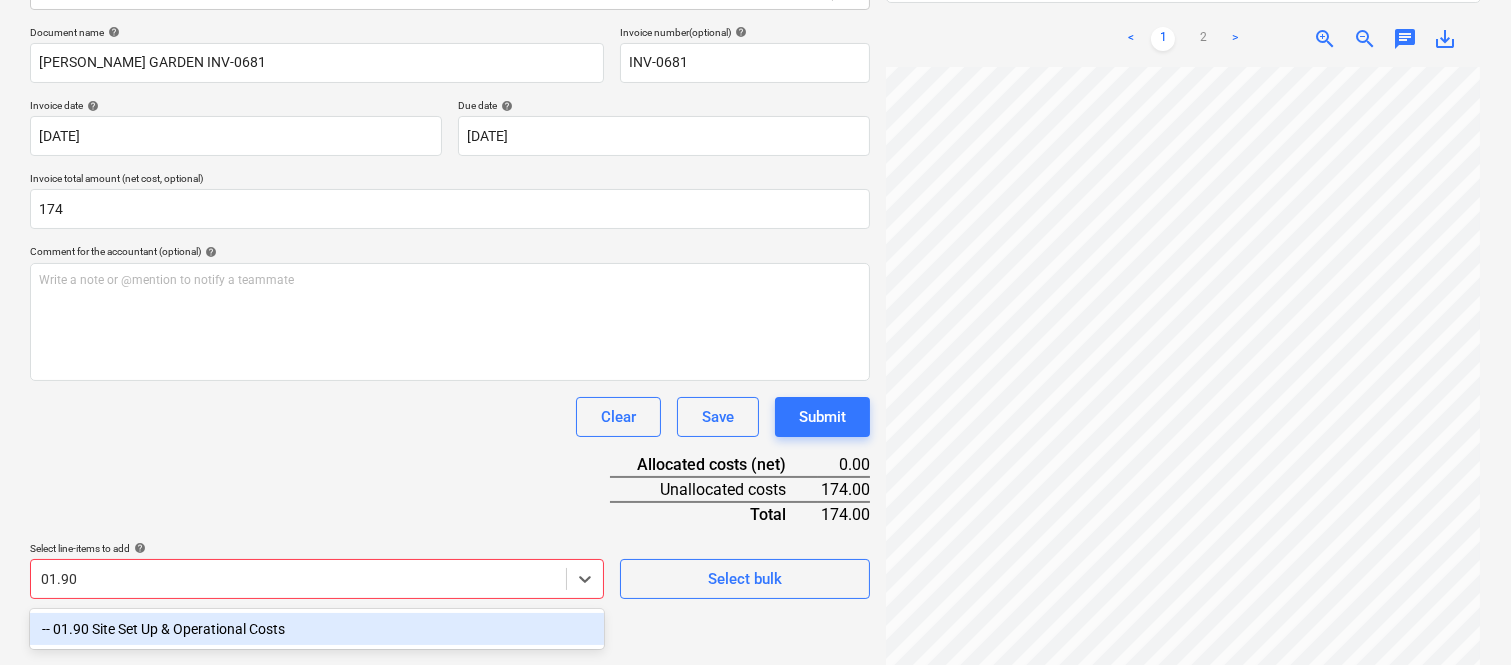 click on "--  01.90 Site Set Up & Operational Costs" at bounding box center [317, 629] 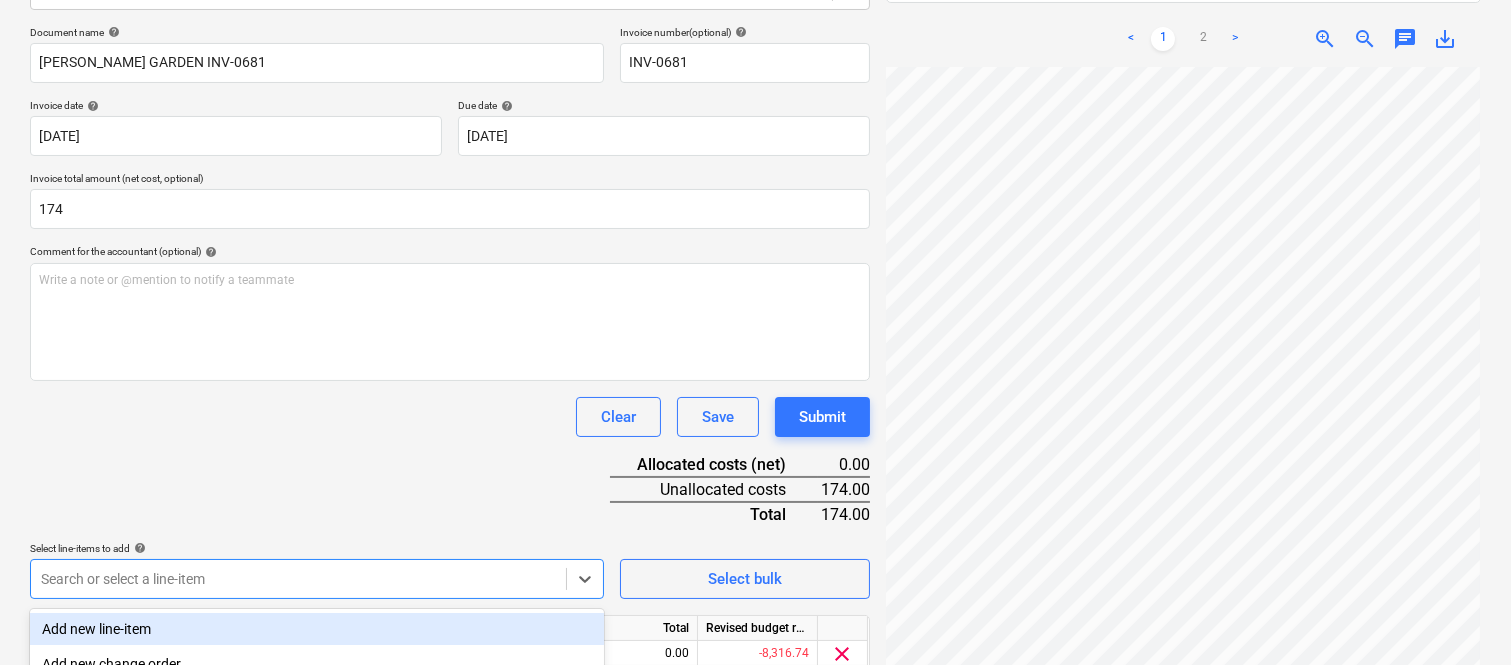 click on "Document name help [PERSON_NAME] GARDEN INV-0681 Invoice number  (optional) help INV-0681 Invoice date help [DATE] 09.06.2025 Press the down arrow key to interact with the calendar and
select a date. Press the question mark key to get the keyboard shortcuts for changing dates. Due date help [DATE] 16.06.2025 Press the down arrow key to interact with the calendar and
select a date. Press the question mark key to get the keyboard shortcuts for changing dates. Invoice total amount (net cost, optional) 174 Comment for the accountant (optional) help Write a note or @mention to notify a teammate ﻿ Clear Save Submit Allocated costs (net) 0.00 Unallocated costs 174.00 Total 174.00 Select line-items to add help option --  01.90 Site Set Up & Operational Costs, selected. option Add new line-item focused, 1 of 184. 184 results available. Use Up and Down to choose options, press Enter to select the currently focused option, press Escape to exit the menu, press Tab to select the option and exit the menu. Unit" at bounding box center (450, 378) 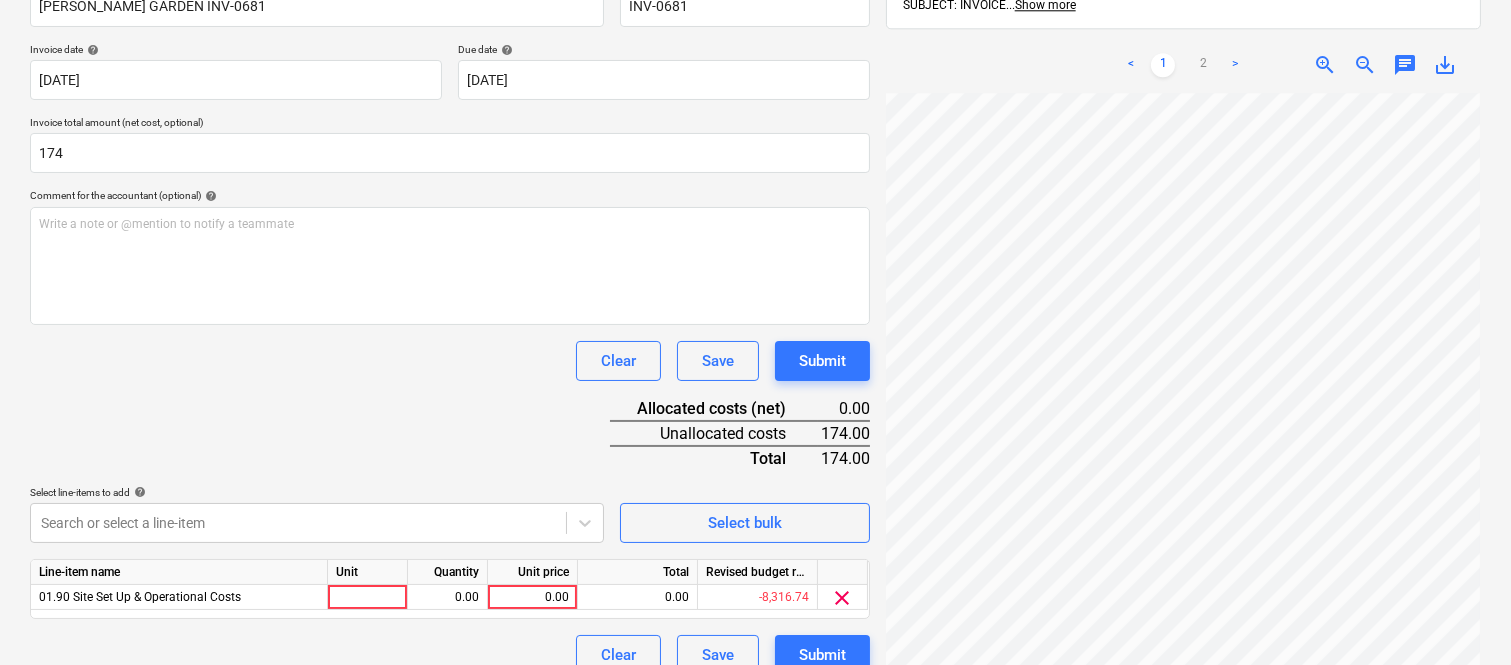 scroll, scrollTop: 367, scrollLeft: 0, axis: vertical 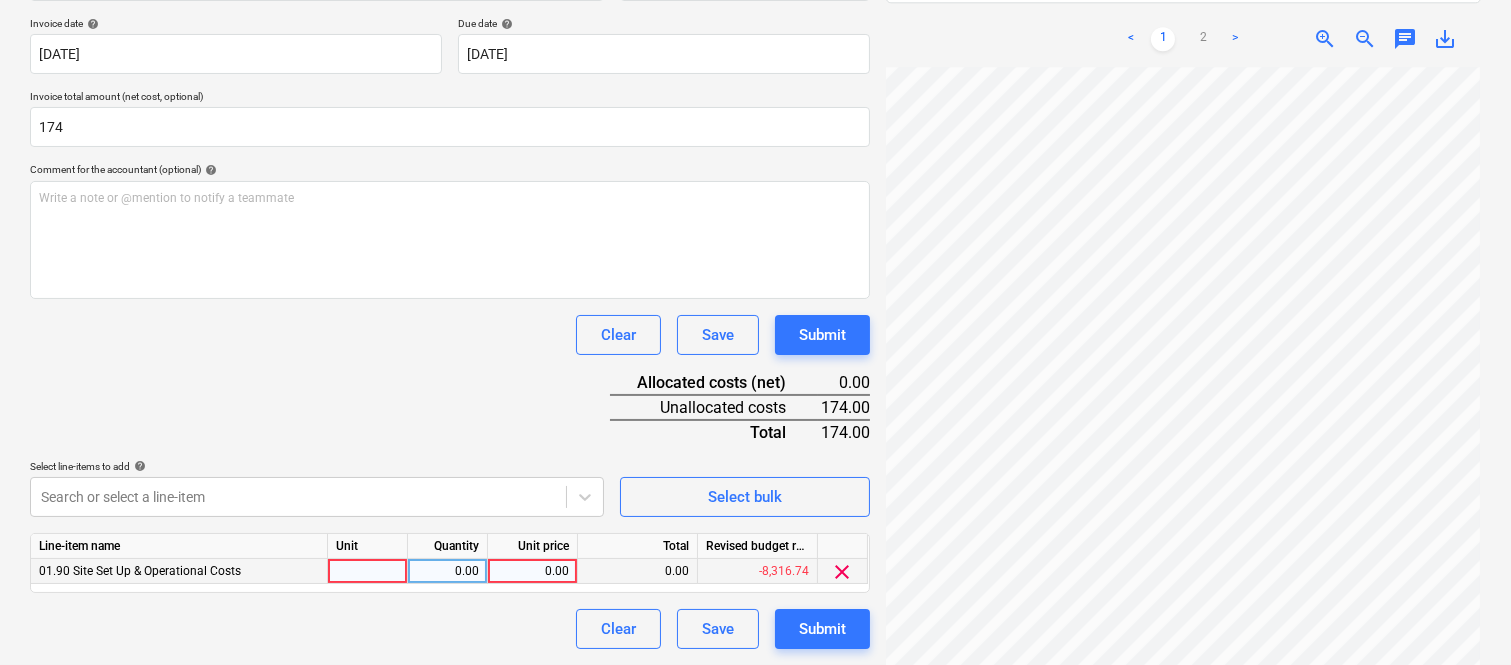 click at bounding box center (368, 571) 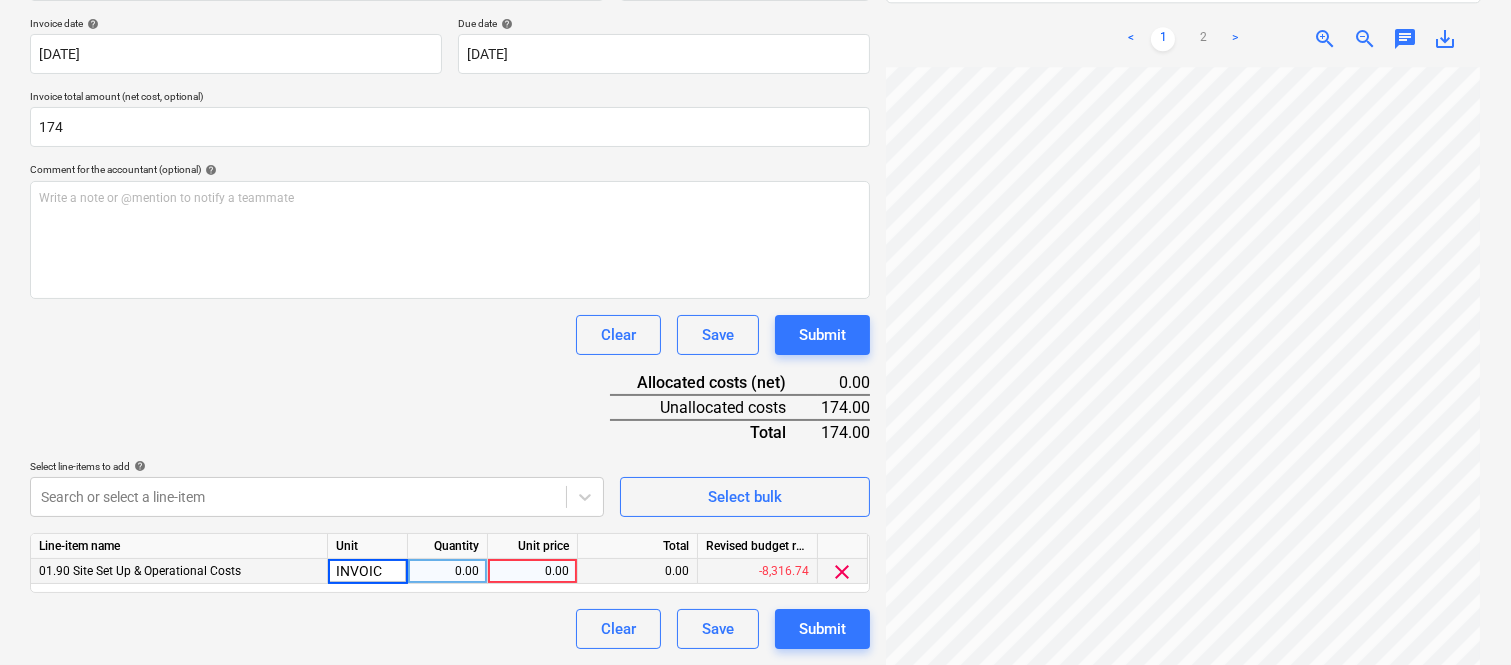 type on "INVOICE" 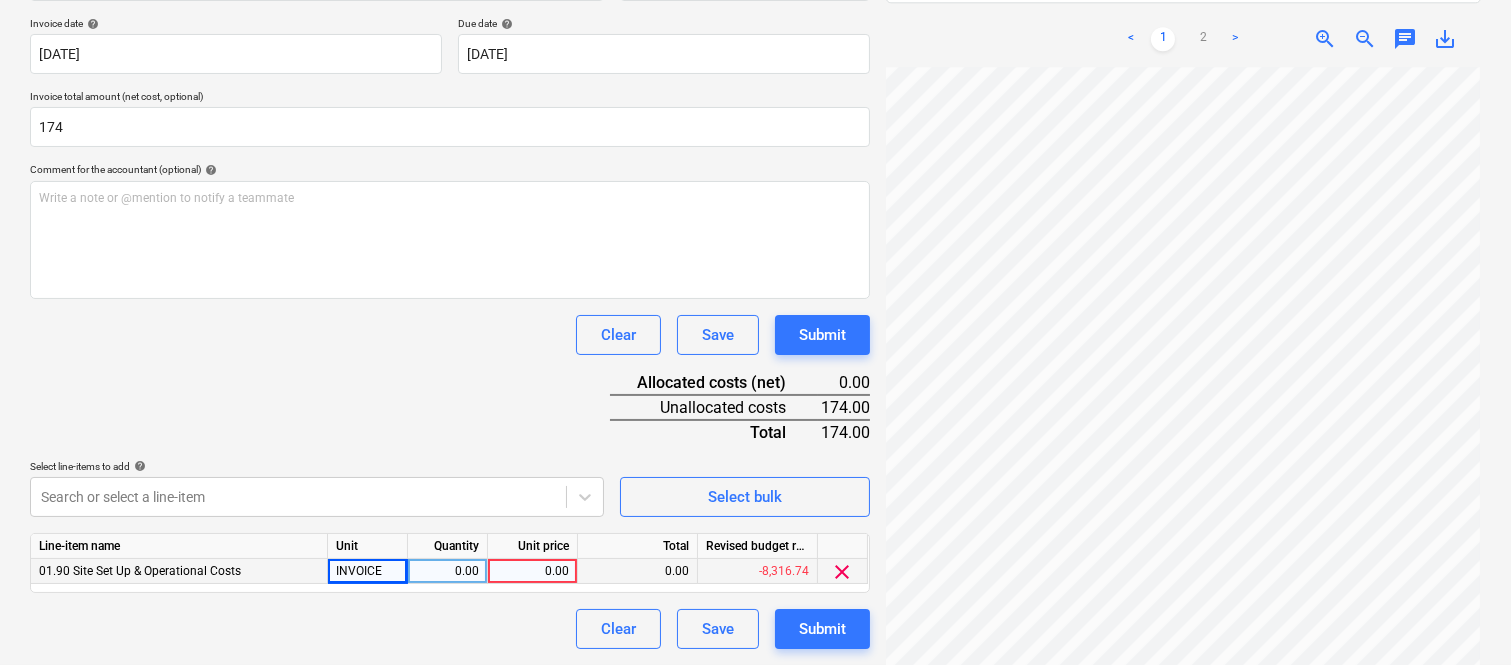 click on "0.00" at bounding box center (532, 571) 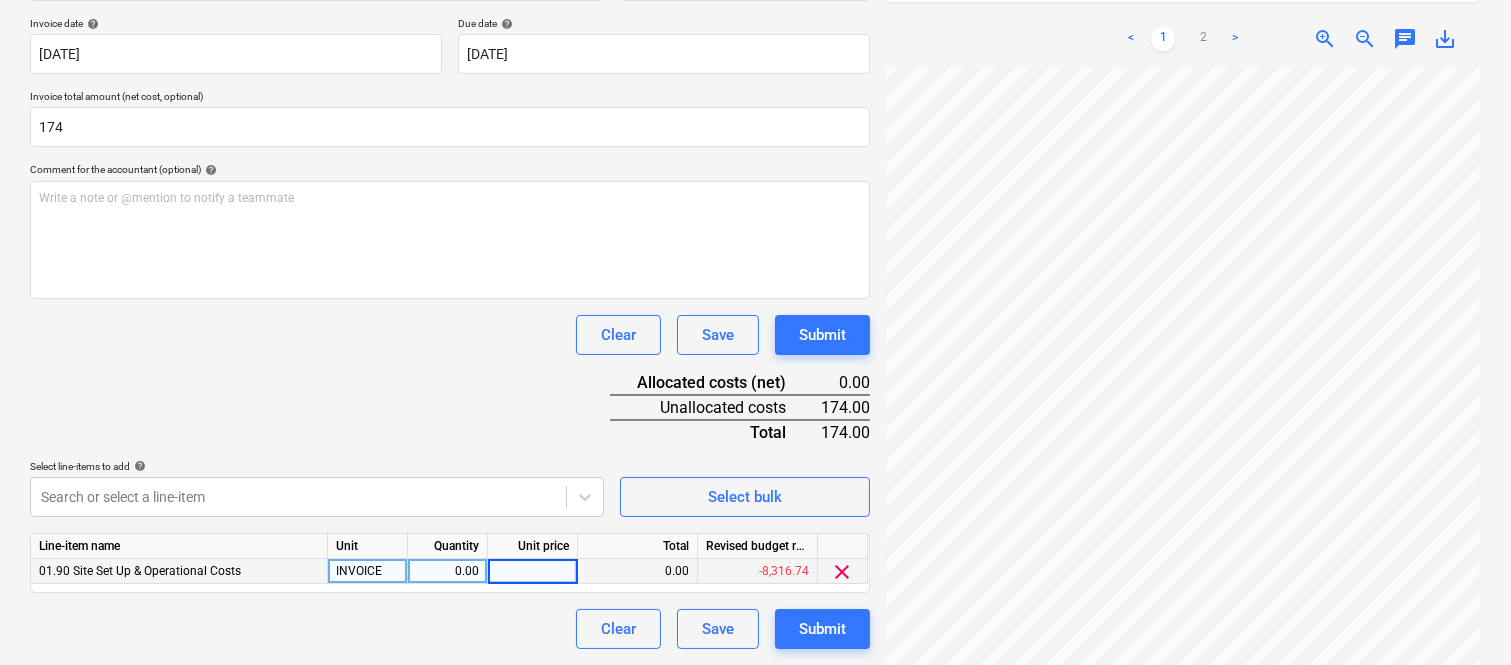 click on "0.00" at bounding box center (447, 571) 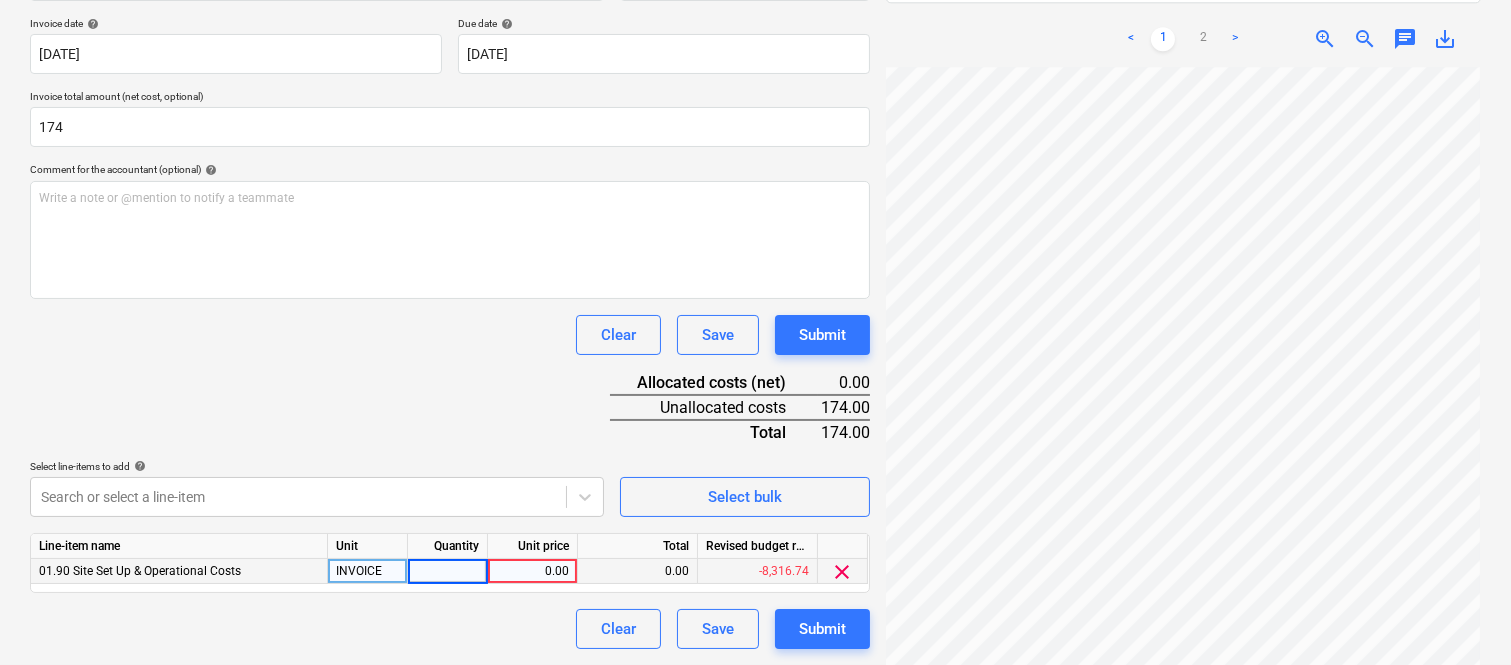 type on "1" 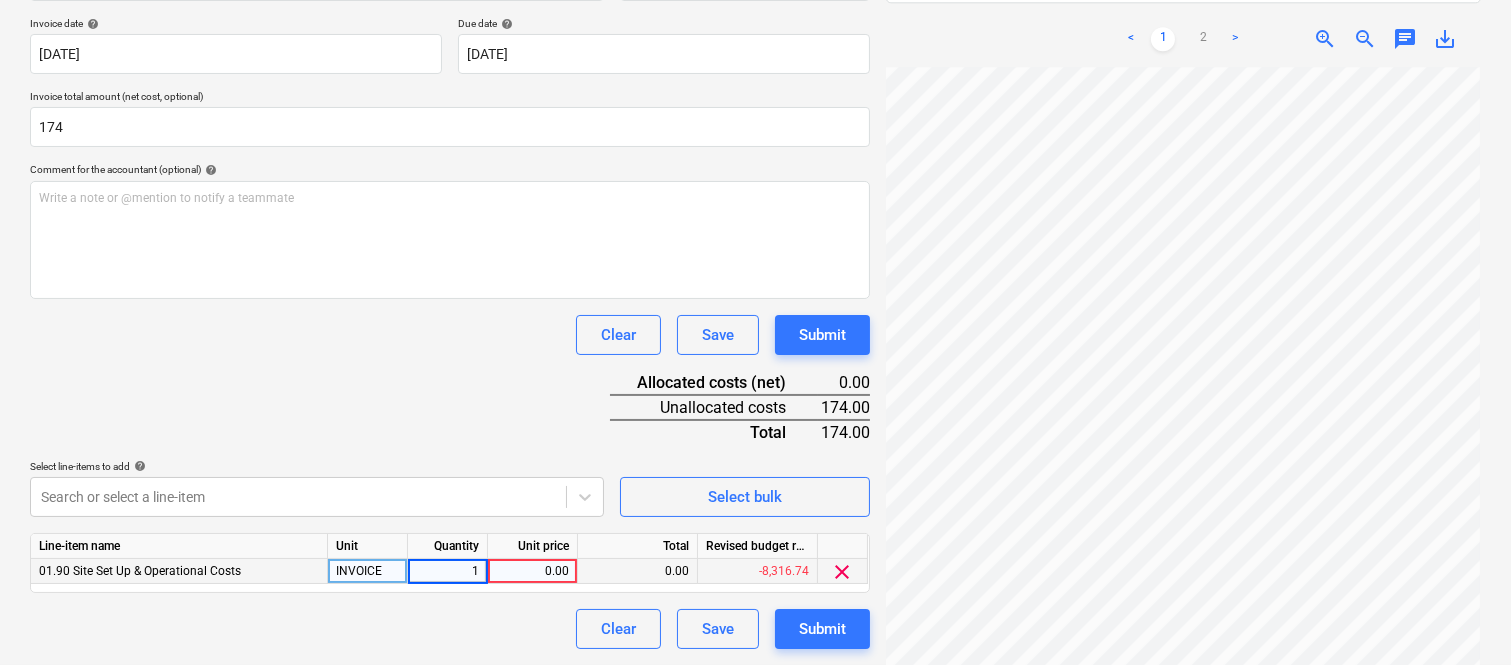 click on "0.00" at bounding box center (532, 571) 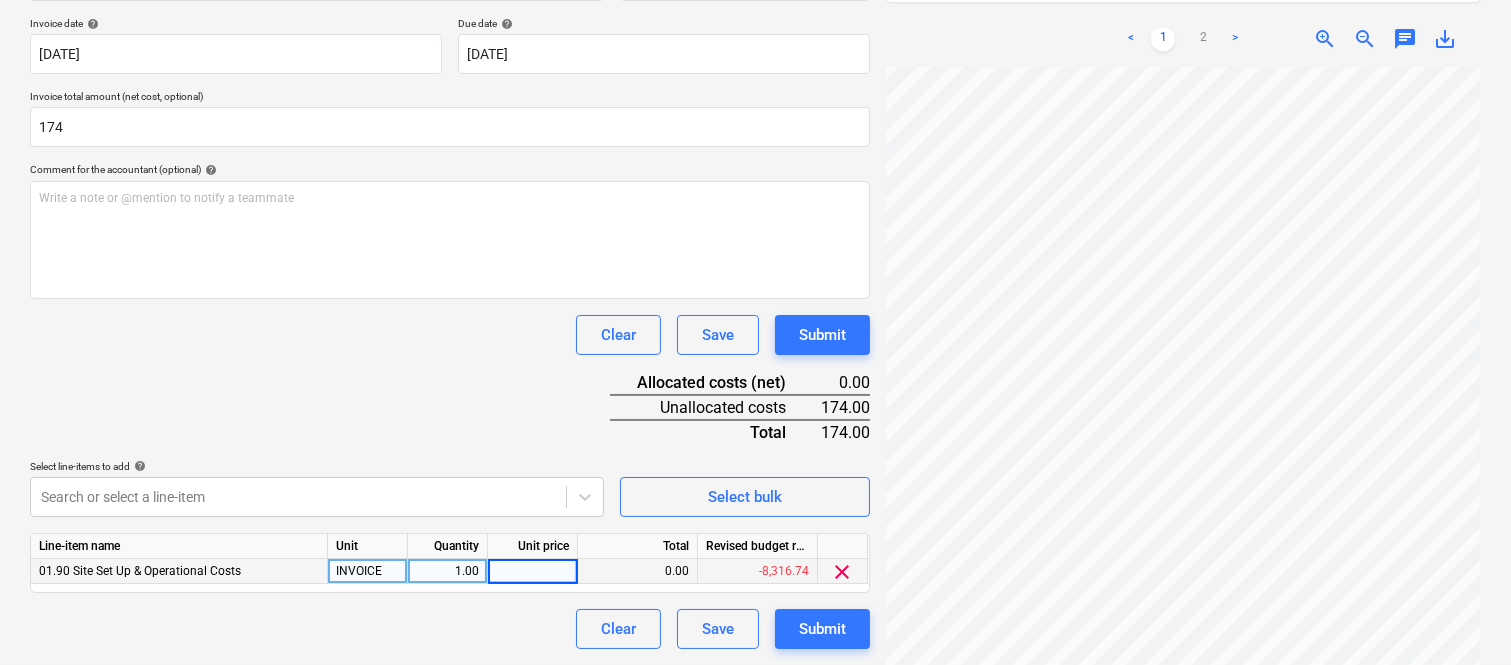 type on "174" 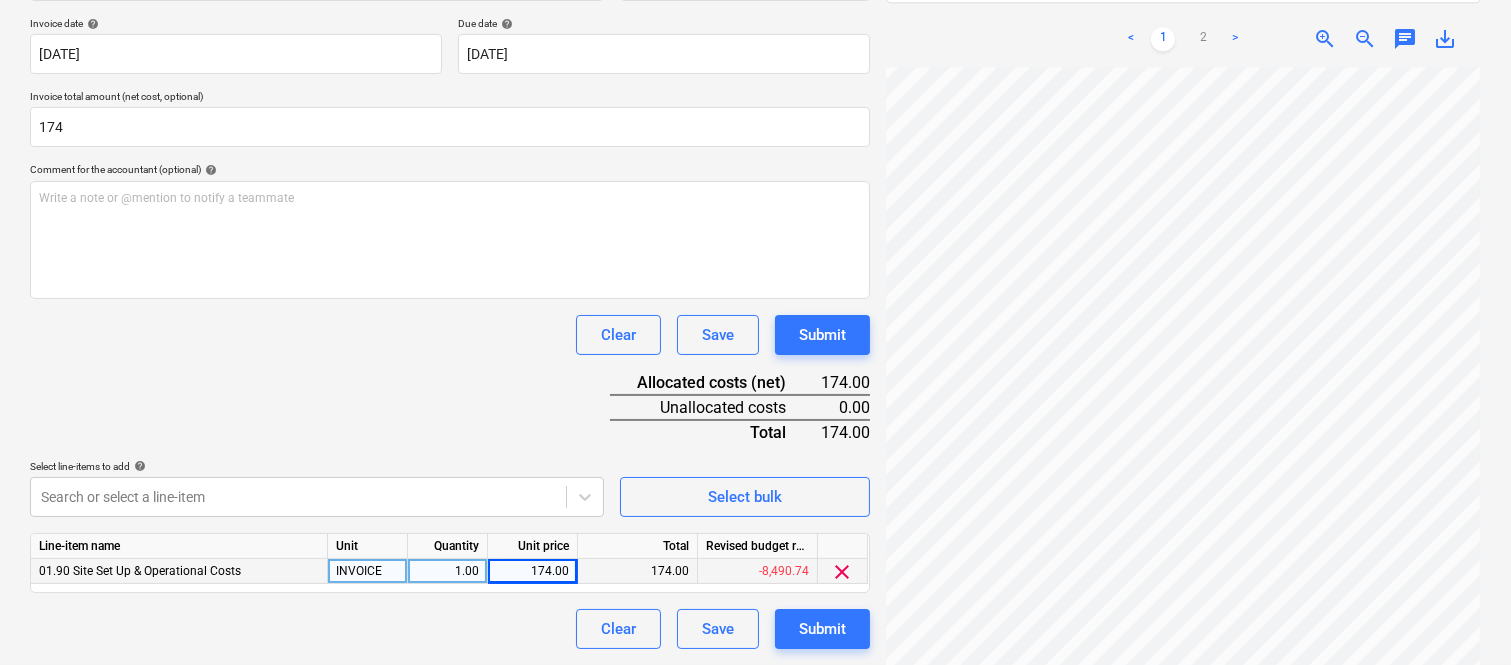 click on "Clear Save Submit" at bounding box center [450, 629] 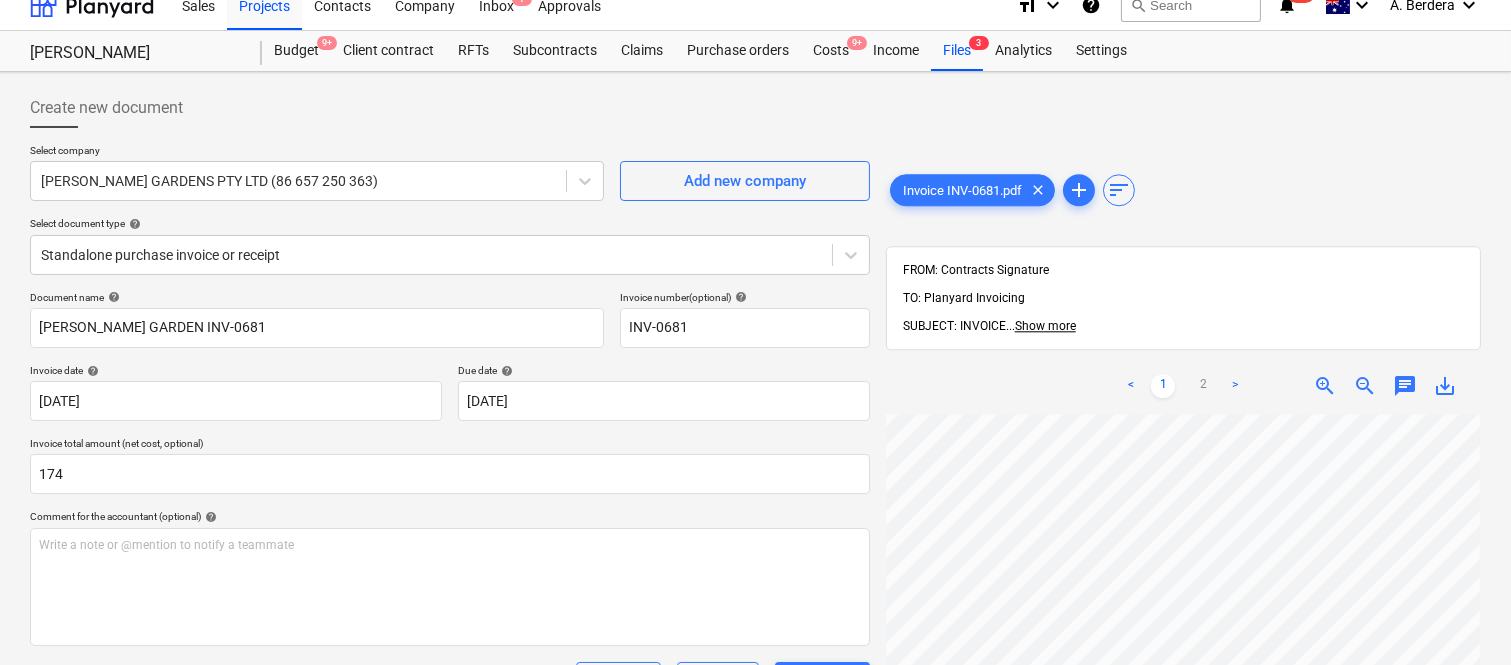 scroll, scrollTop: 0, scrollLeft: 0, axis: both 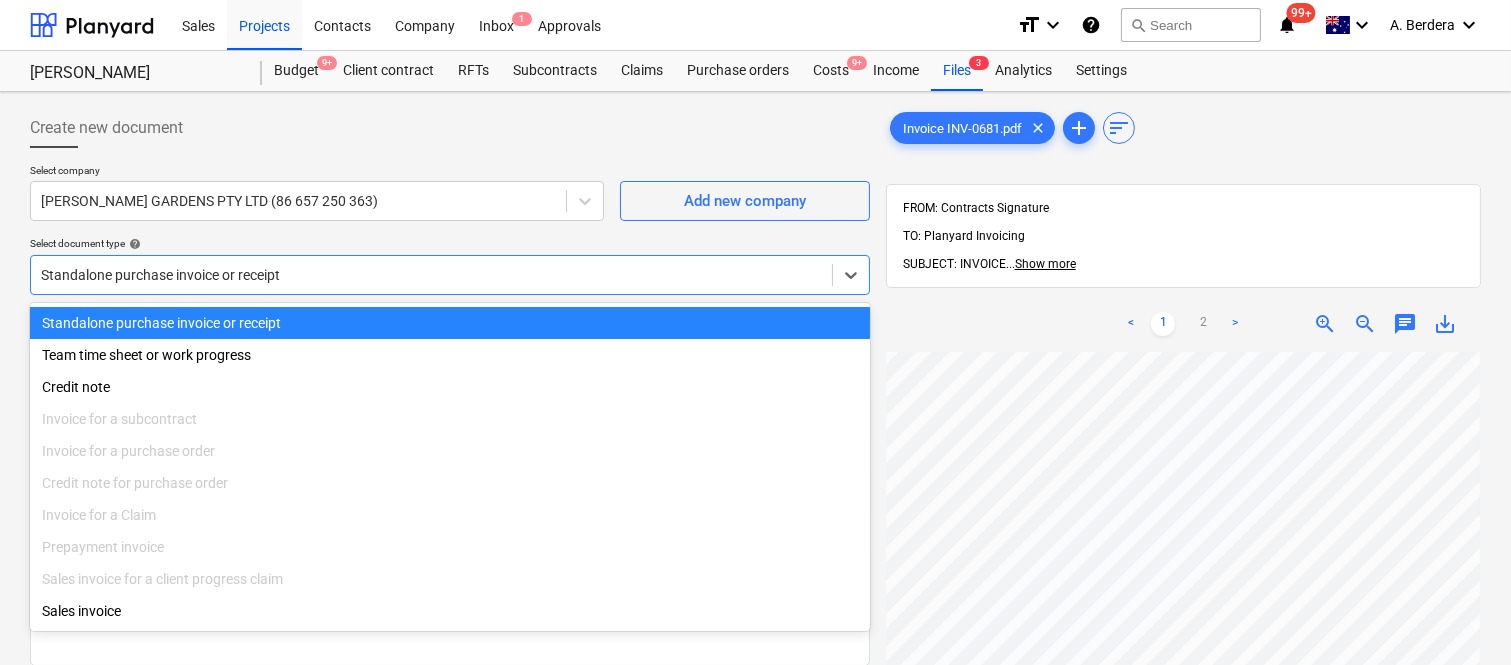 click at bounding box center [431, 275] 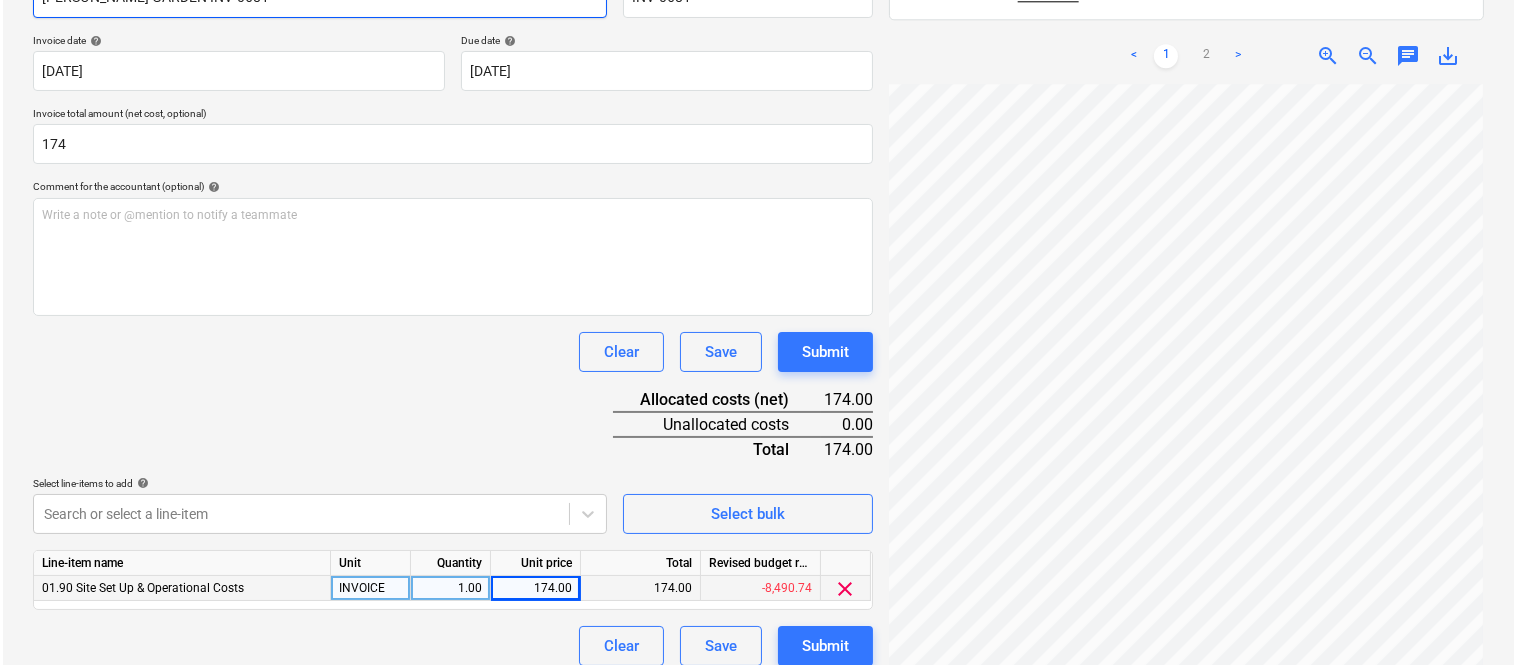 scroll, scrollTop: 367, scrollLeft: 0, axis: vertical 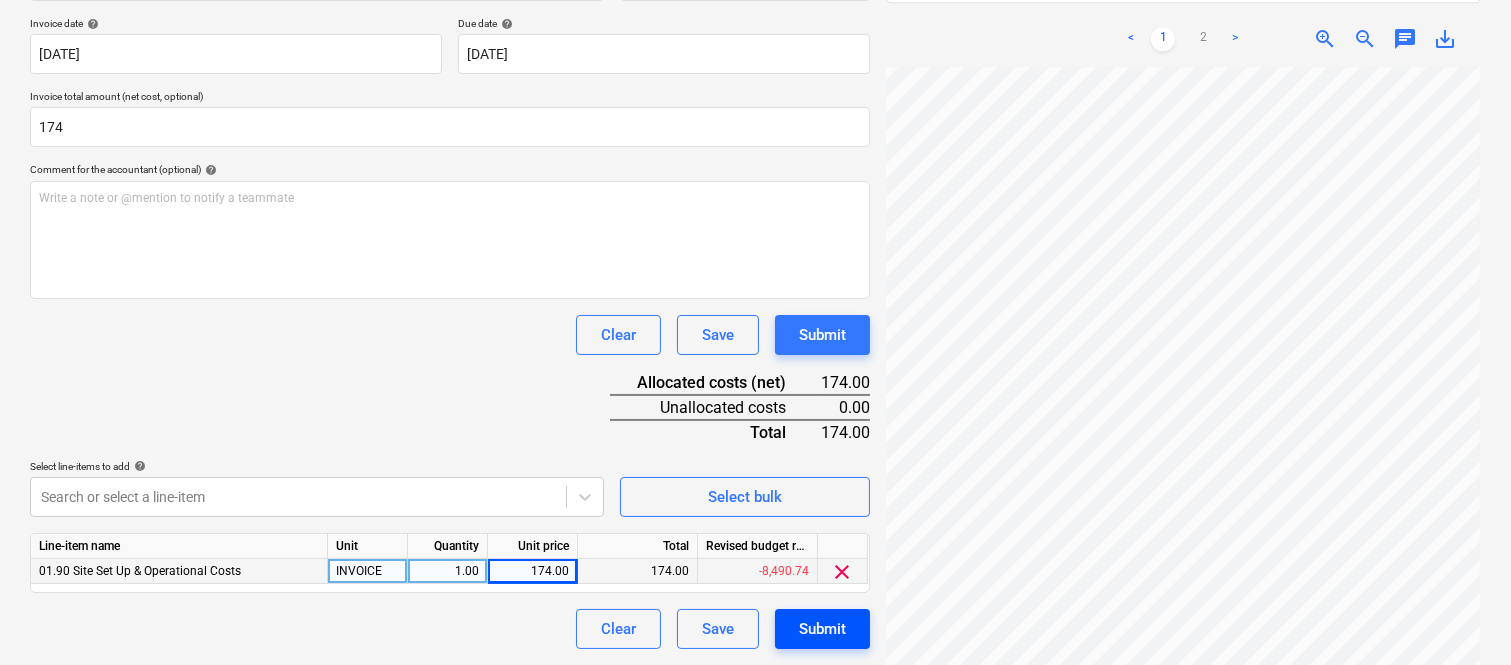 click on "Submit" at bounding box center (822, 629) 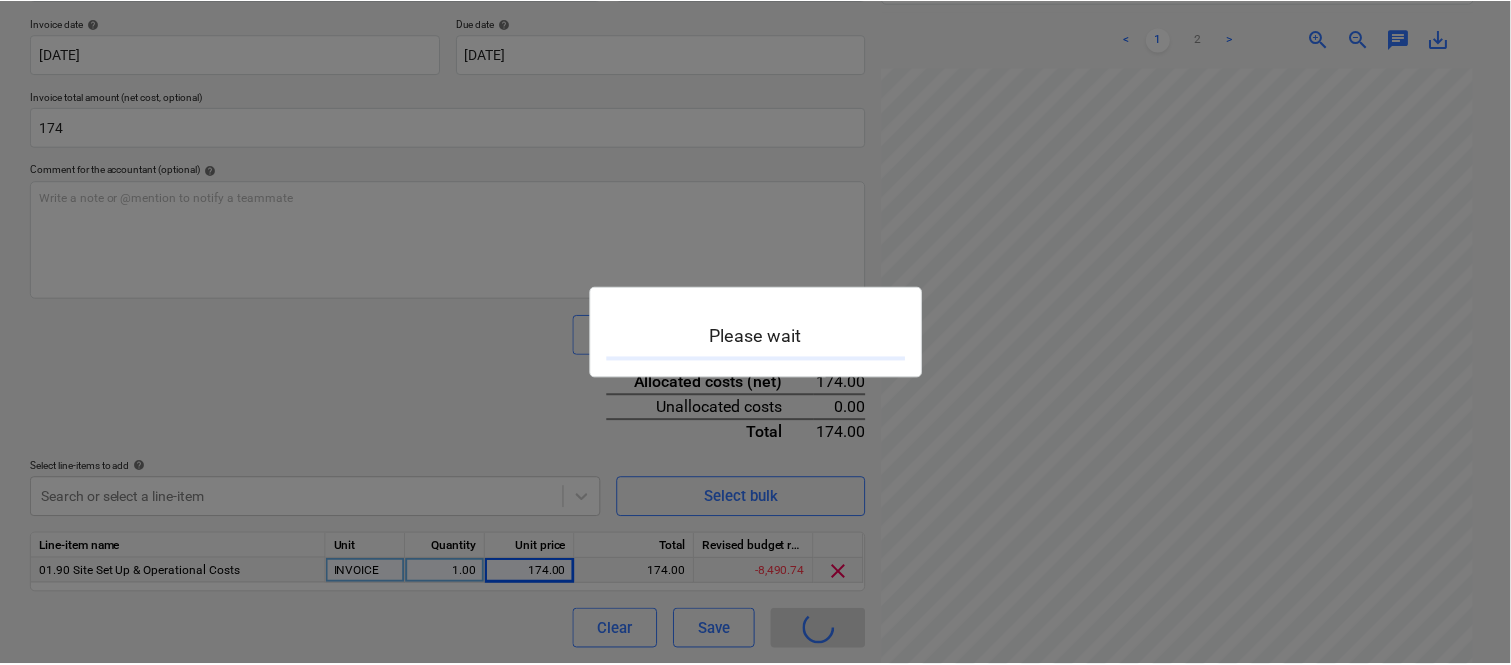 scroll, scrollTop: 0, scrollLeft: 0, axis: both 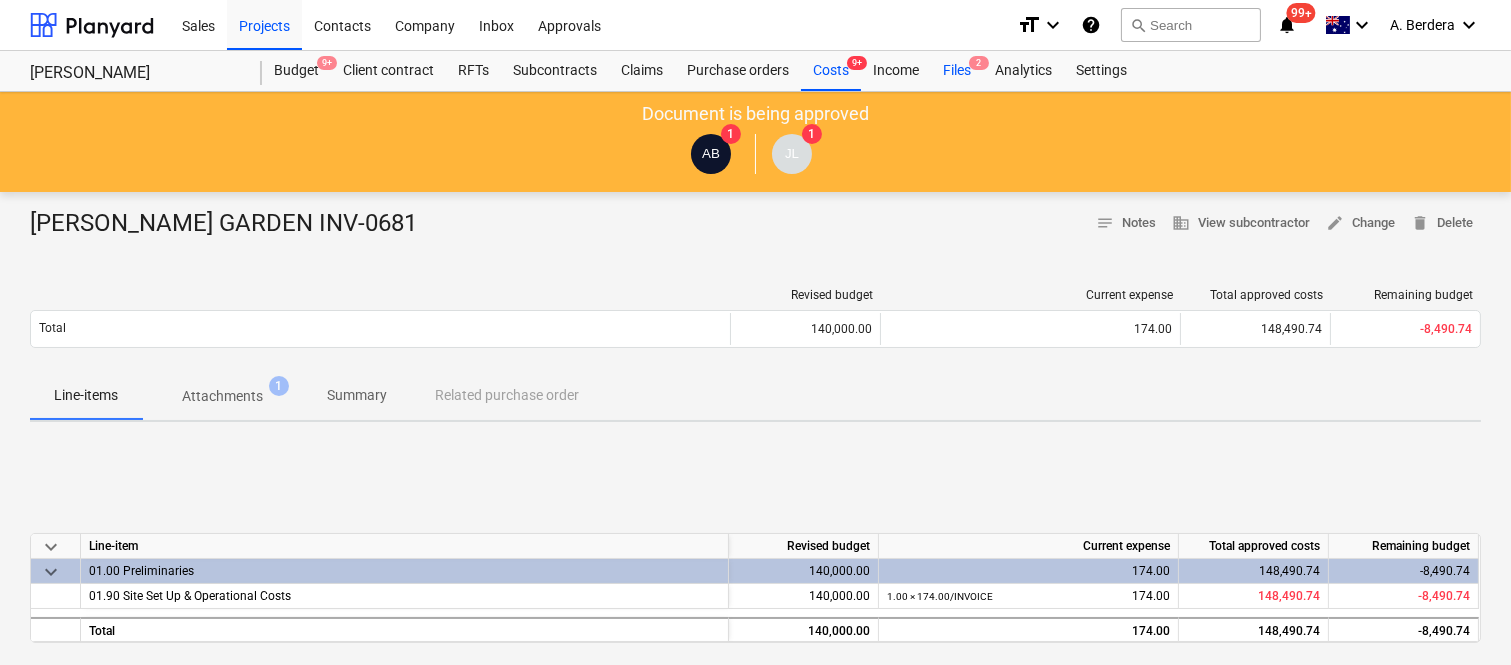 click on "Files 2" at bounding box center [957, 71] 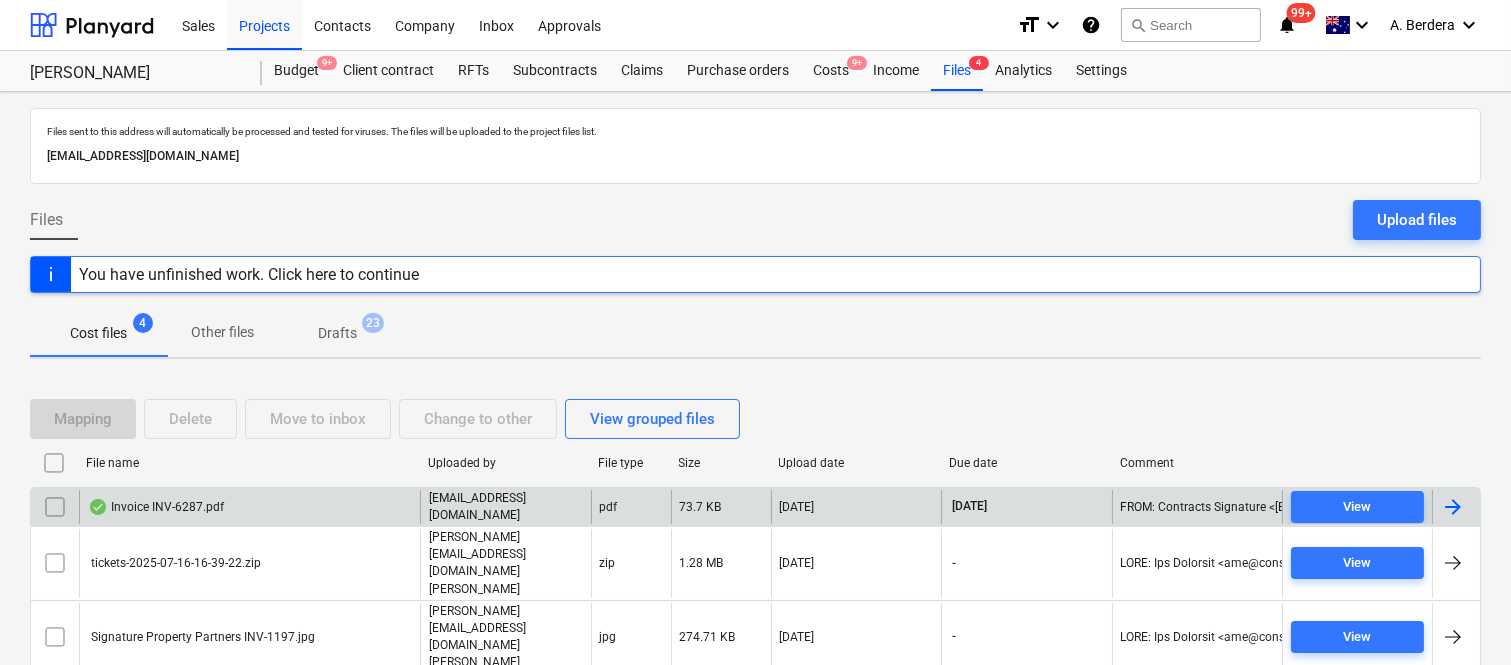 click on "Invoice INV-6287.pdf" at bounding box center [249, 507] 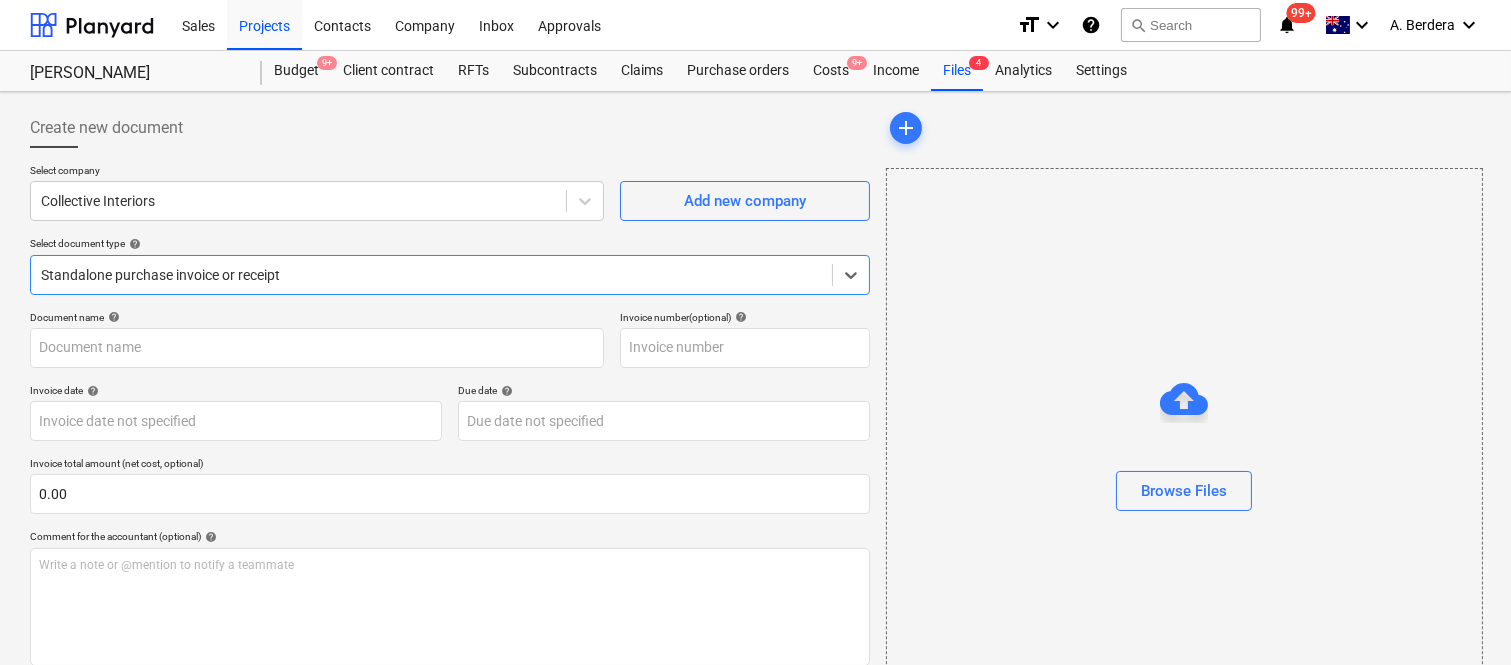 type on "INV-6287" 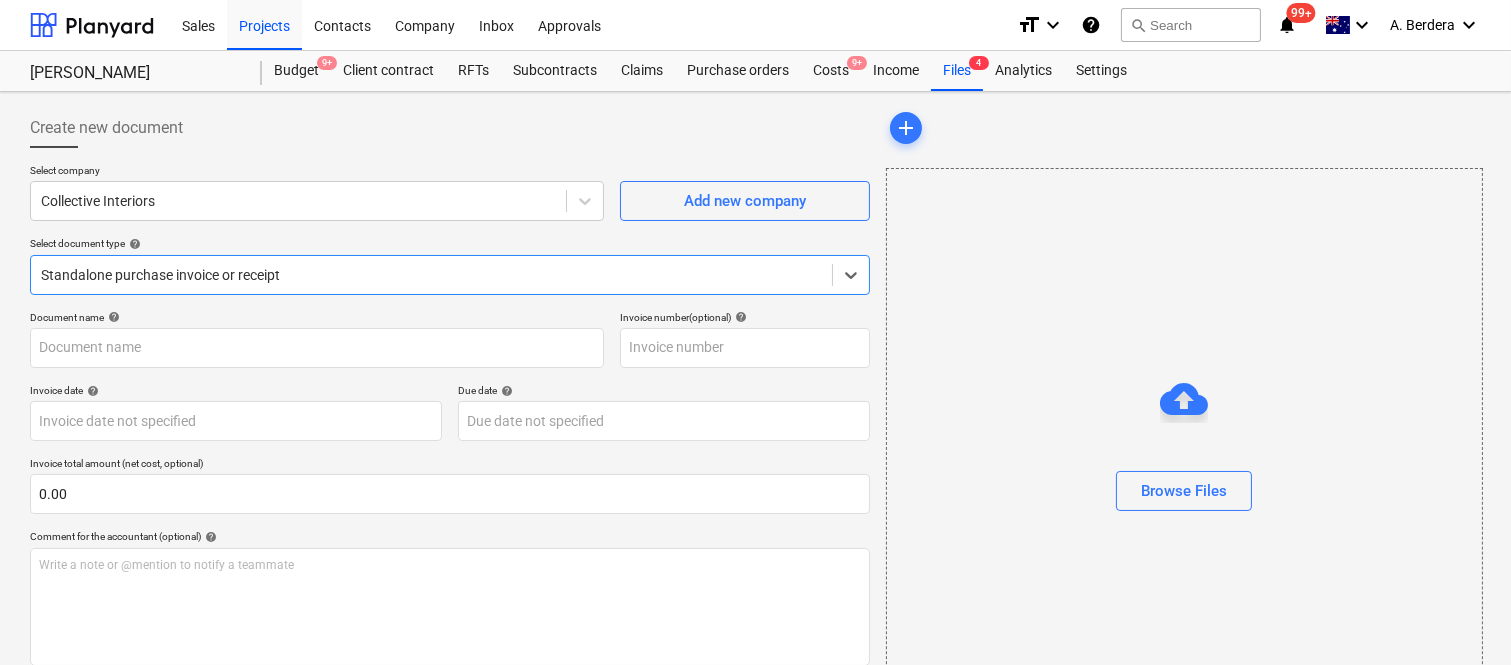 type on "INV-6287" 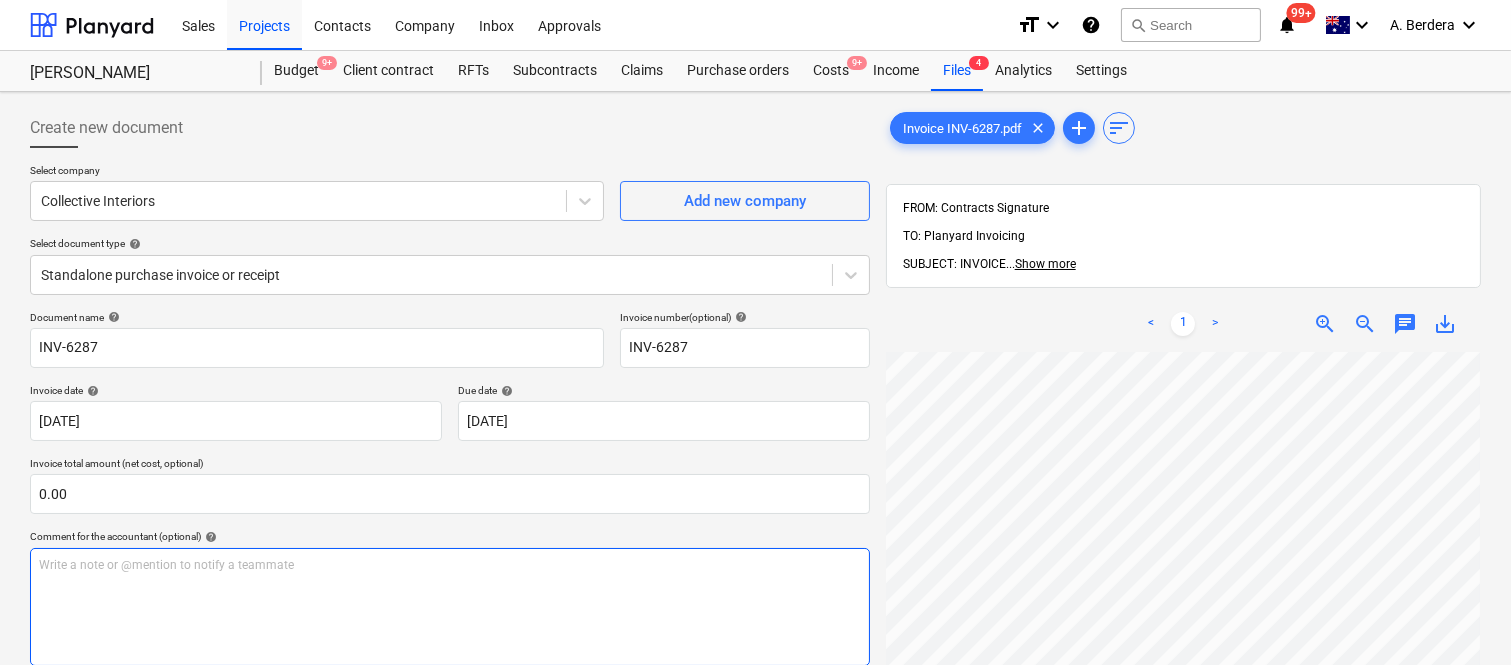 scroll, scrollTop: 55, scrollLeft: 455, axis: both 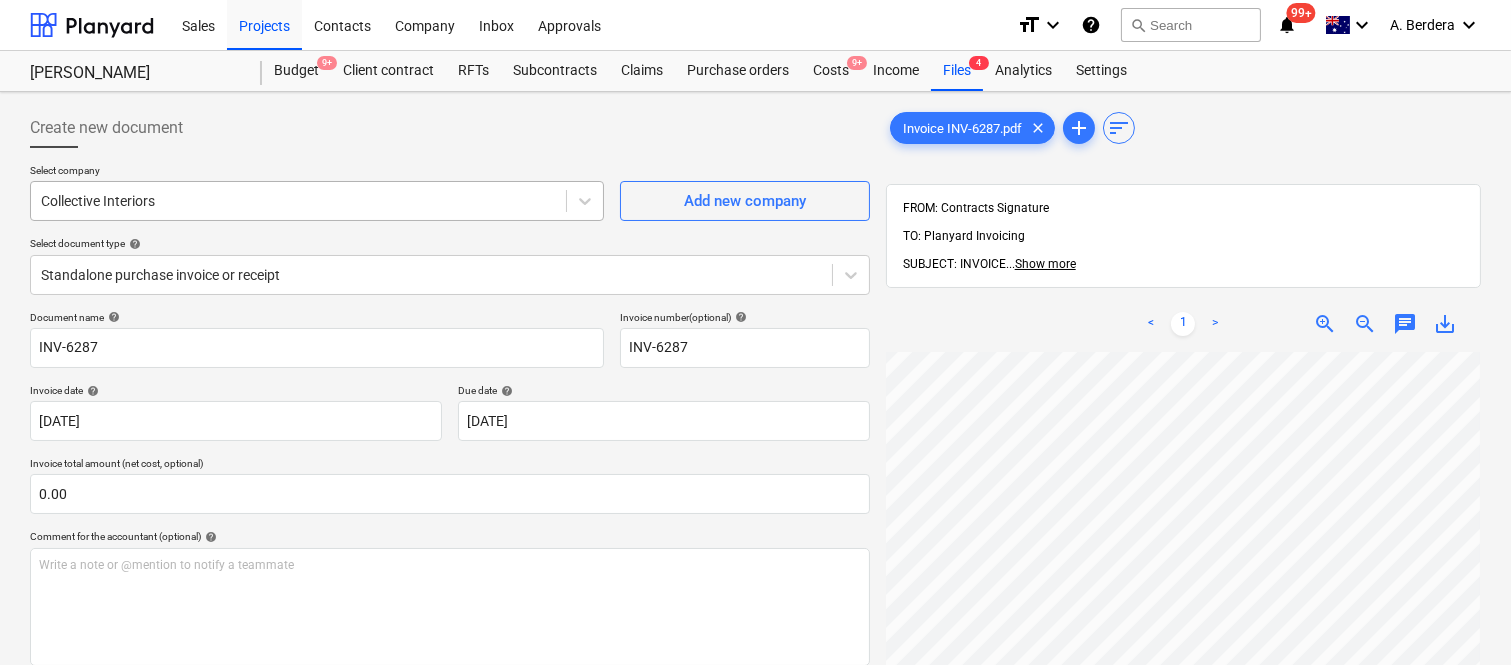 click at bounding box center [298, 201] 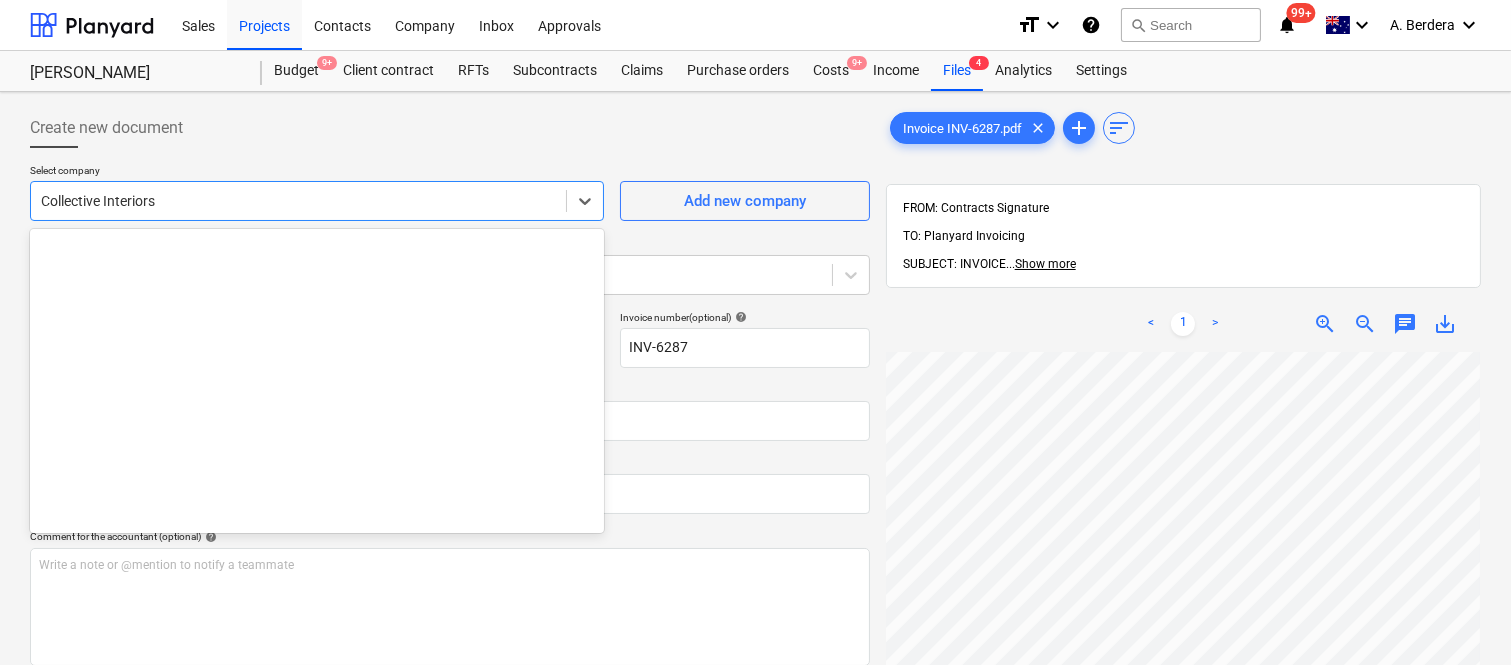 scroll, scrollTop: 4060, scrollLeft: 0, axis: vertical 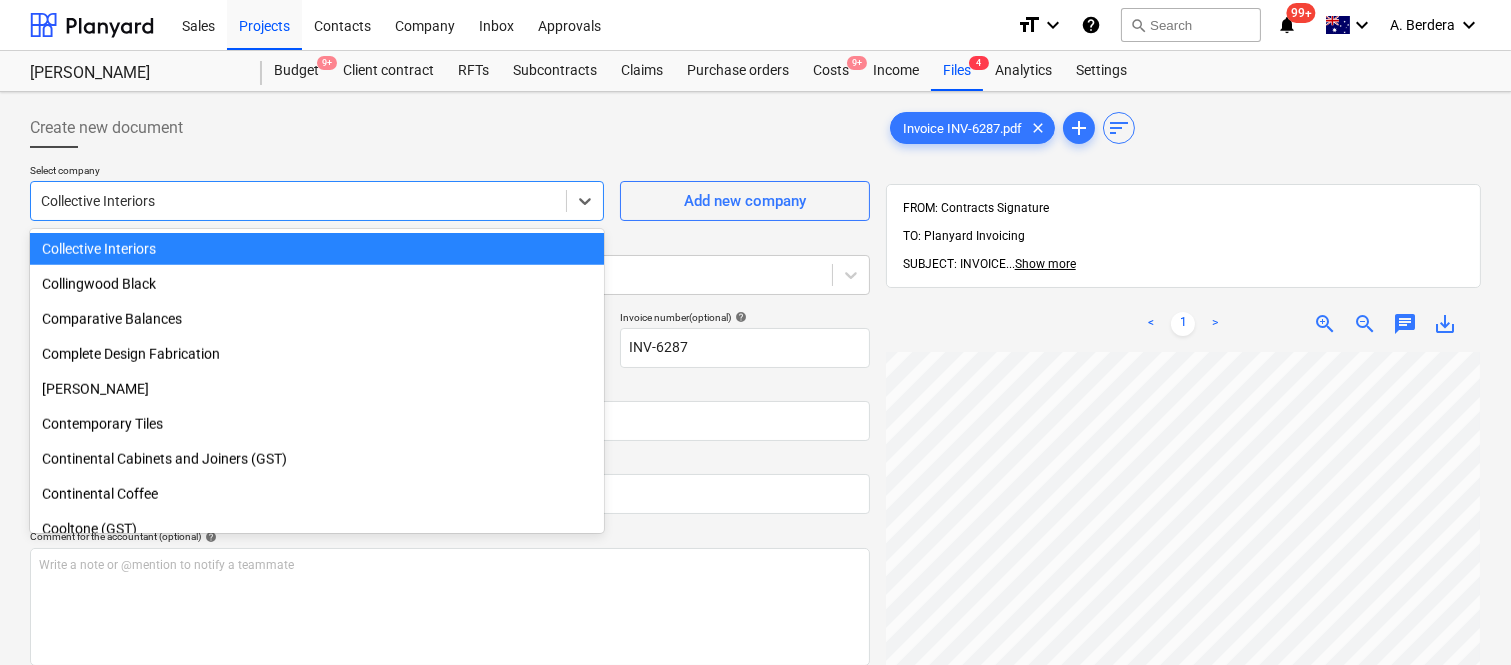 click on "Collective Interiors" at bounding box center [317, 249] 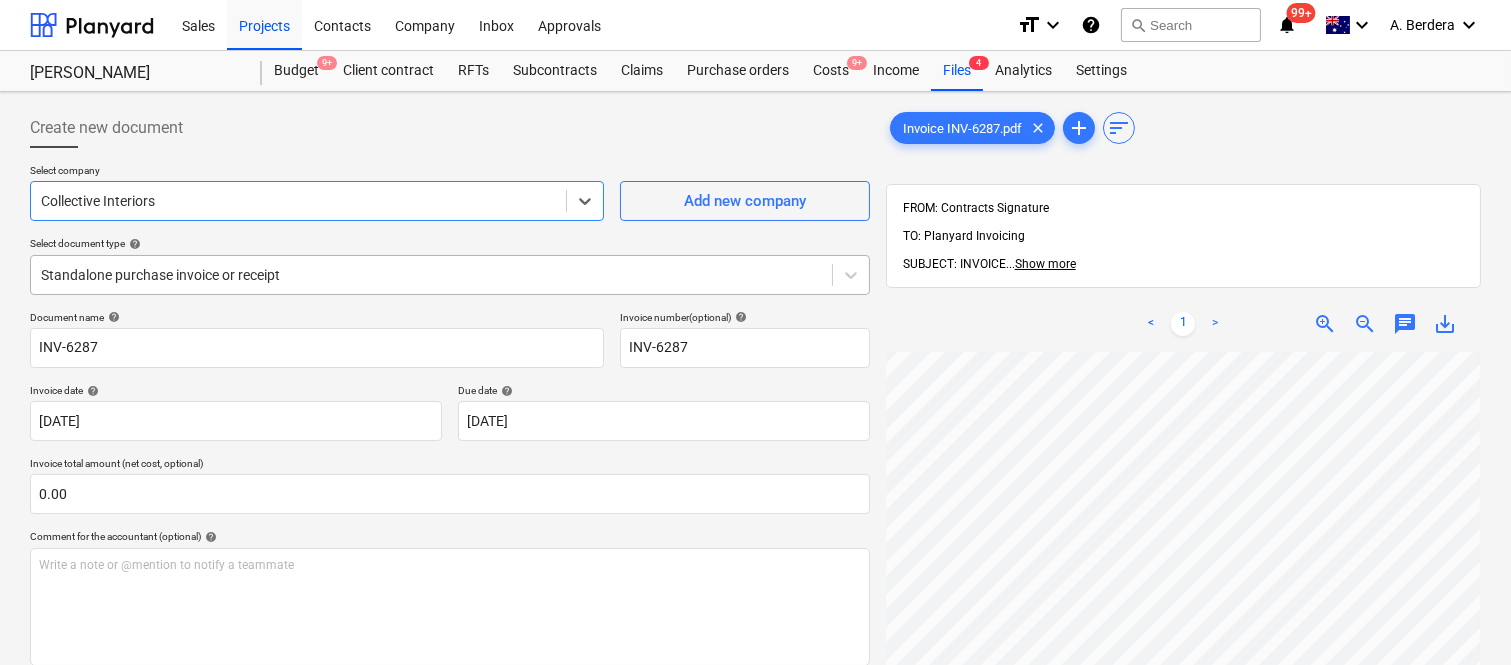 click at bounding box center (431, 275) 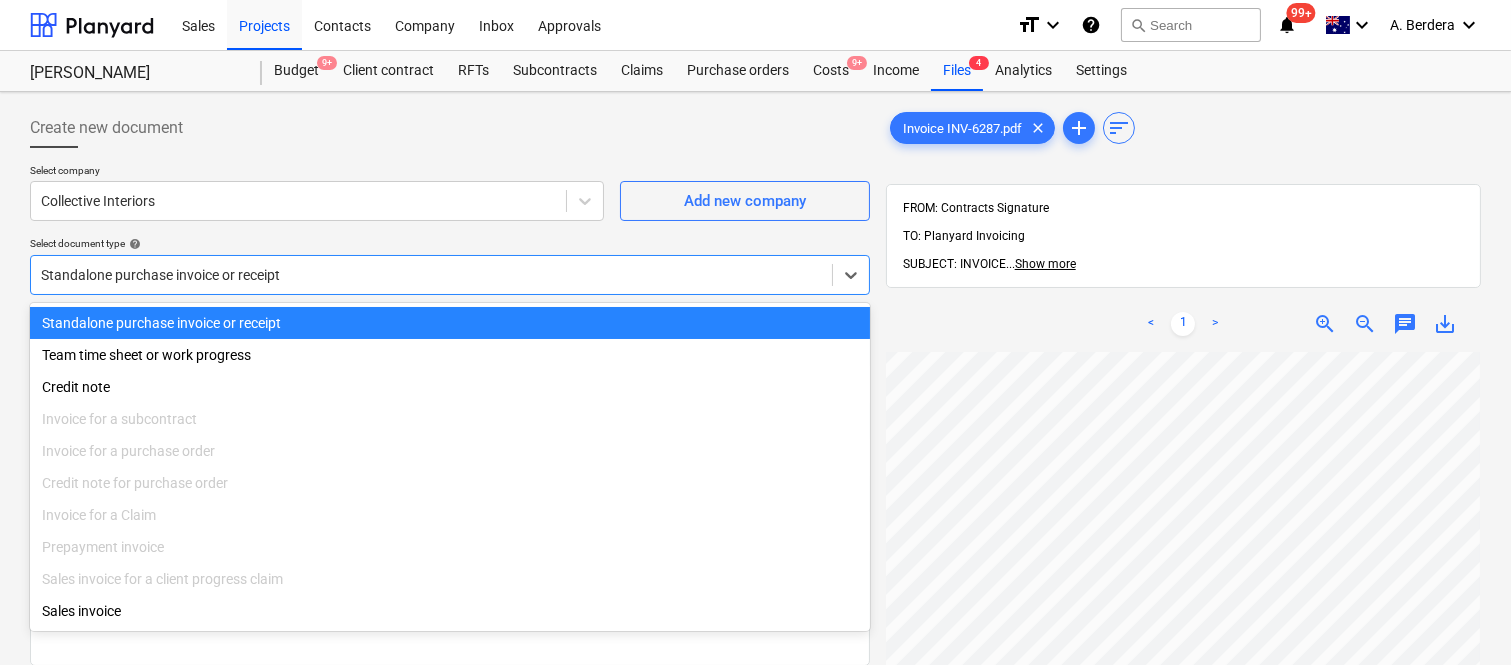 click on "Standalone purchase invoice or receipt" at bounding box center (450, 323) 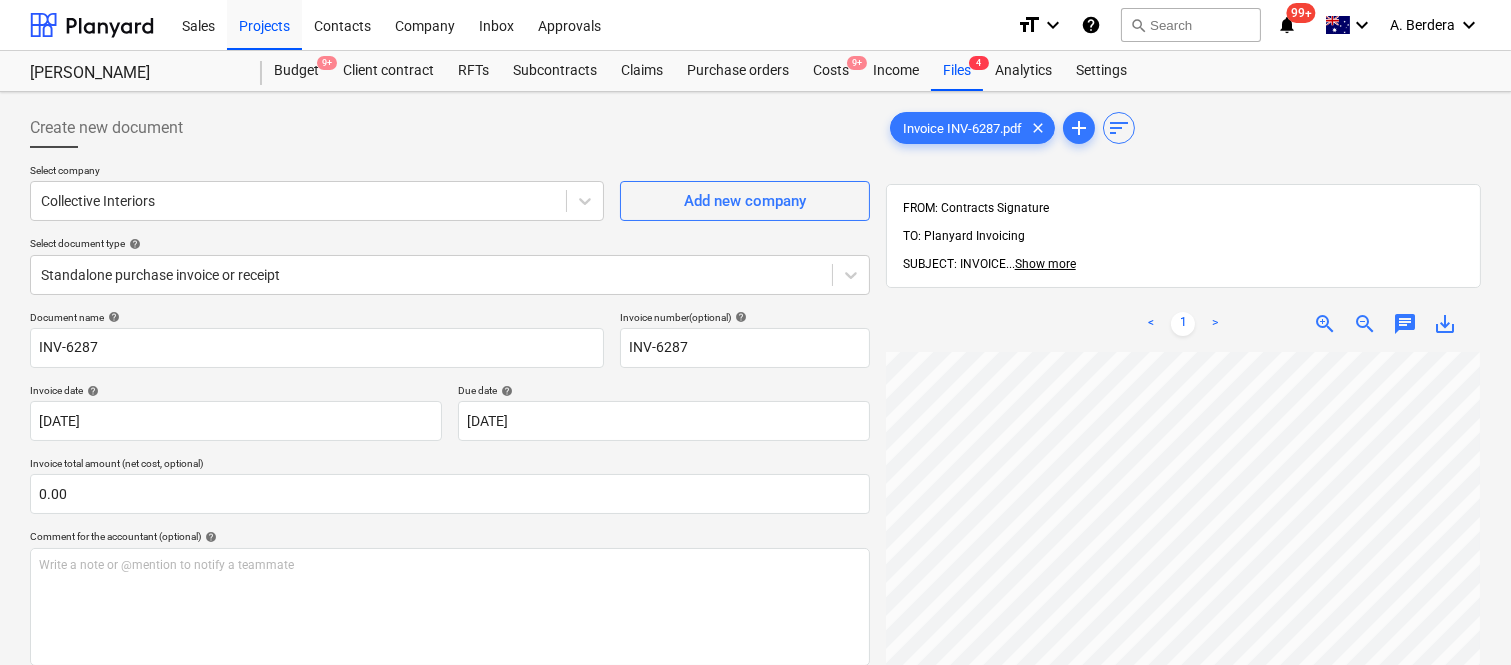 scroll, scrollTop: 0, scrollLeft: 455, axis: horizontal 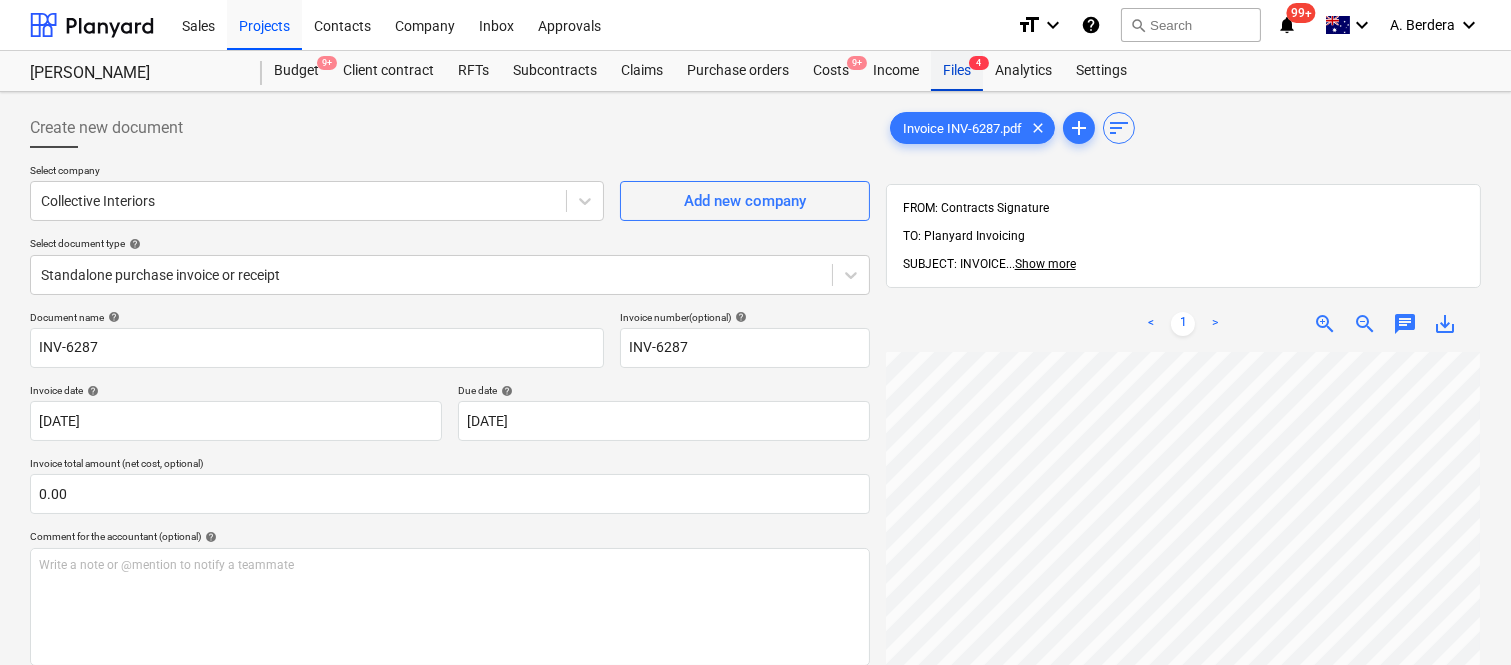 click on "Files 4" at bounding box center (957, 71) 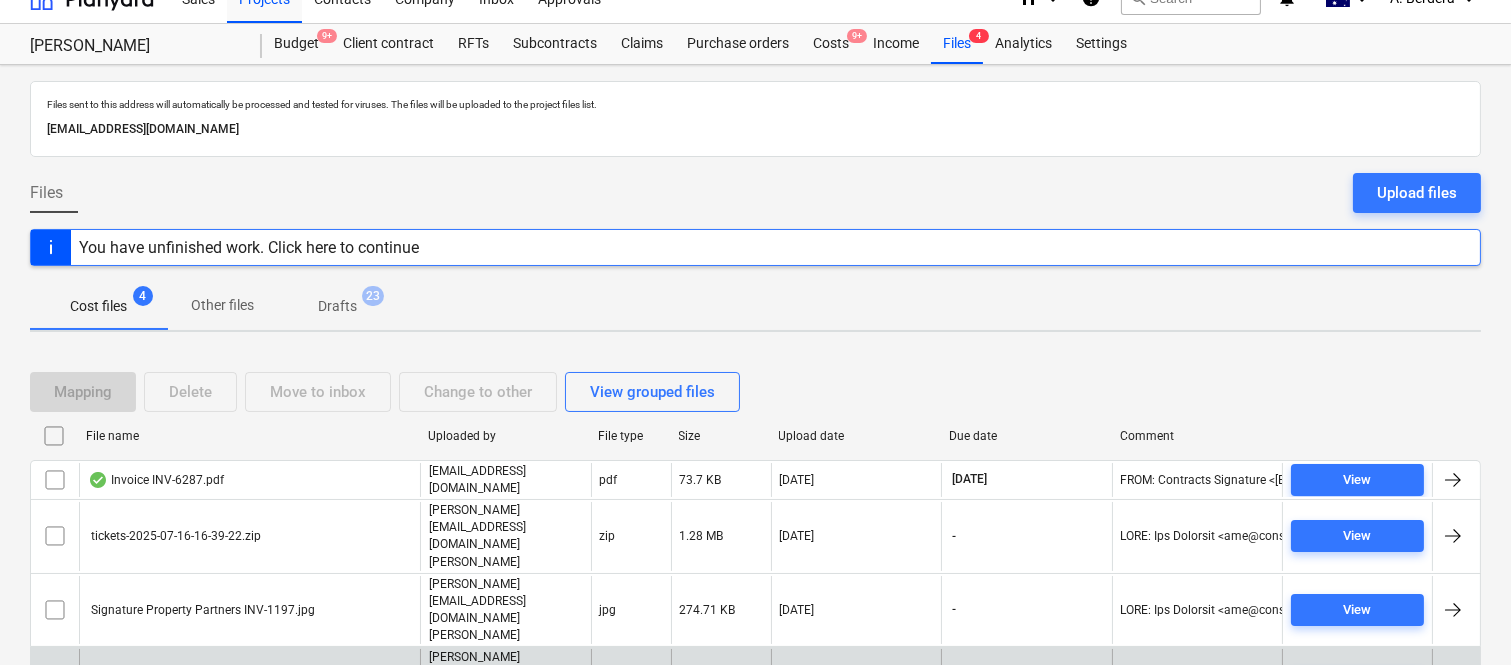 scroll, scrollTop: 43, scrollLeft: 0, axis: vertical 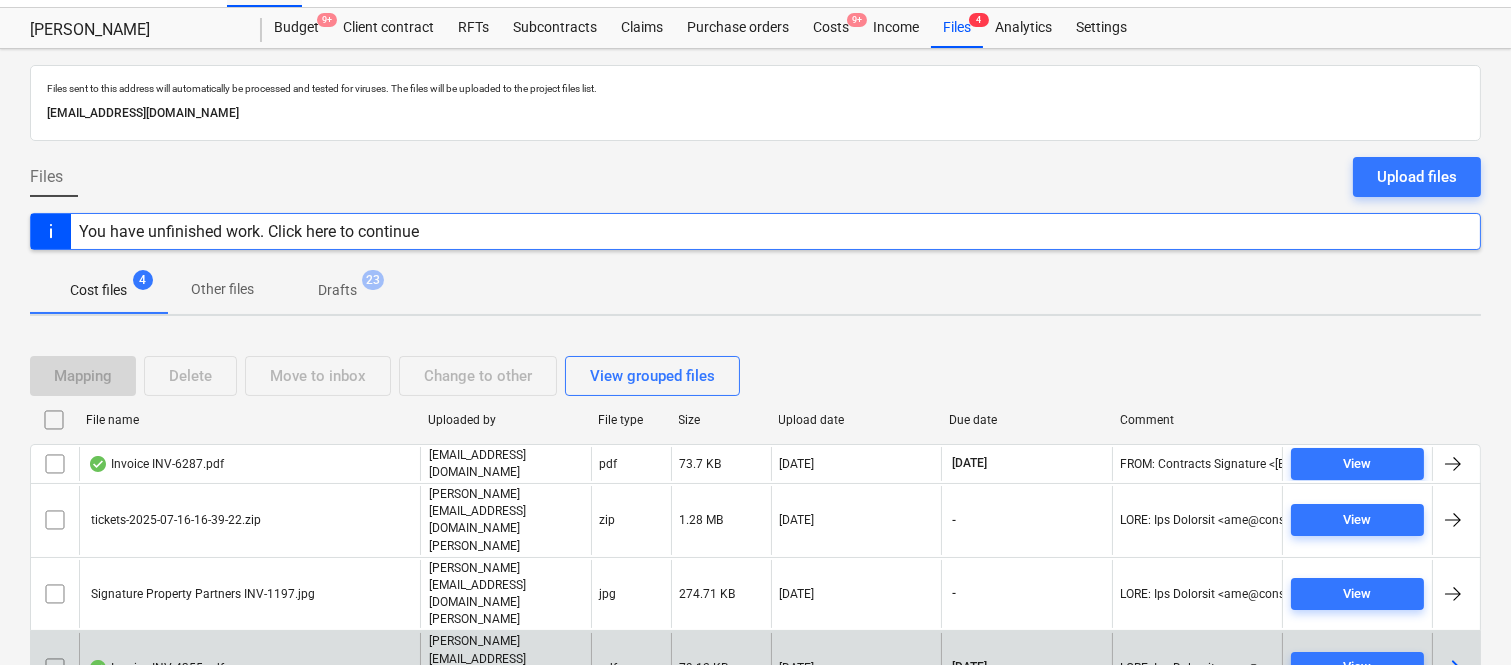 click on "Invoice INV-4355.pdf" at bounding box center (249, 667) 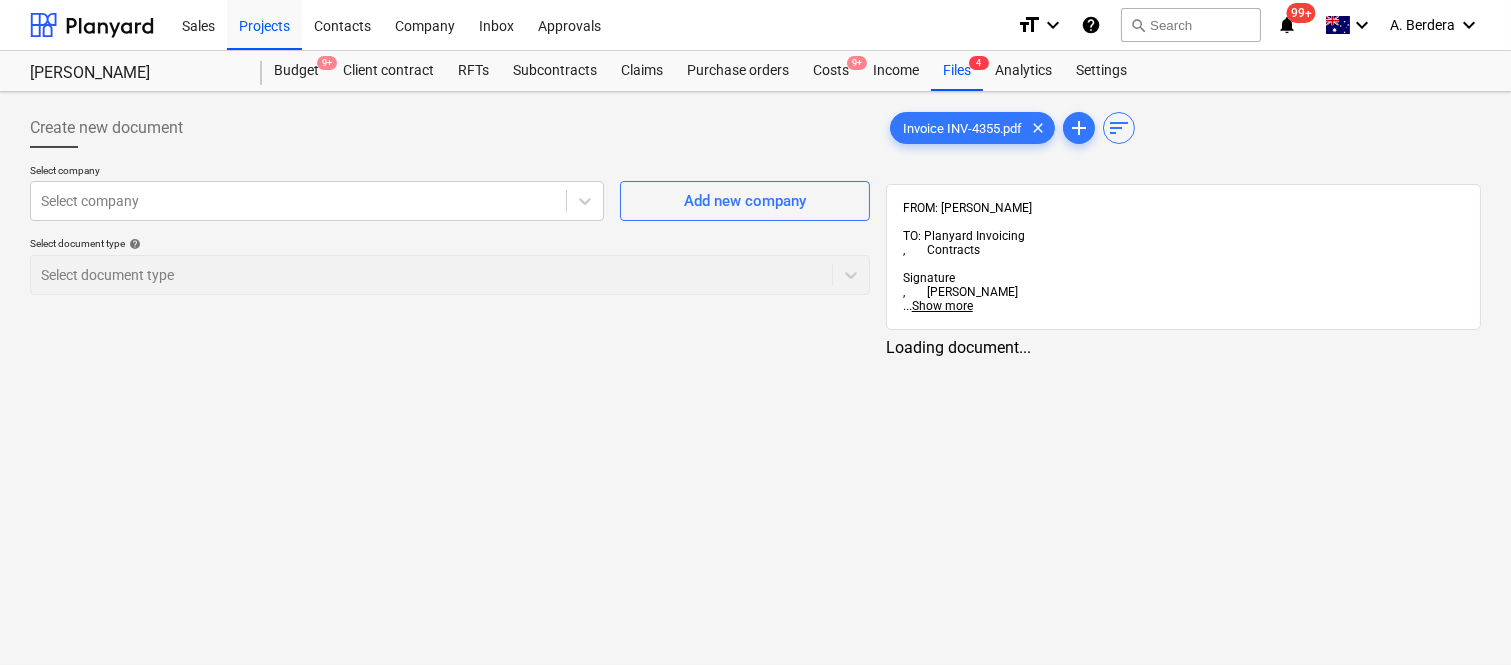 scroll, scrollTop: 0, scrollLeft: 0, axis: both 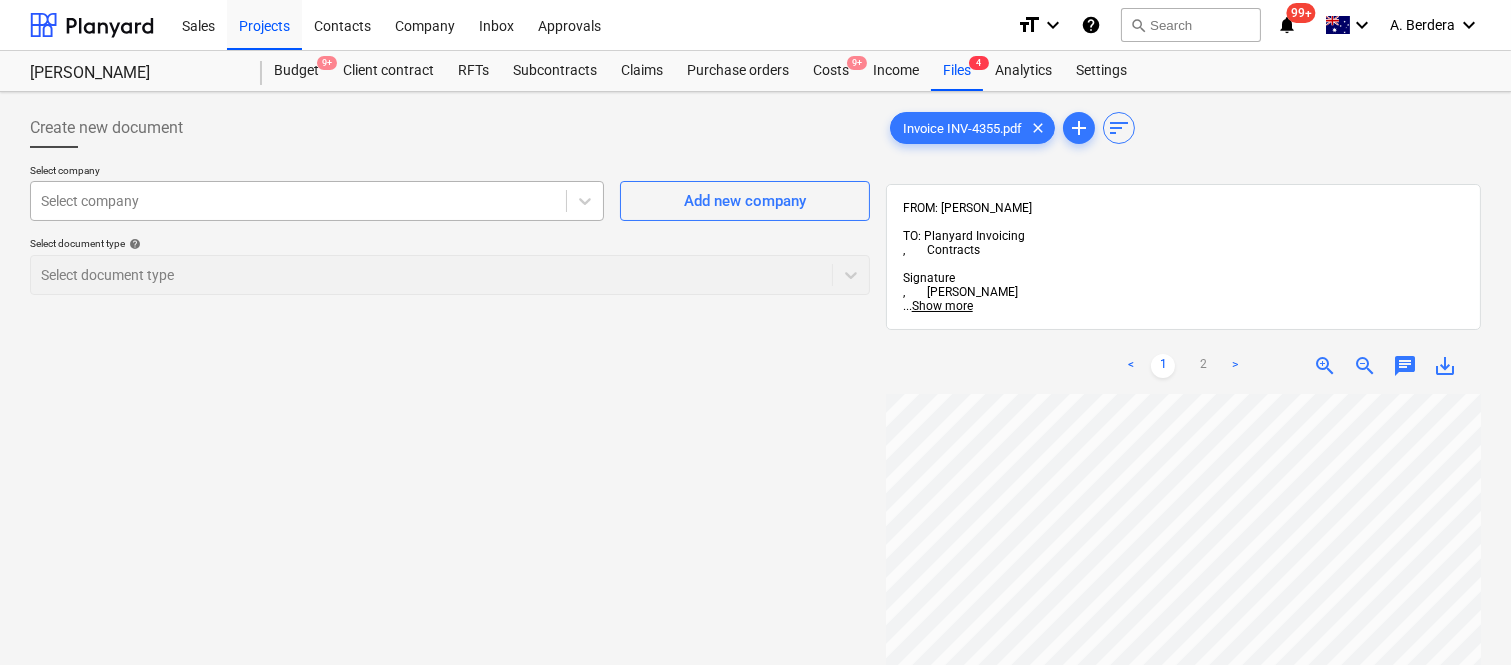 click at bounding box center [298, 201] 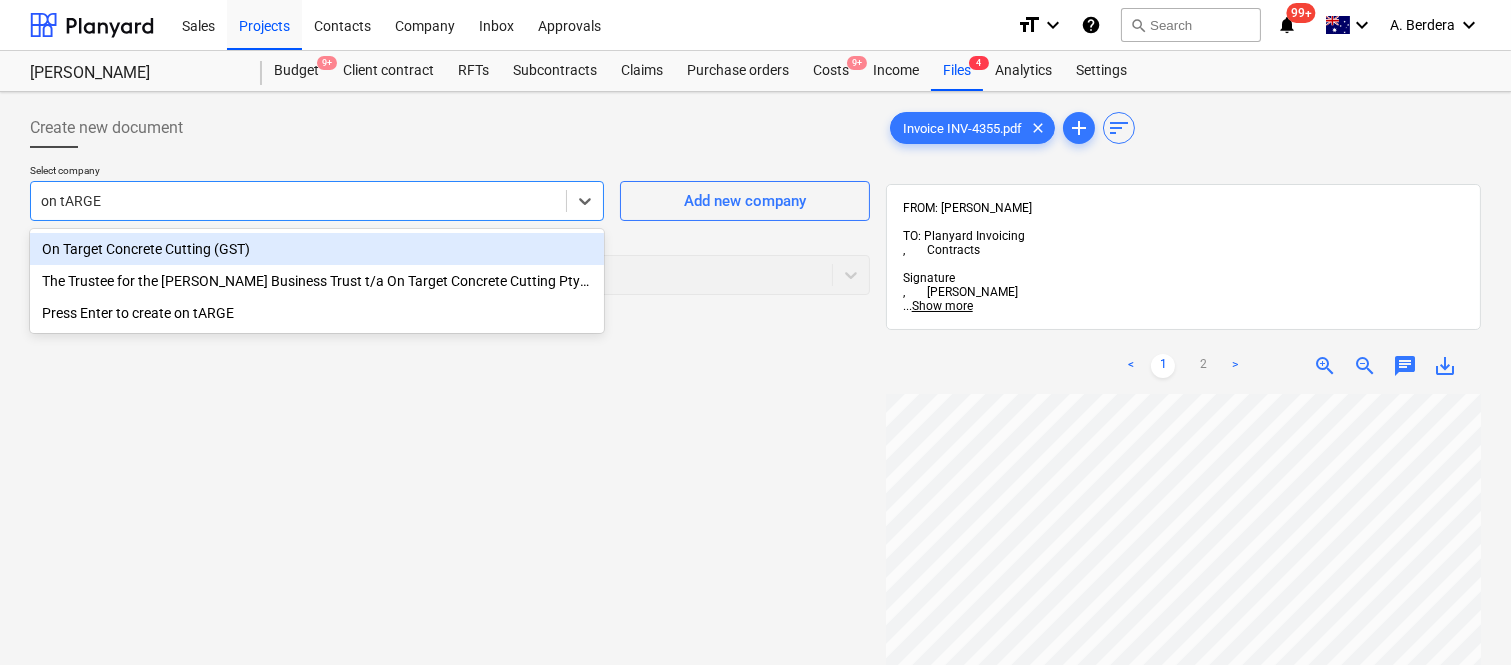 type on "on tARGET" 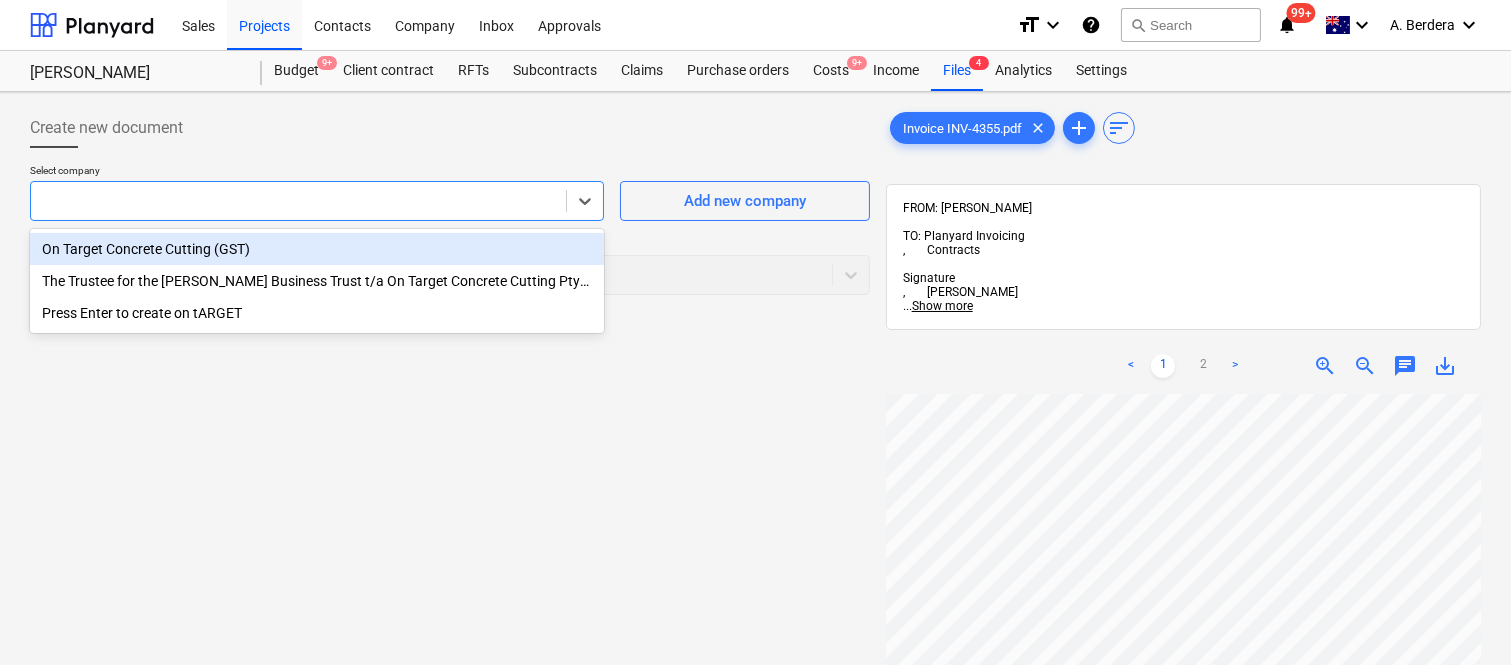 click at bounding box center [298, 201] 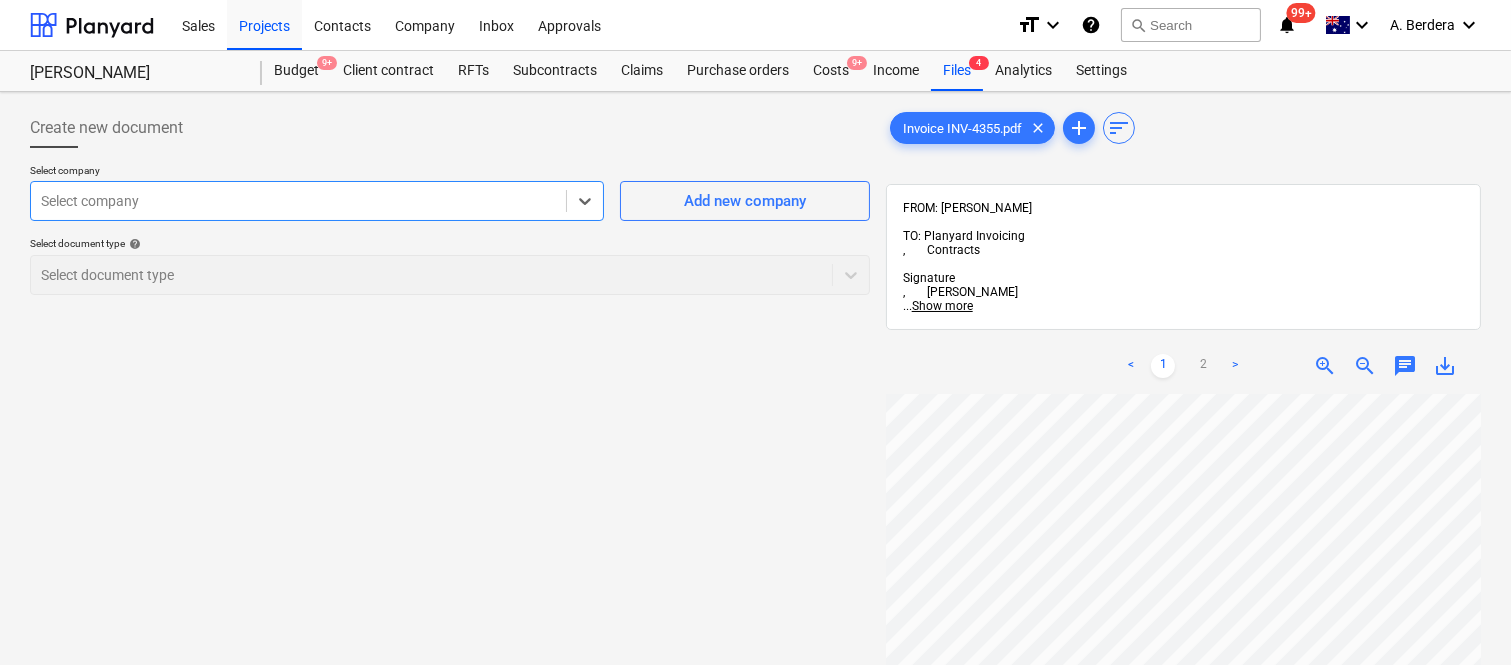 click at bounding box center [298, 201] 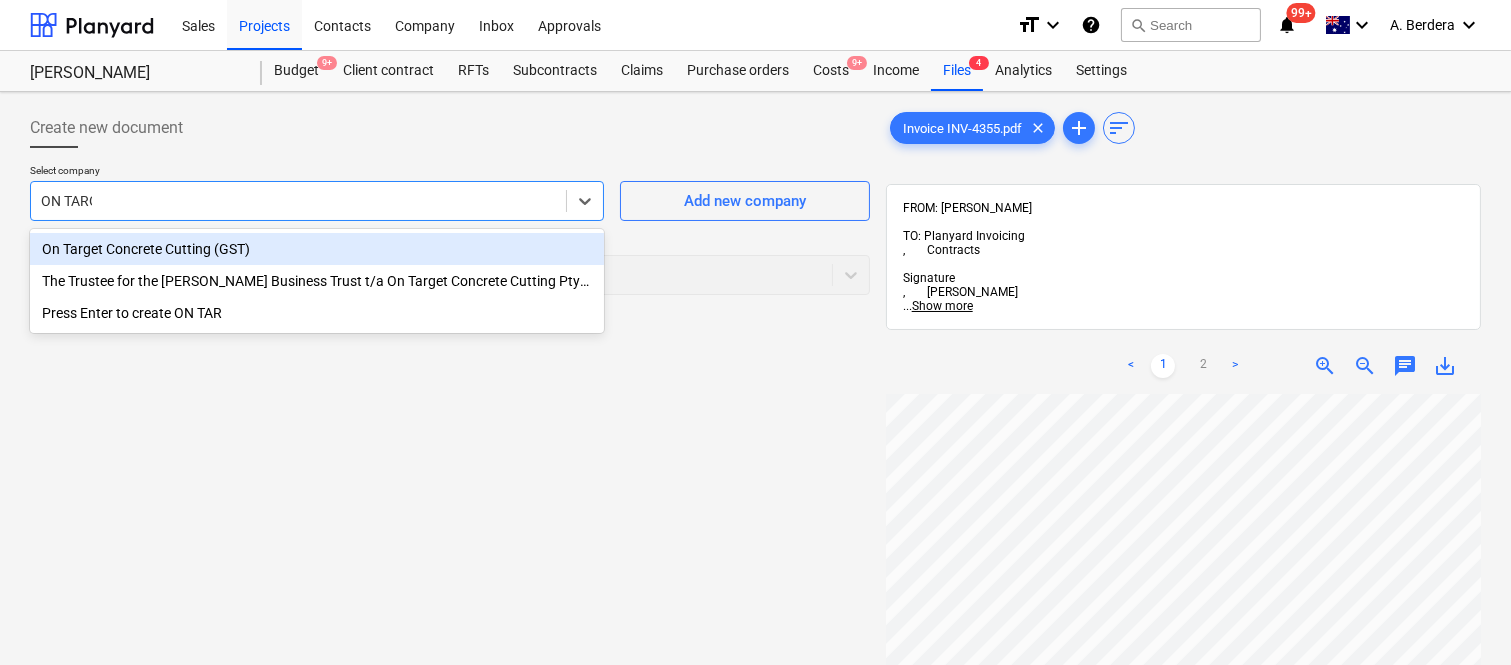 type on "ON TARGE" 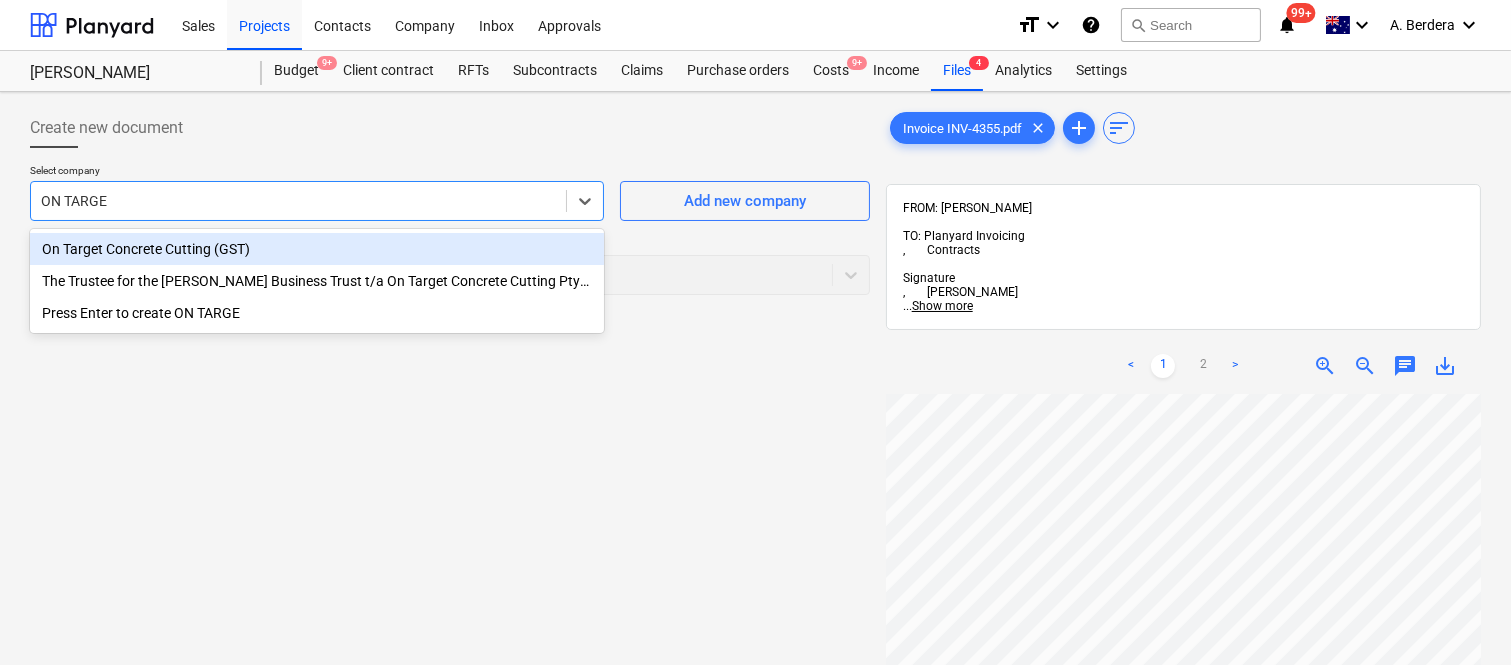click on "On Target Concrete Cutting (GST)" at bounding box center [317, 249] 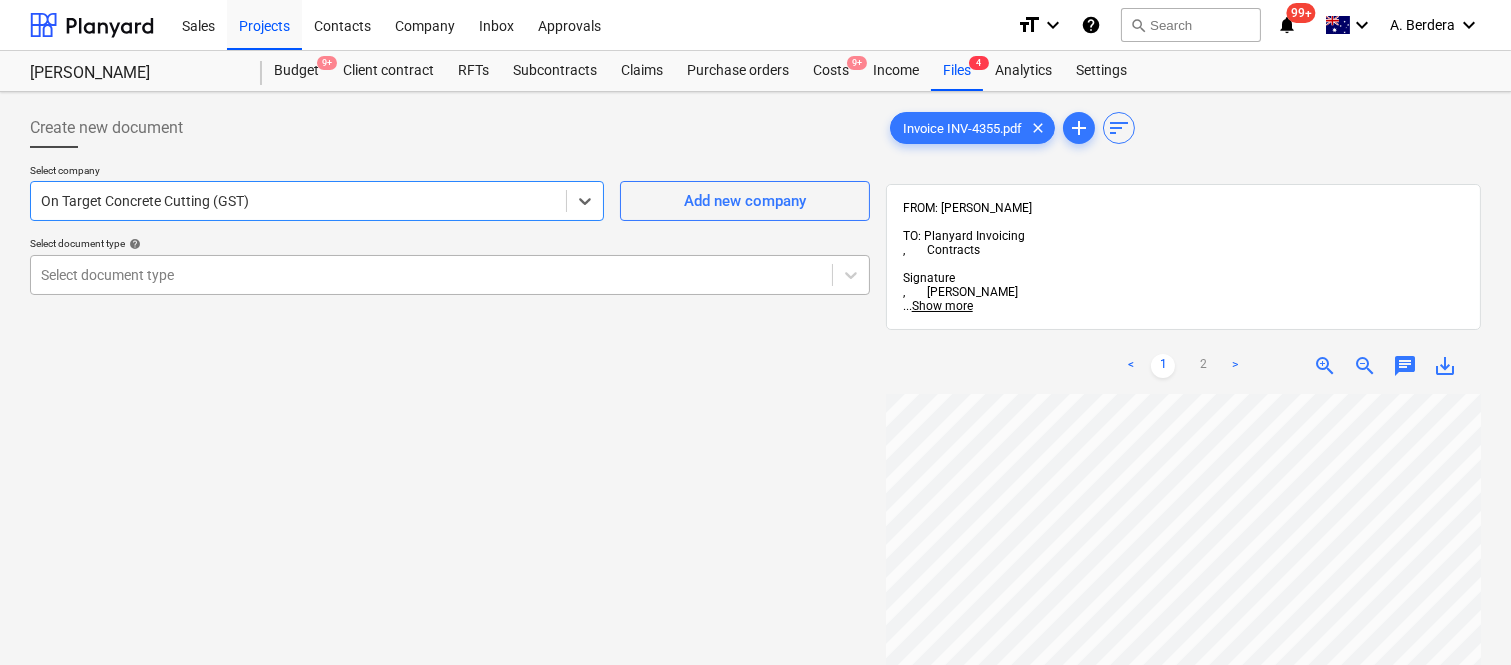 click at bounding box center (431, 275) 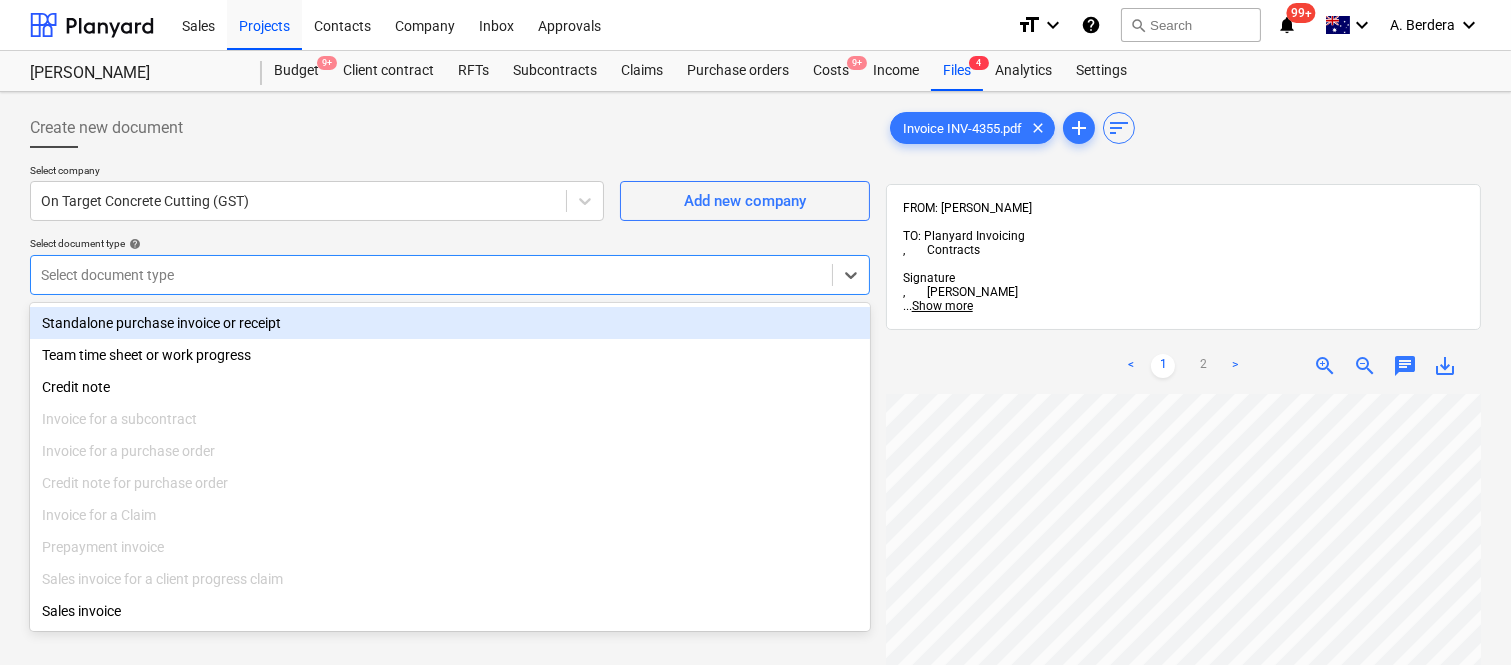 click on "Standalone purchase invoice or receipt" at bounding box center [450, 323] 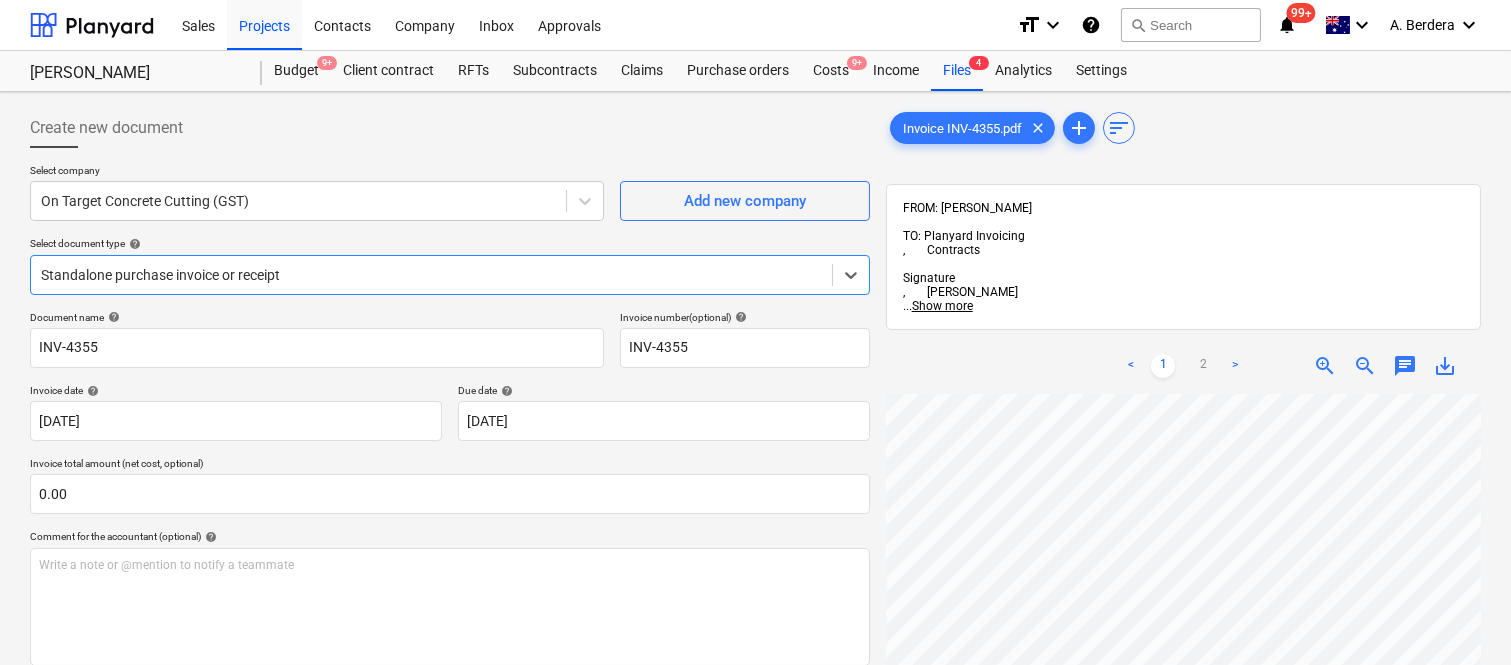 scroll, scrollTop: 0, scrollLeft: 161, axis: horizontal 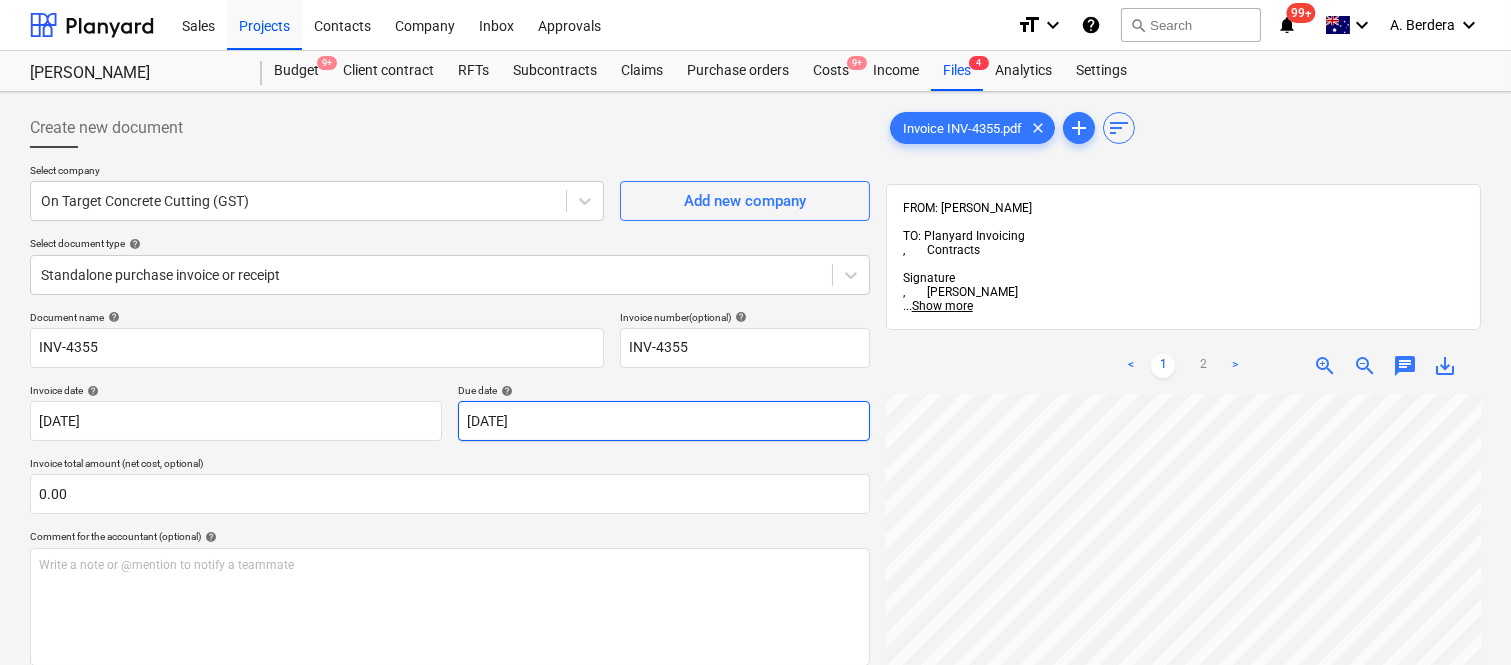 click on "Create new document Select company On Target Concrete Cutting (GST)   Add new company Select document type help Standalone purchase invoice or receipt Document name help INV-4355 Invoice number  (optional) help INV-4355 Invoice date help [DATE] [DATE] Press the down arrow key to interact with the calendar and
select a date. Press the question mark key to get the keyboard shortcuts for changing dates. Due date help [DATE] [DATE] Press the down arrow key to interact with the calendar and
select a date. Press the question mark key to get the keyboard shortcuts for changing dates. Invoice total amount (net cost, optional) 0.00 Comment for the accountant (optional) help Write a note or @mention to notify a teammate ﻿ Clear Save Submit Allocated costs (net) 0.00 Select line-items to add help Search or select a line-item Select bulk Invoice INV-4355.pdf clear add sort FROM: [PERSON_NAME]  TO: Planyard Invoicing  , 	Contracts Signature  , 	[PERSON_NAME]  ...  Show more ...  Show more < 1 2 >" at bounding box center (755, 555) 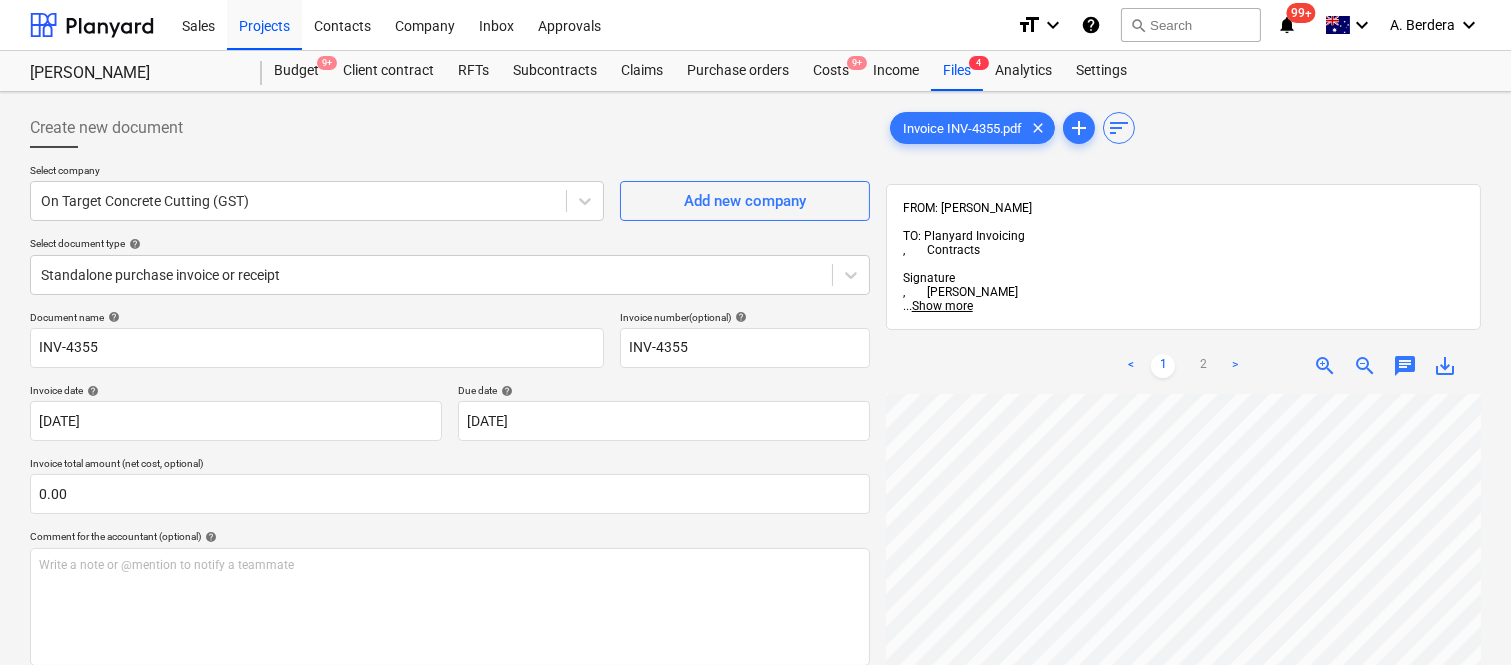 scroll, scrollTop: 147, scrollLeft: 397, axis: both 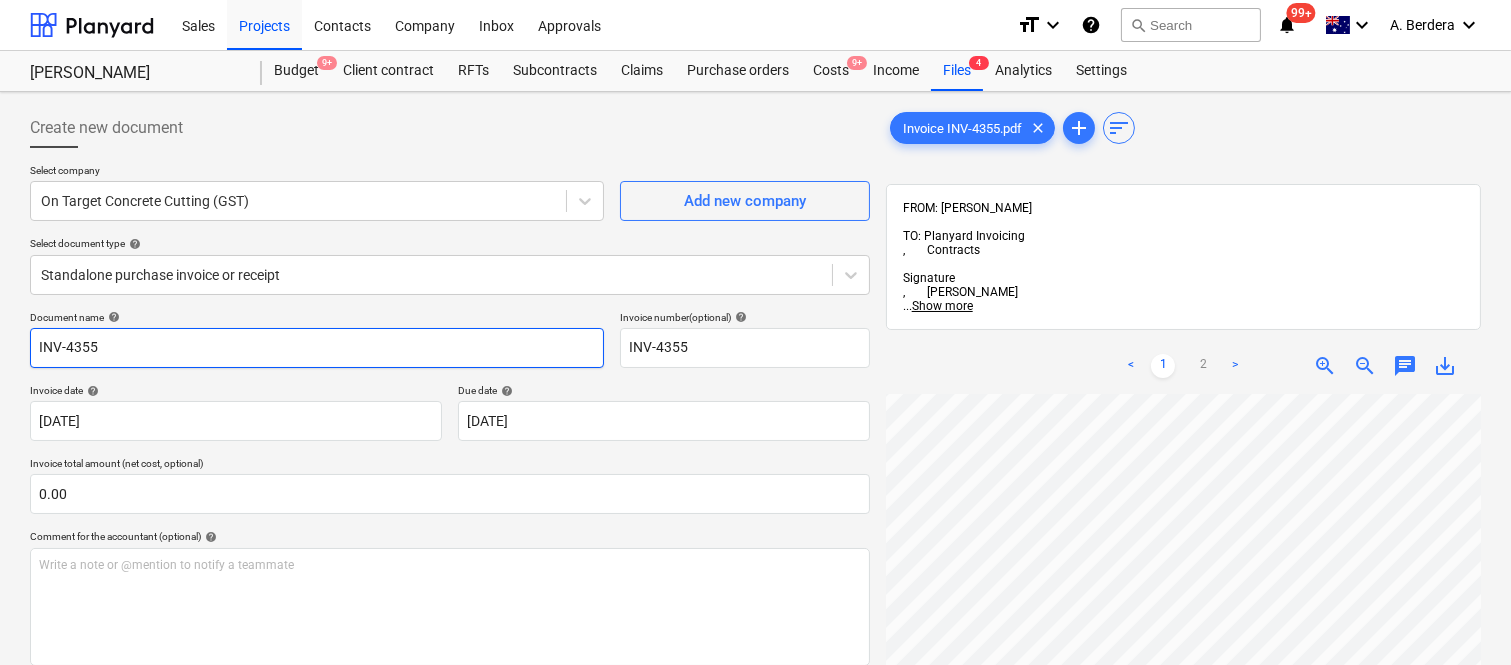 click on "INV-4355" at bounding box center (317, 348) 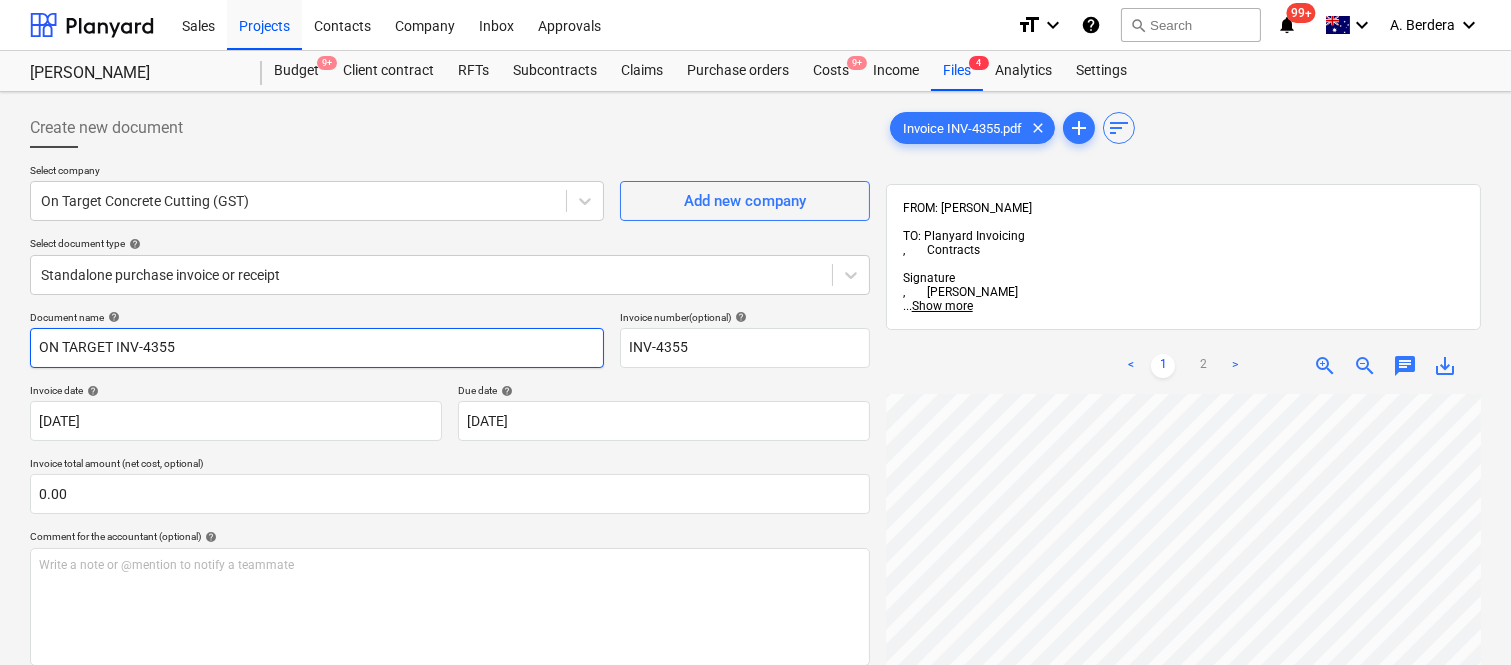 type on "ON TARGET INV-4355" 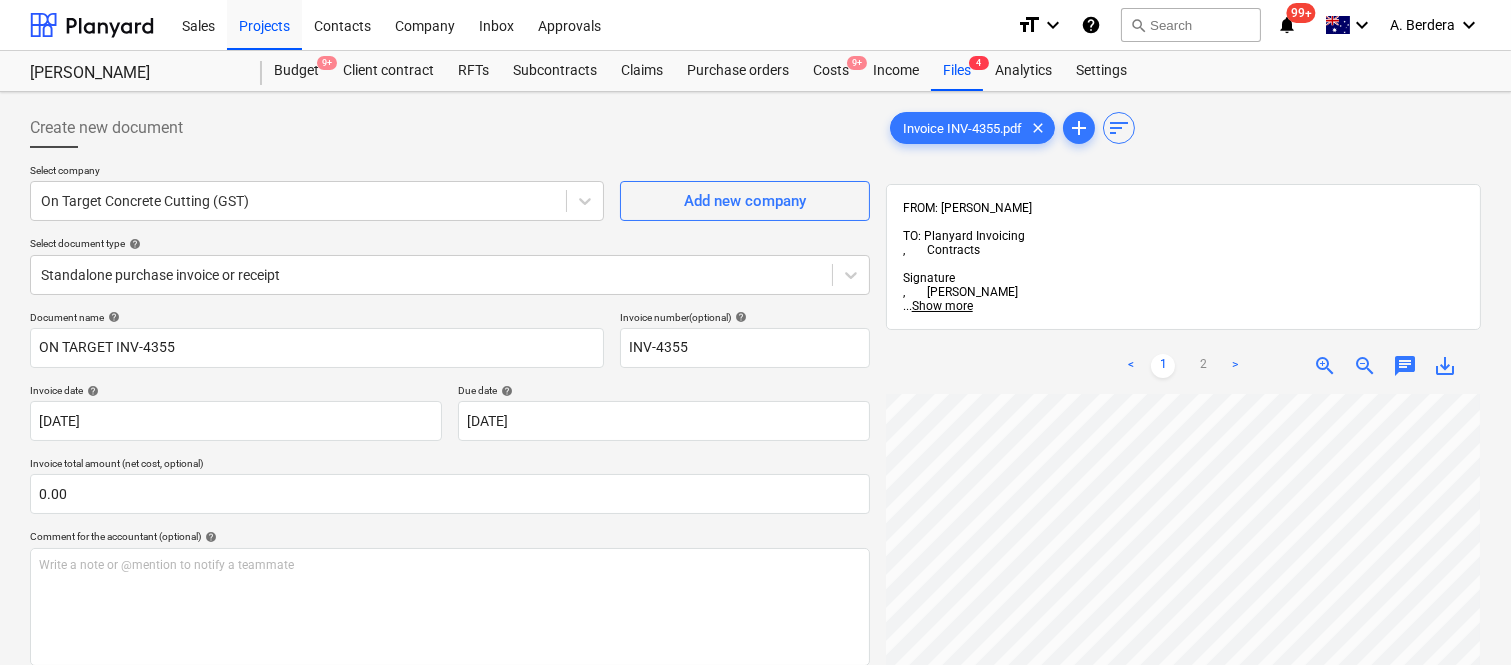 scroll, scrollTop: 604, scrollLeft: 455, axis: both 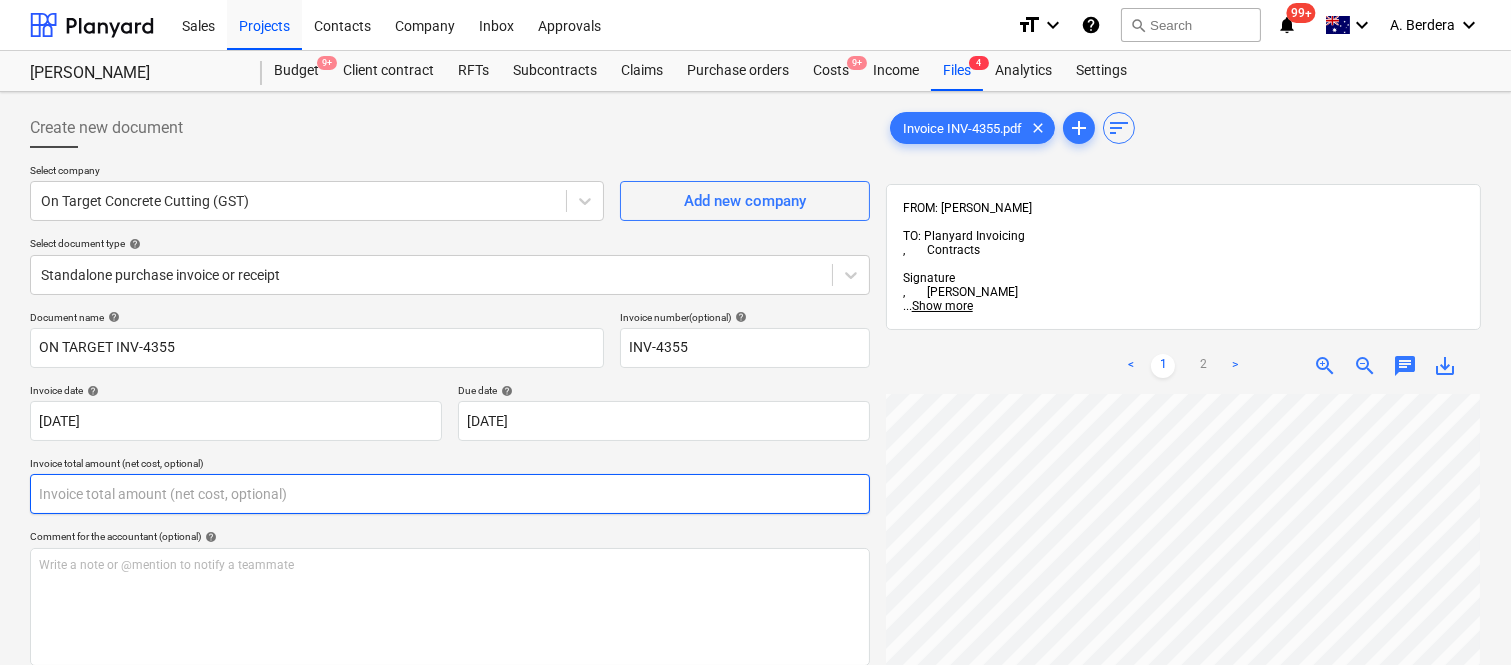 click at bounding box center (450, 494) 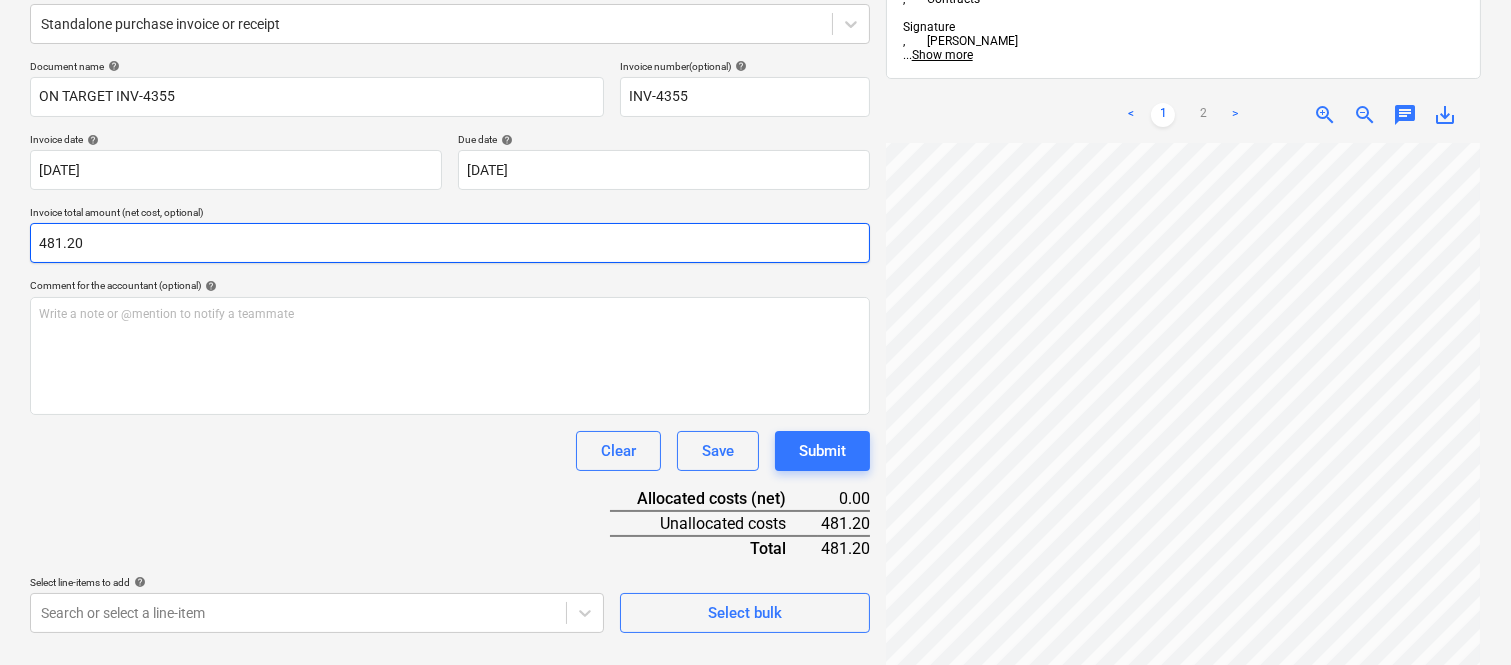 scroll, scrollTop: 285, scrollLeft: 0, axis: vertical 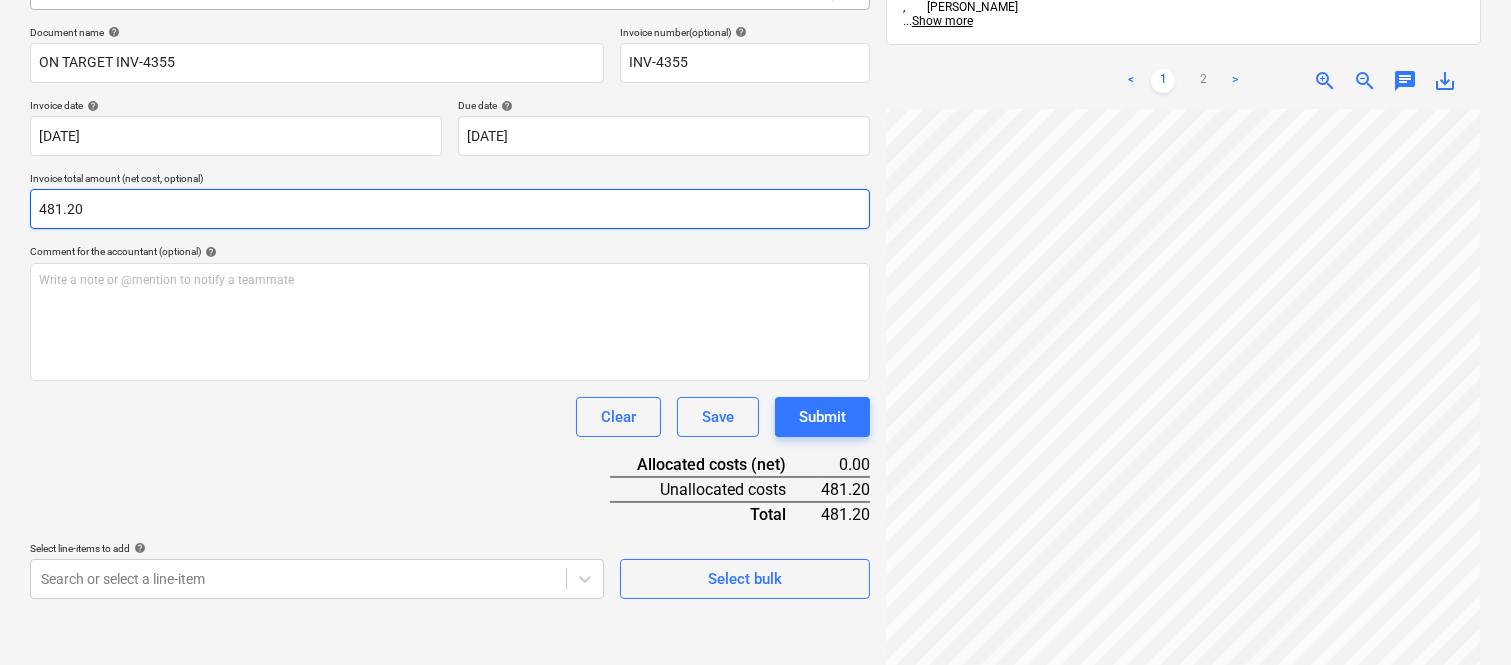 type on "481.2" 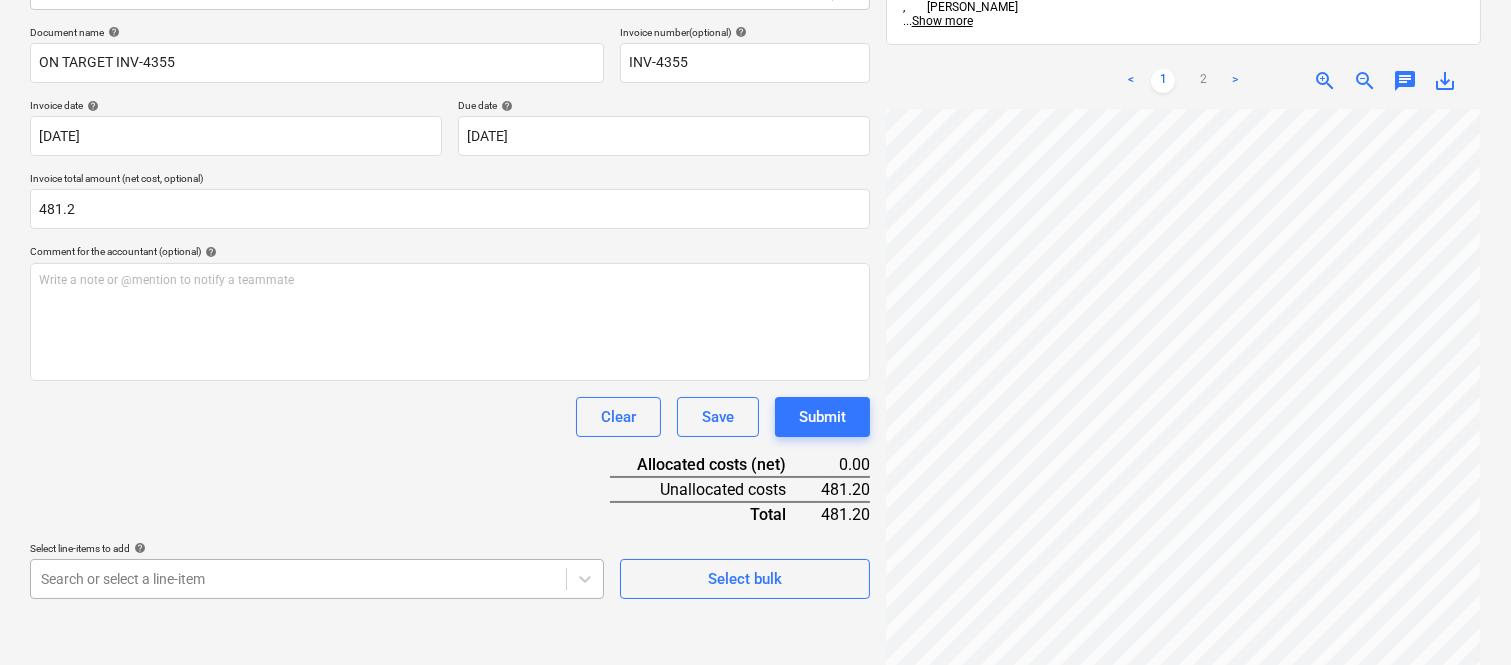 click on "Sales Projects Contacts Company Inbox Approvals format_size keyboard_arrow_down help search Search notifications 99+ keyboard_arrow_down A. Berdera keyboard_arrow_down [PERSON_NAME] [PERSON_NAME] Budget 9+ Client contract RFTs Subcontracts Claims Purchase orders Costs 9+ Income Files 4 Analytics Settings Create new document Select company On Target Concrete Cutting (GST)   Add new company Select document type help Standalone purchase invoice or receipt Document name help ON TARGET INV-4355 Invoice number  (optional) help INV-4355 Invoice date help [DATE] [DATE] Press the down arrow key to interact with the calendar and
select a date. Press the question mark key to get the keyboard shortcuts for changing dates. Due date help [DATE] [DATE] Press the down arrow key to interact with the calendar and
select a date. Press the question mark key to get the keyboard shortcuts for changing dates. Invoice total amount (net cost, optional) 481.2 Comment for the accountant (optional) help ﻿ Clear <" at bounding box center (755, 47) 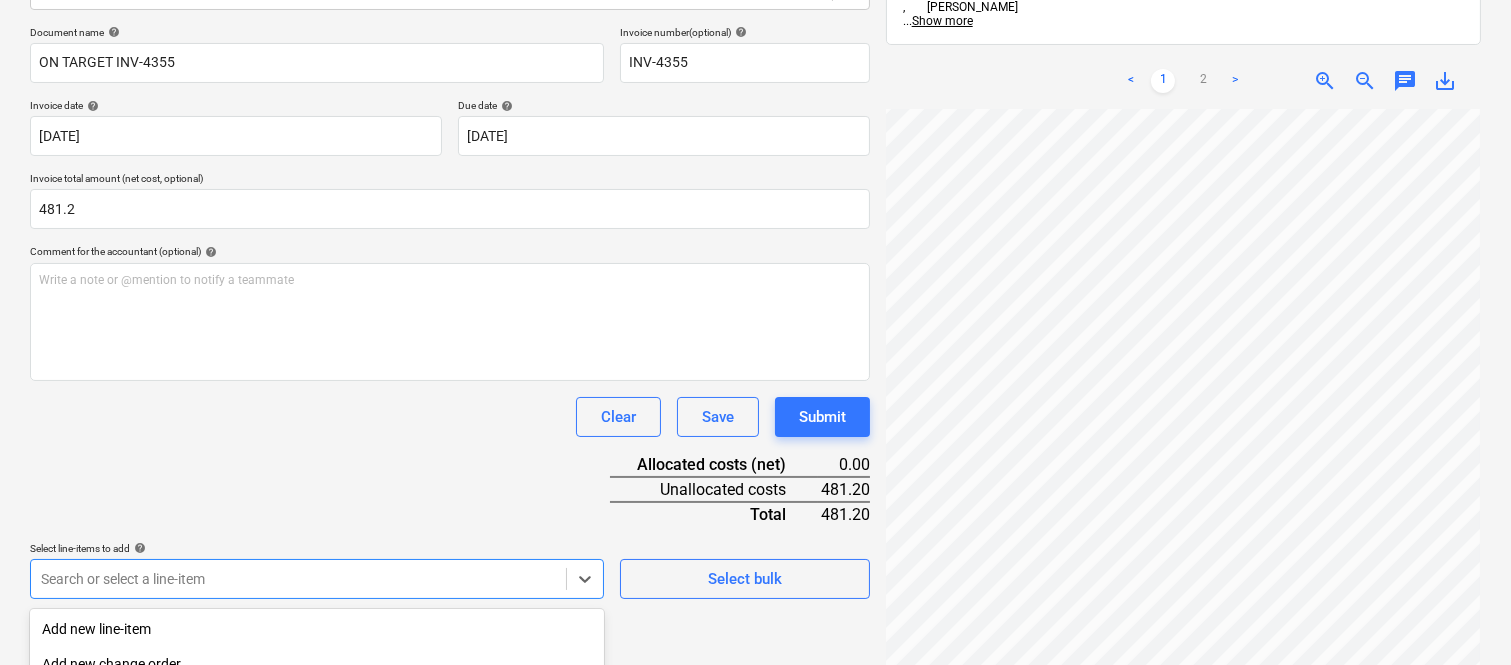 scroll, scrollTop: 532, scrollLeft: 0, axis: vertical 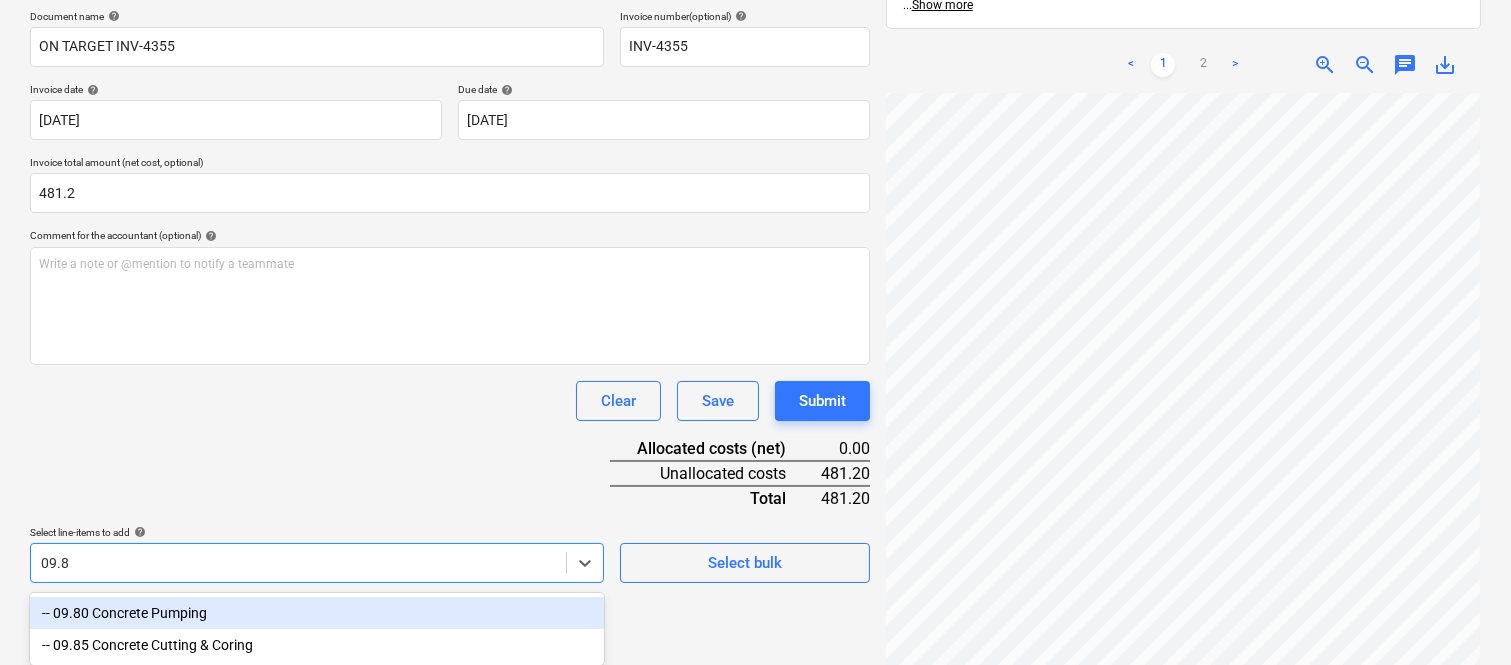 type on "09.85" 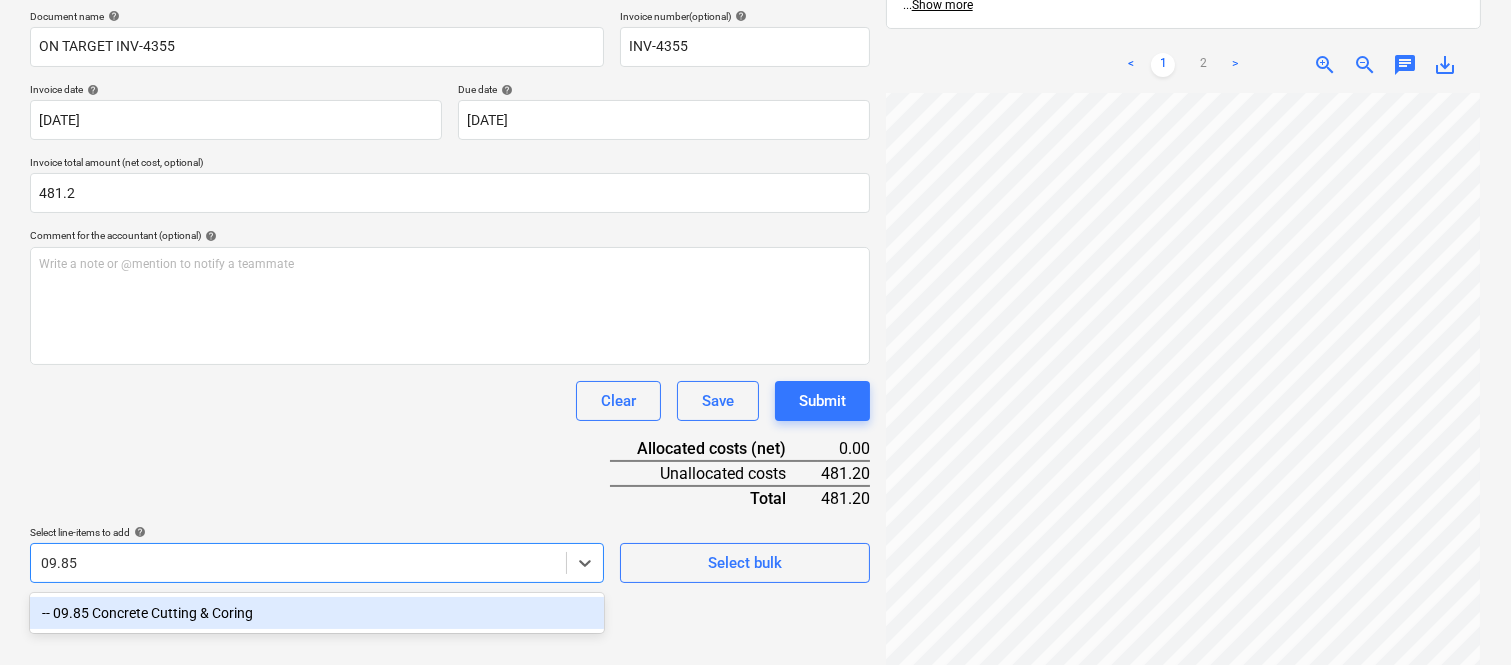 scroll, scrollTop: 285, scrollLeft: 0, axis: vertical 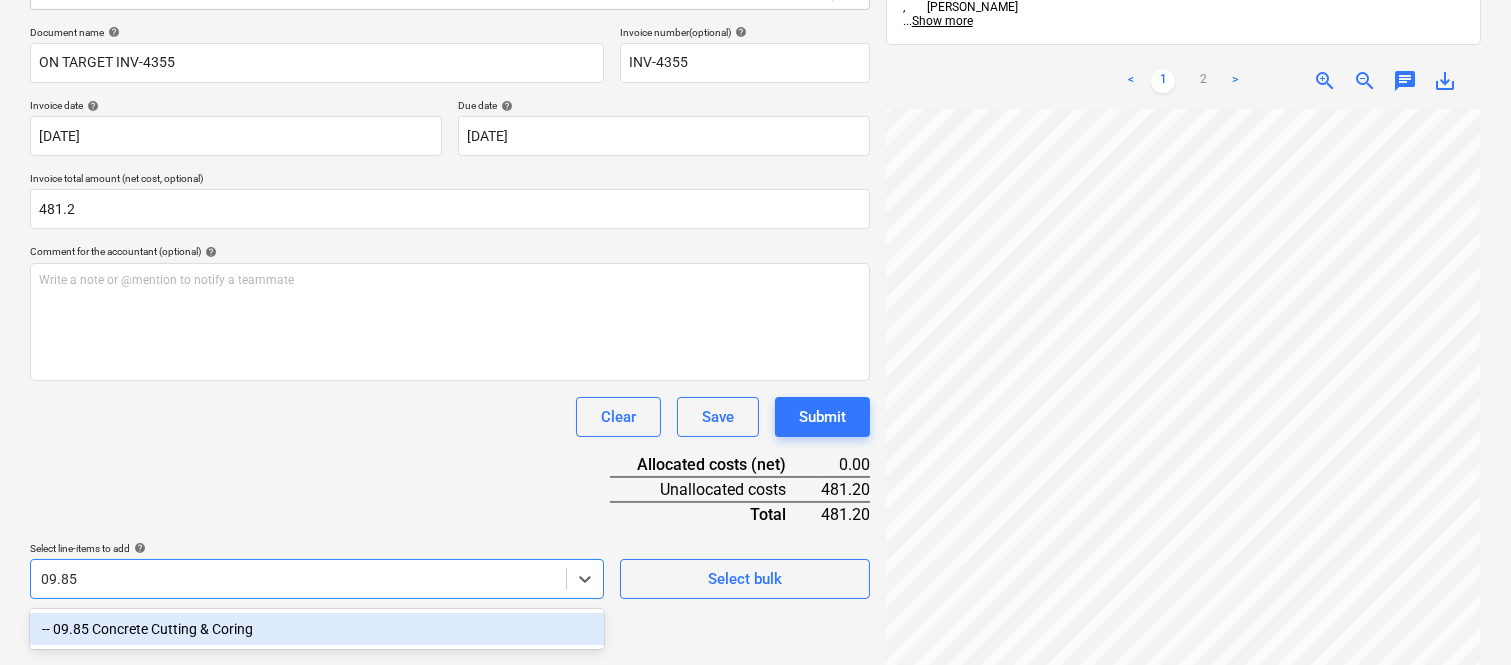 click on "--  09.85 Concrete Cutting & Coring" at bounding box center (317, 629) 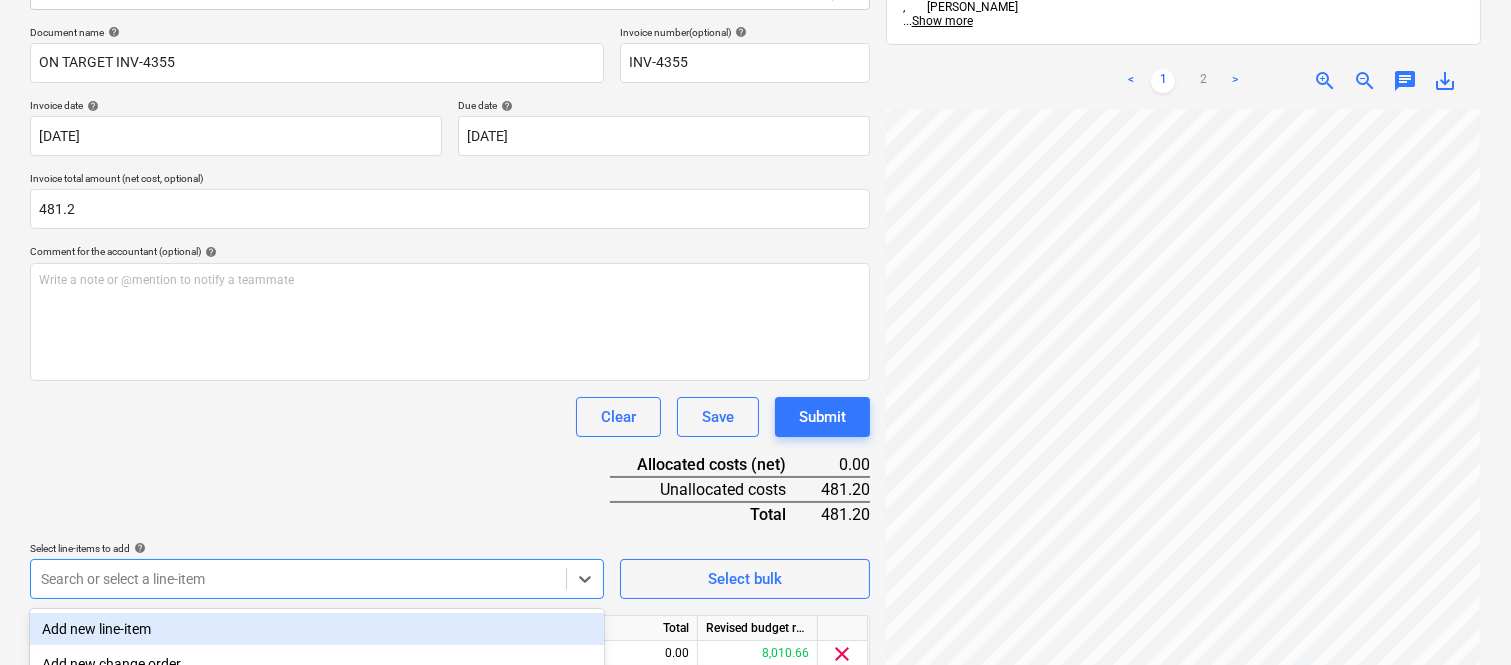 click on "Clear Save Submit" at bounding box center [450, 417] 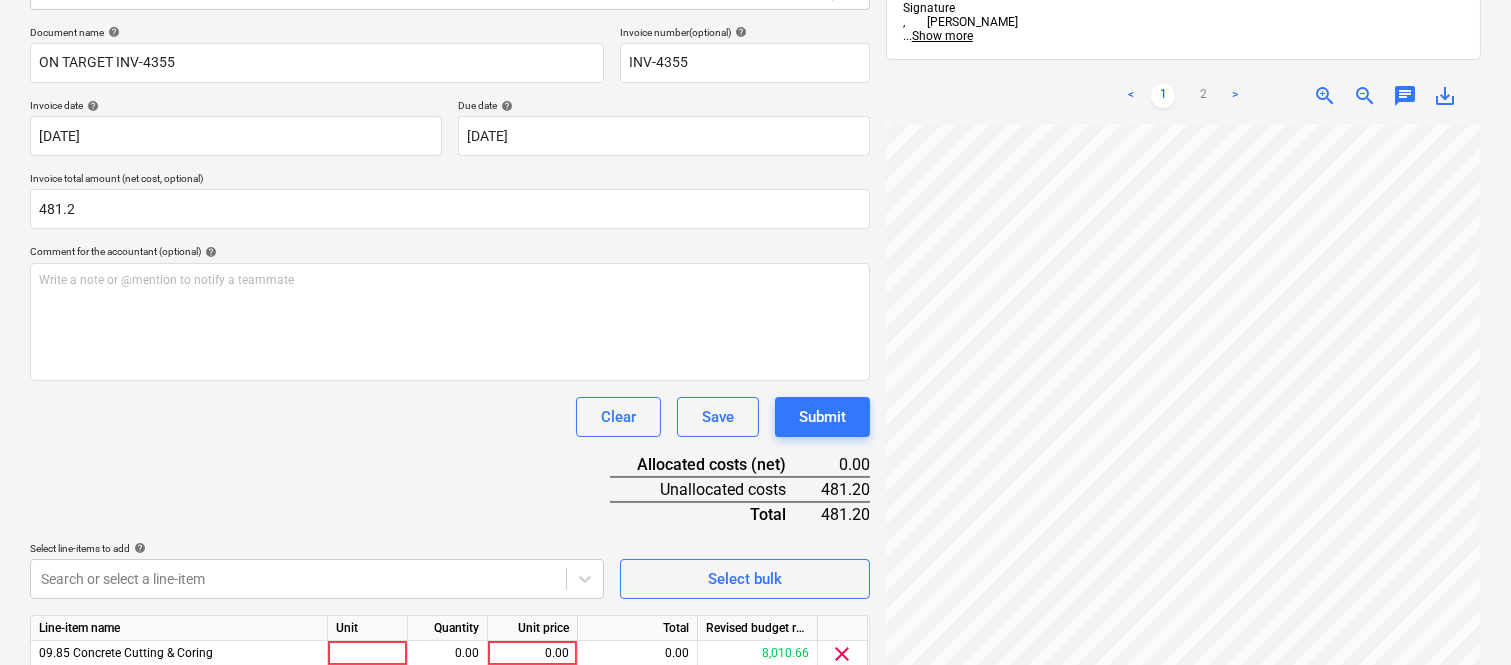 scroll, scrollTop: 367, scrollLeft: 0, axis: vertical 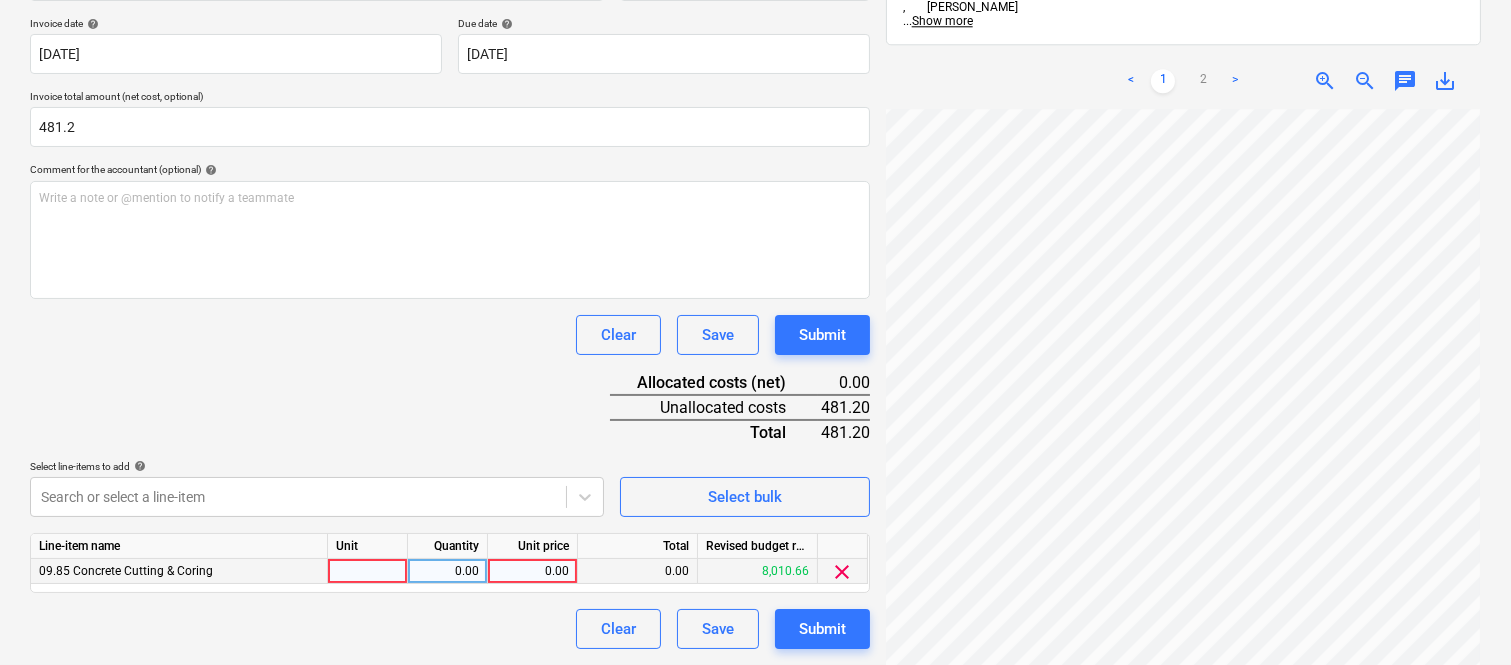 click at bounding box center [368, 571] 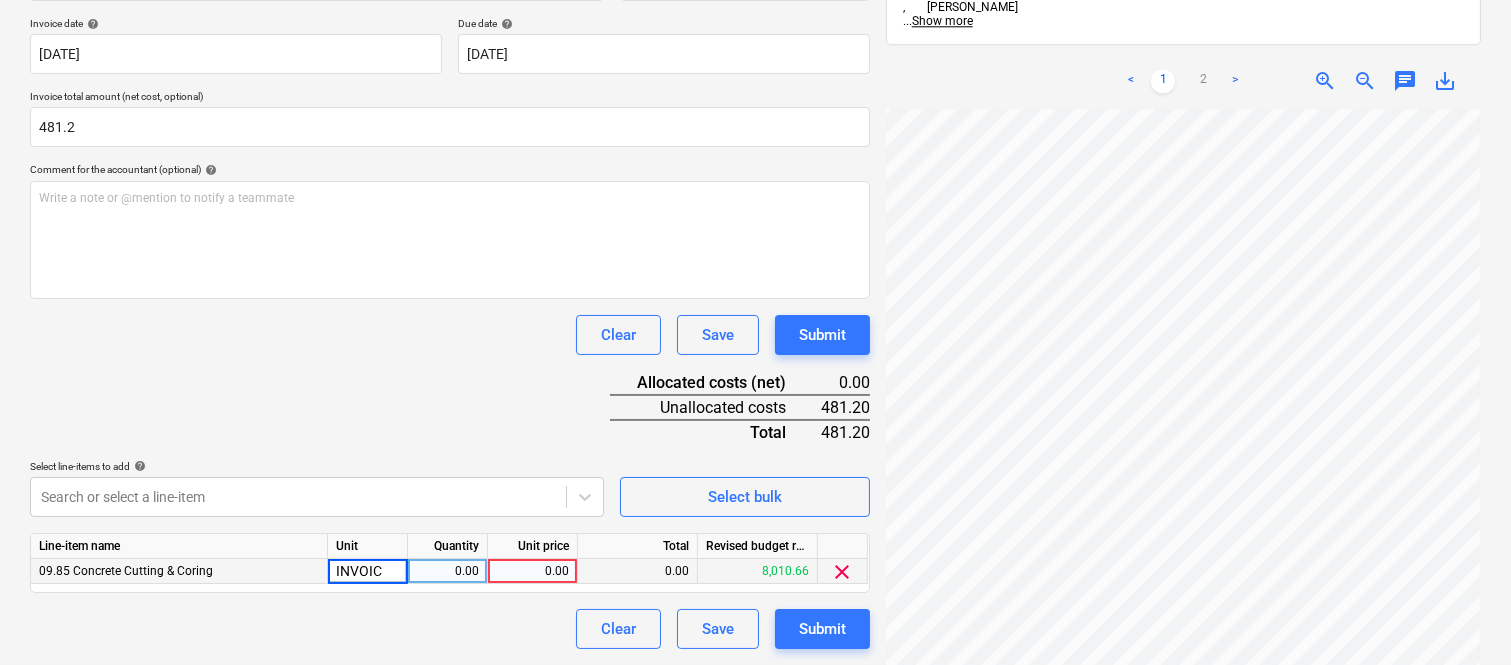 type on "INVOICE" 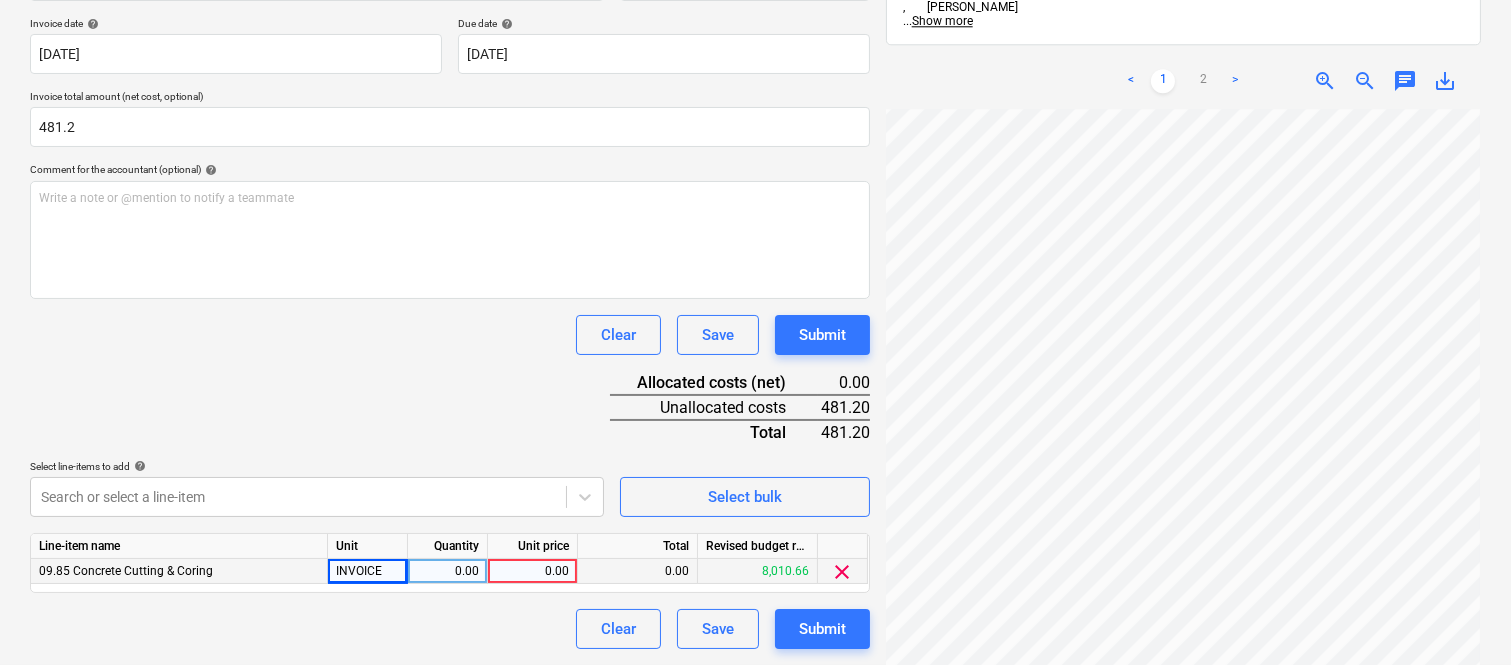 click on "0.00" at bounding box center (447, 571) 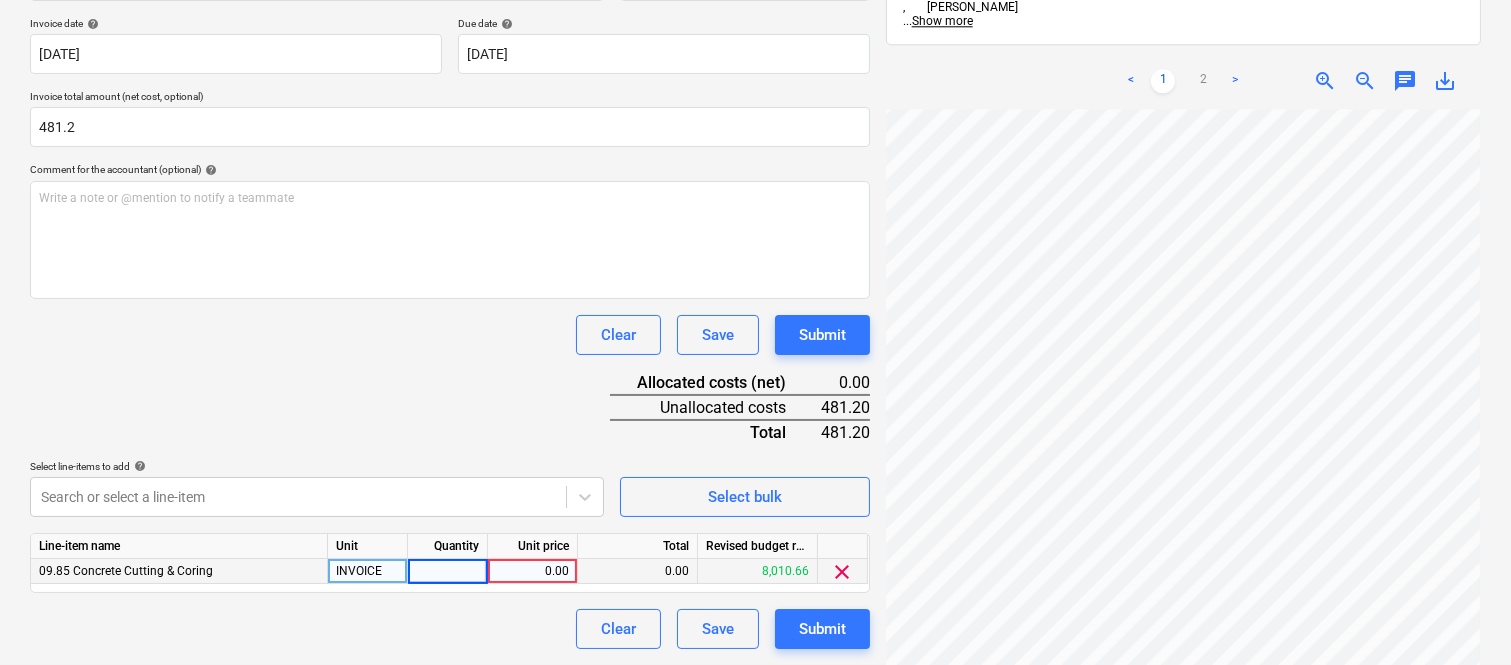 type on "1" 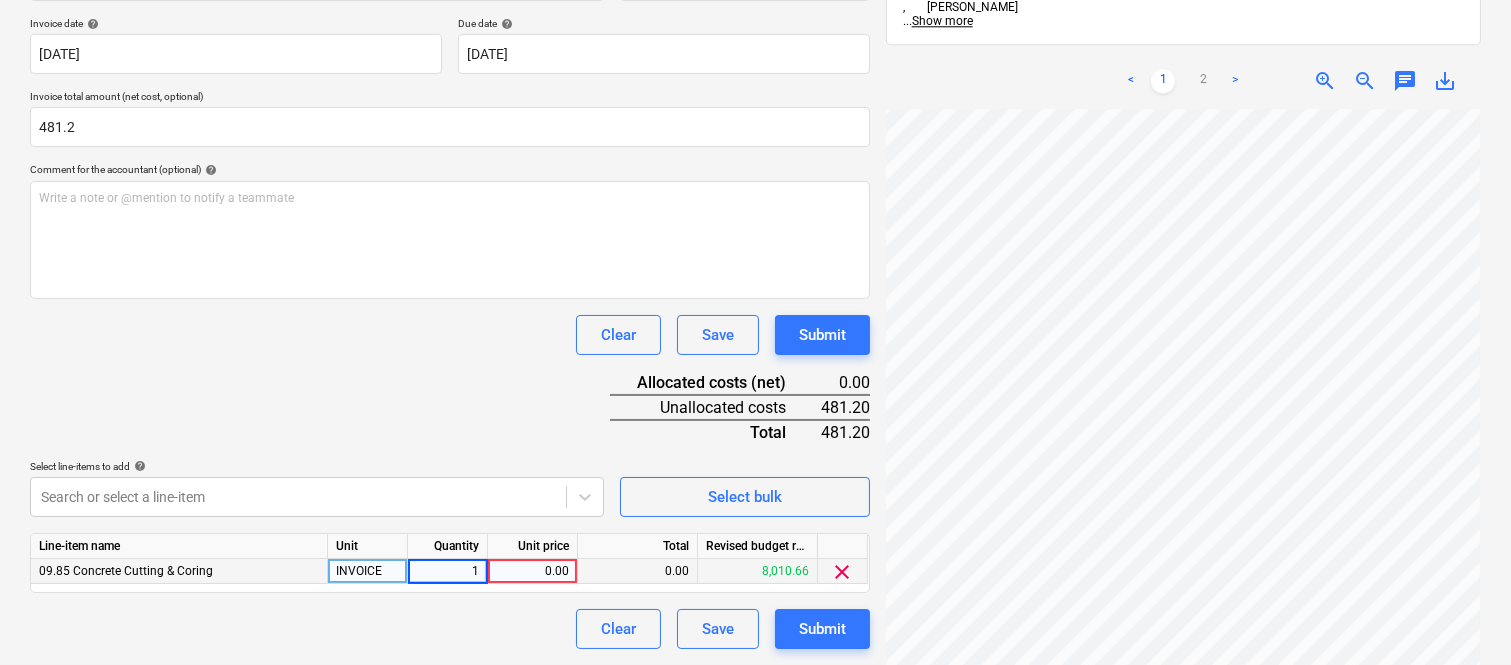 click on "0.00" at bounding box center [532, 571] 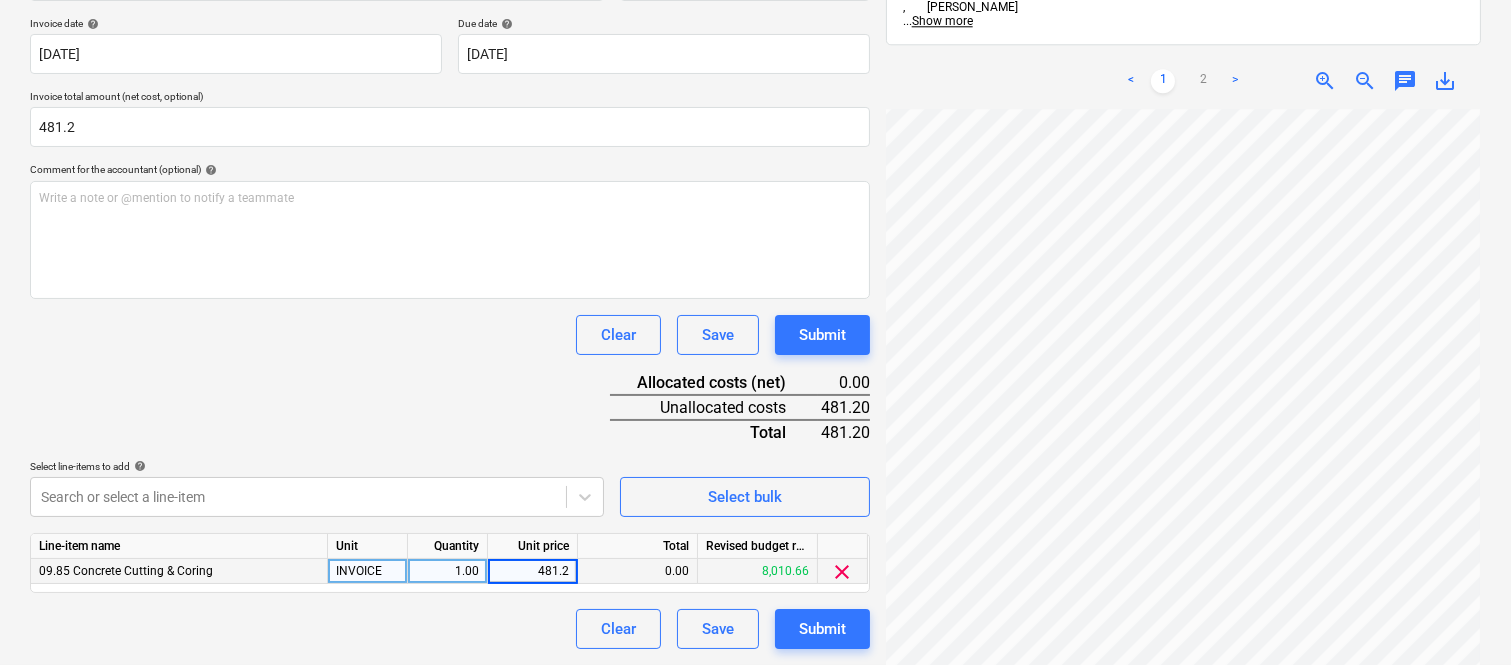 type on "481.20" 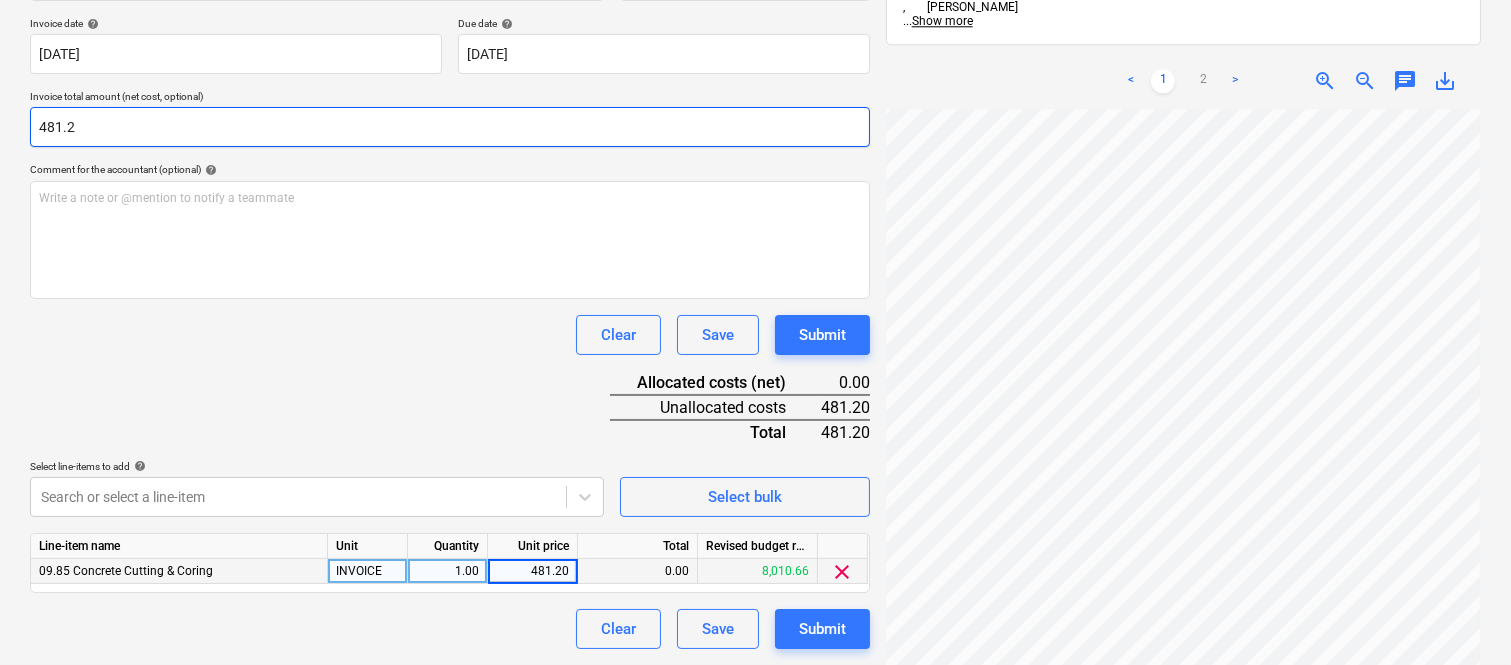 click on "481.2" at bounding box center (450, 127) 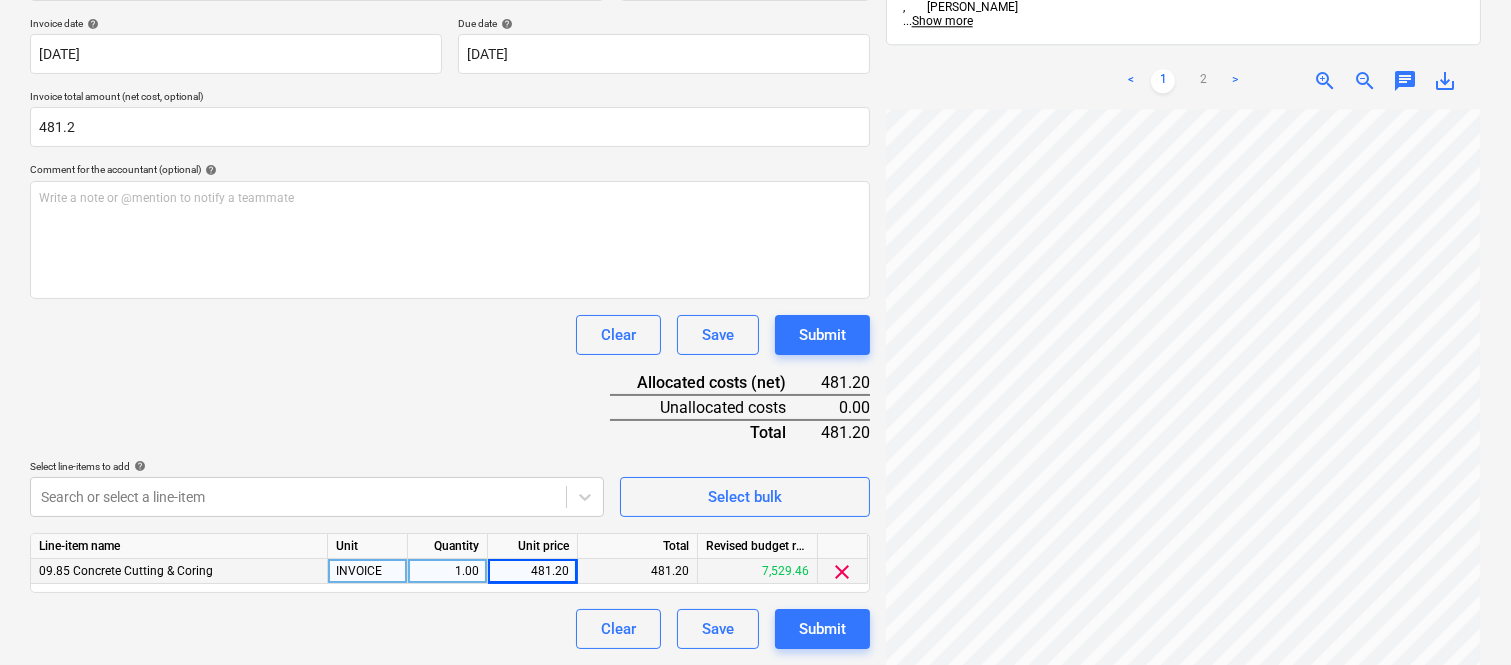 click on "Invoice total amount (net cost, optional)" at bounding box center [450, 98] 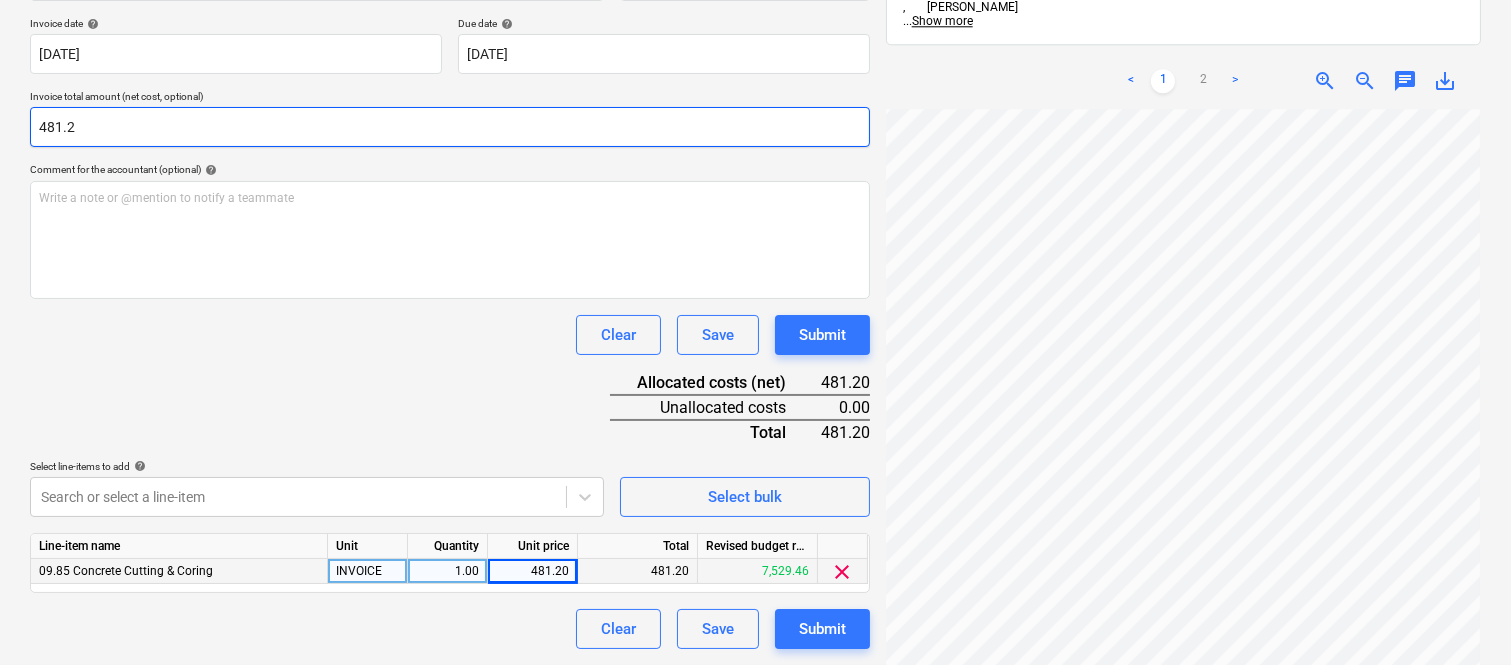 click on "481.2" at bounding box center [450, 127] 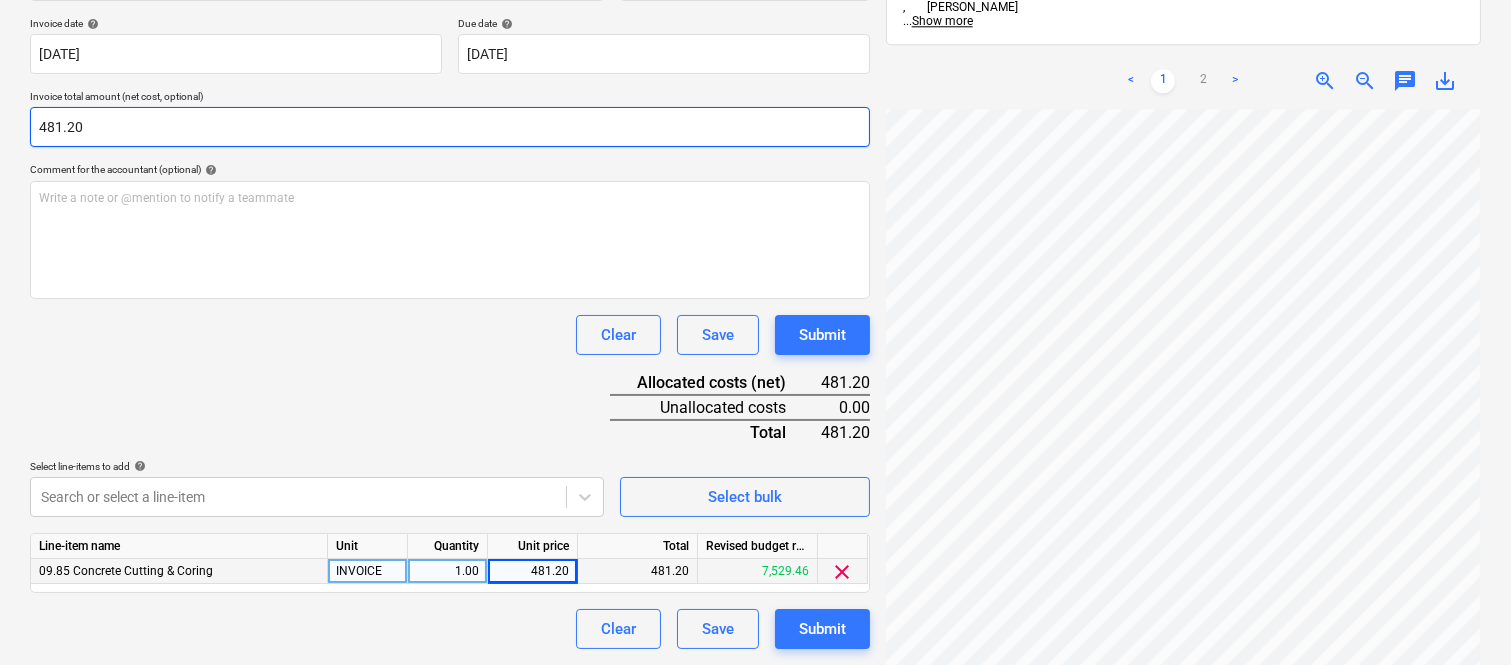 type on "481.20" 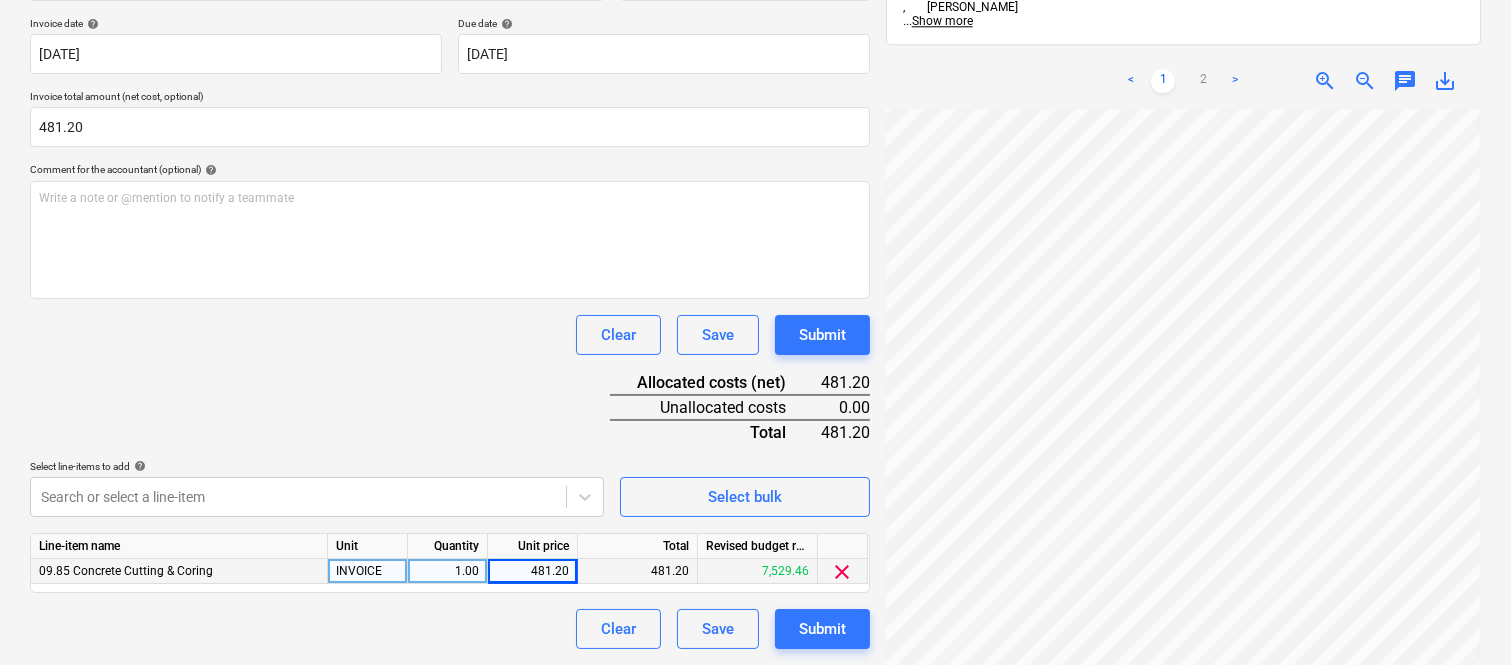 click on "Document name help ON TARGET INV-4355 Invoice number  (optional) help INV-4355 Invoice date help [DATE] [DATE] Press the down arrow key to interact with the calendar and
select a date. Press the question mark key to get the keyboard shortcuts for changing dates. Due date help [DATE] [DATE] Press the down arrow key to interact with the calendar and
select a date. Press the question mark key to get the keyboard shortcuts for changing dates. Invoice total amount (net cost, optional) 481.20 Comment for the accountant (optional) help Write a note or @mention to notify a teammate ﻿ Clear Save Submit Allocated costs (net) 481.20 Unallocated costs 0.00 Total 481.20 Select line-items to add help Search or select a line-item Select bulk Line-item name Unit Quantity Unit price Total Revised budget remaining 09.85 Concrete Cutting & Coring INVOICE 1.00 481.20 481.20 7,529.46 clear Clear Save Submit" at bounding box center (450, 296) 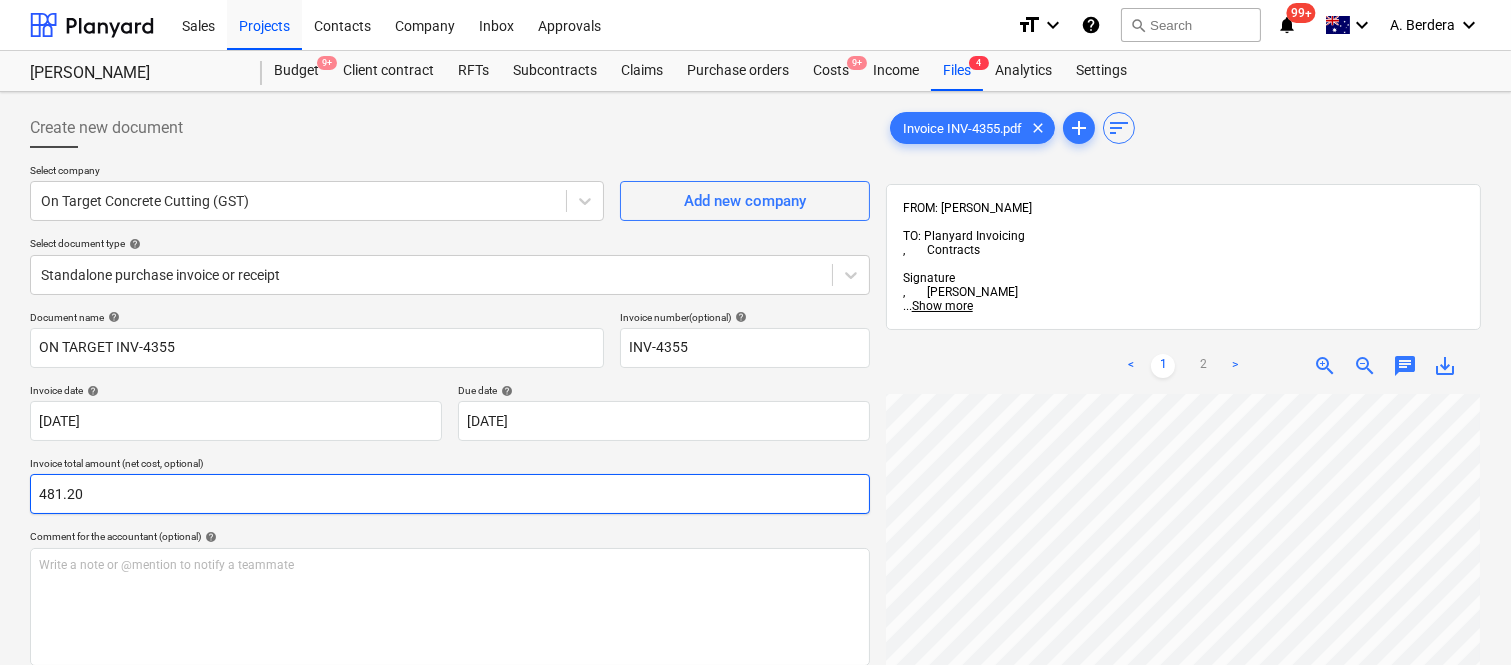 scroll, scrollTop: 593, scrollLeft: 455, axis: both 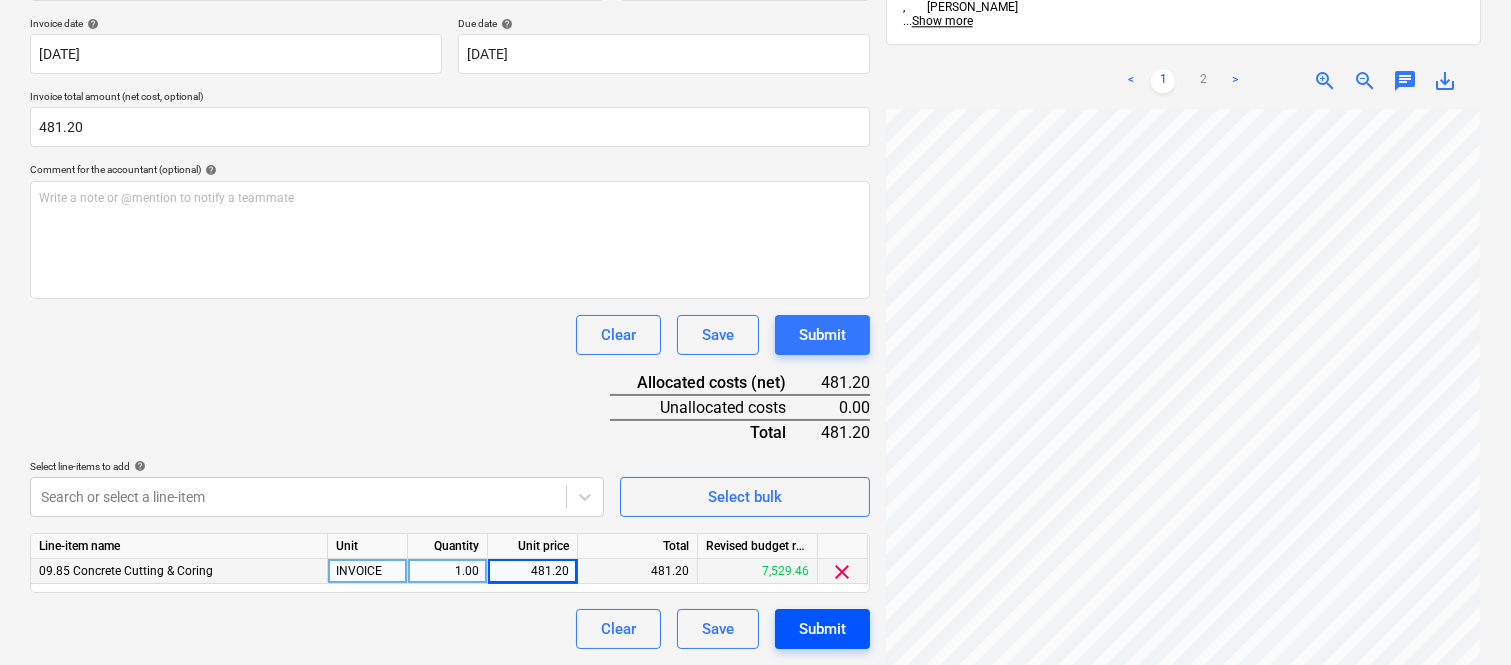 click on "Submit" at bounding box center [822, 629] 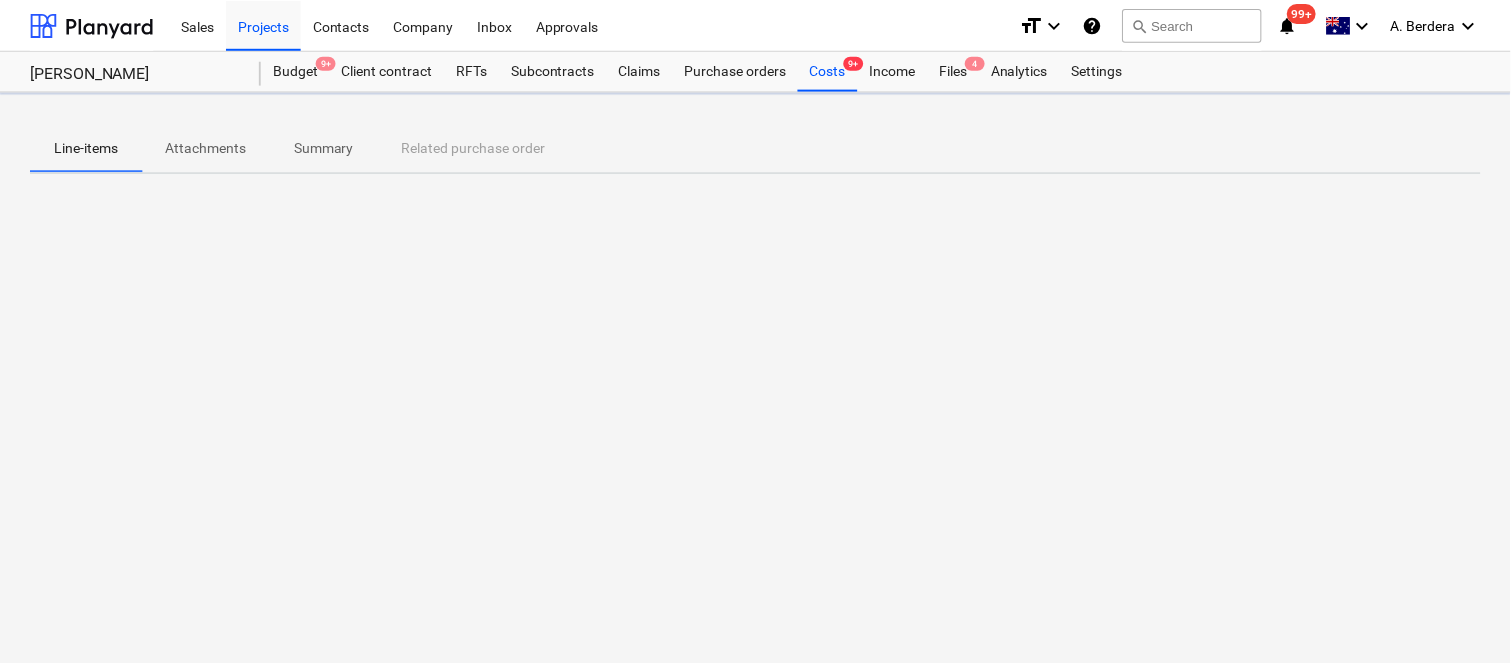 scroll, scrollTop: 0, scrollLeft: 0, axis: both 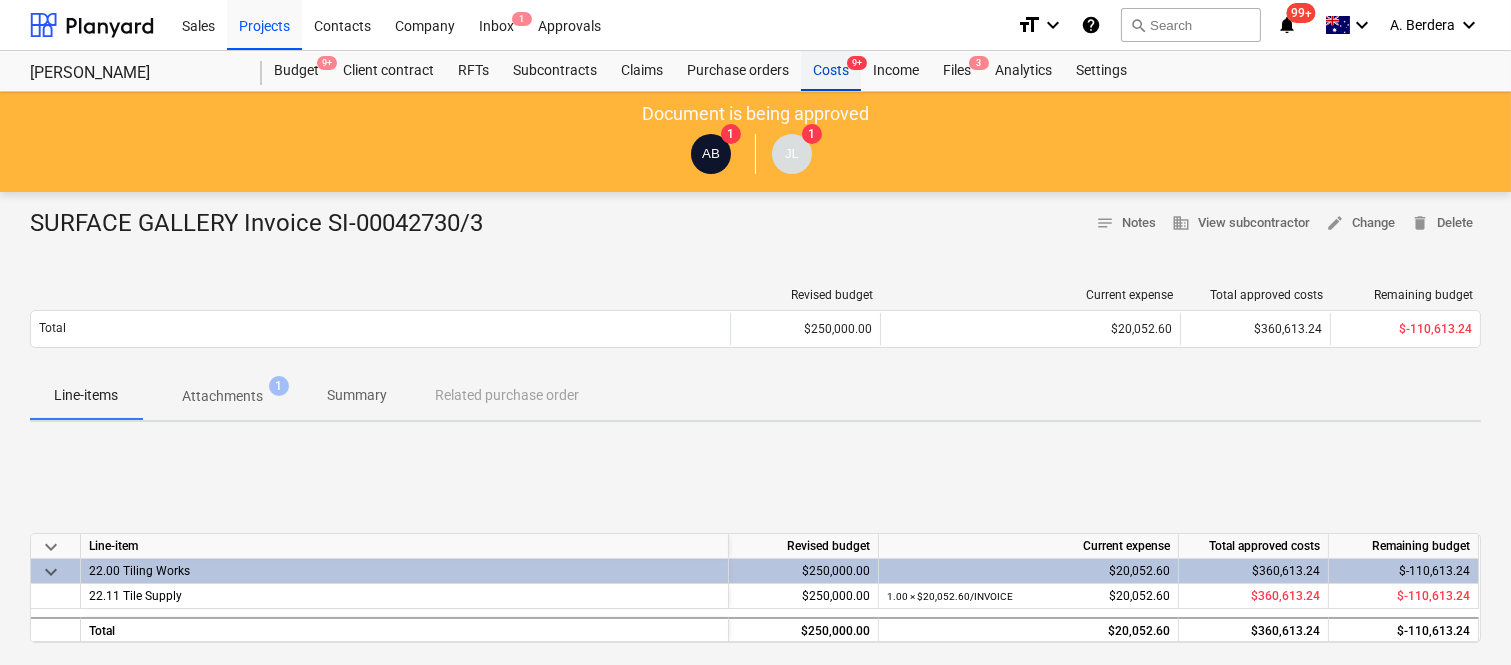 click on "Costs 9+" at bounding box center [831, 71] 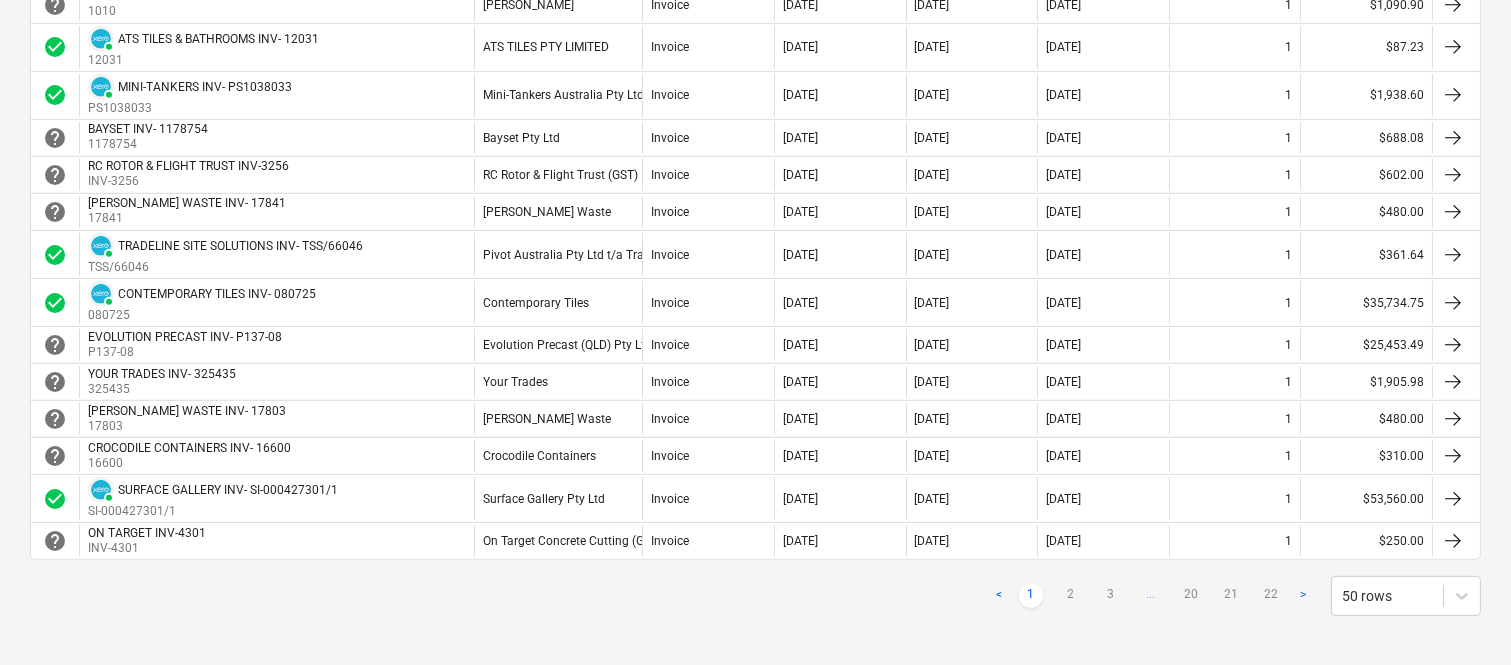 scroll, scrollTop: 1780, scrollLeft: 0, axis: vertical 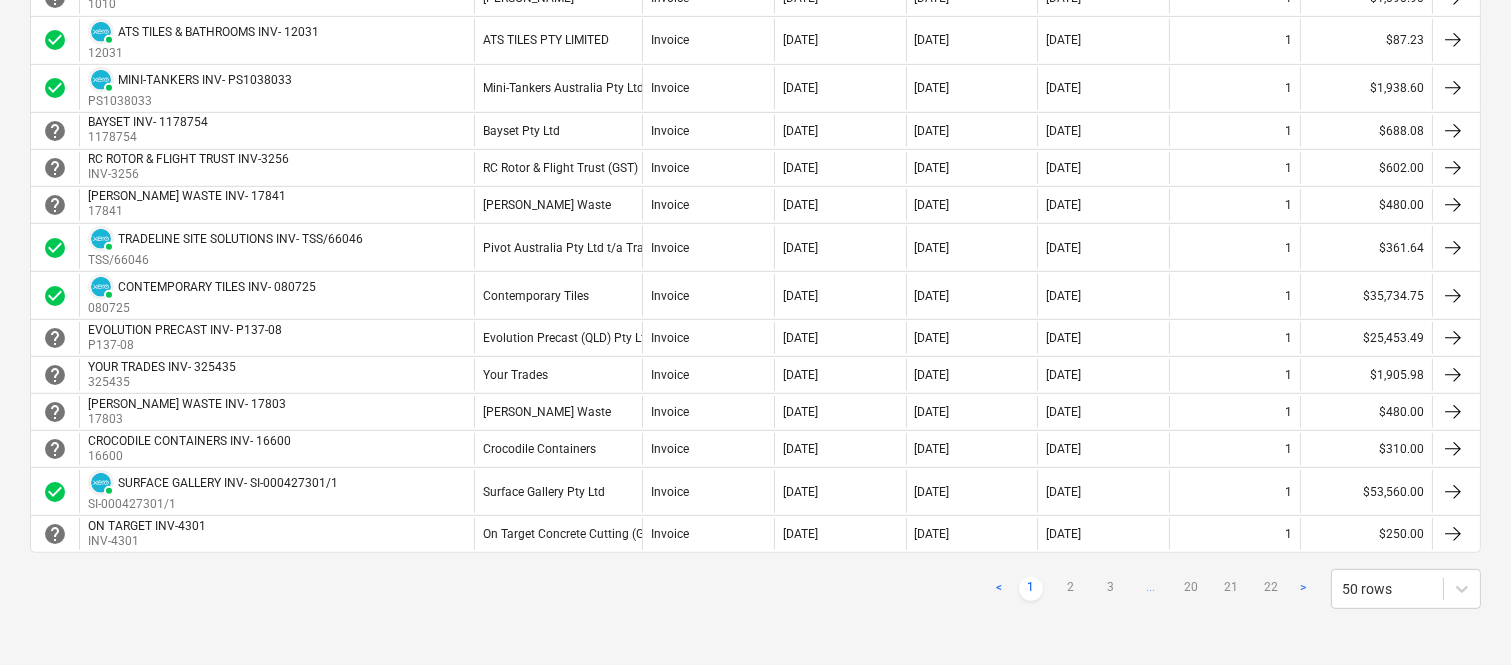 click on "3" at bounding box center [1111, 589] 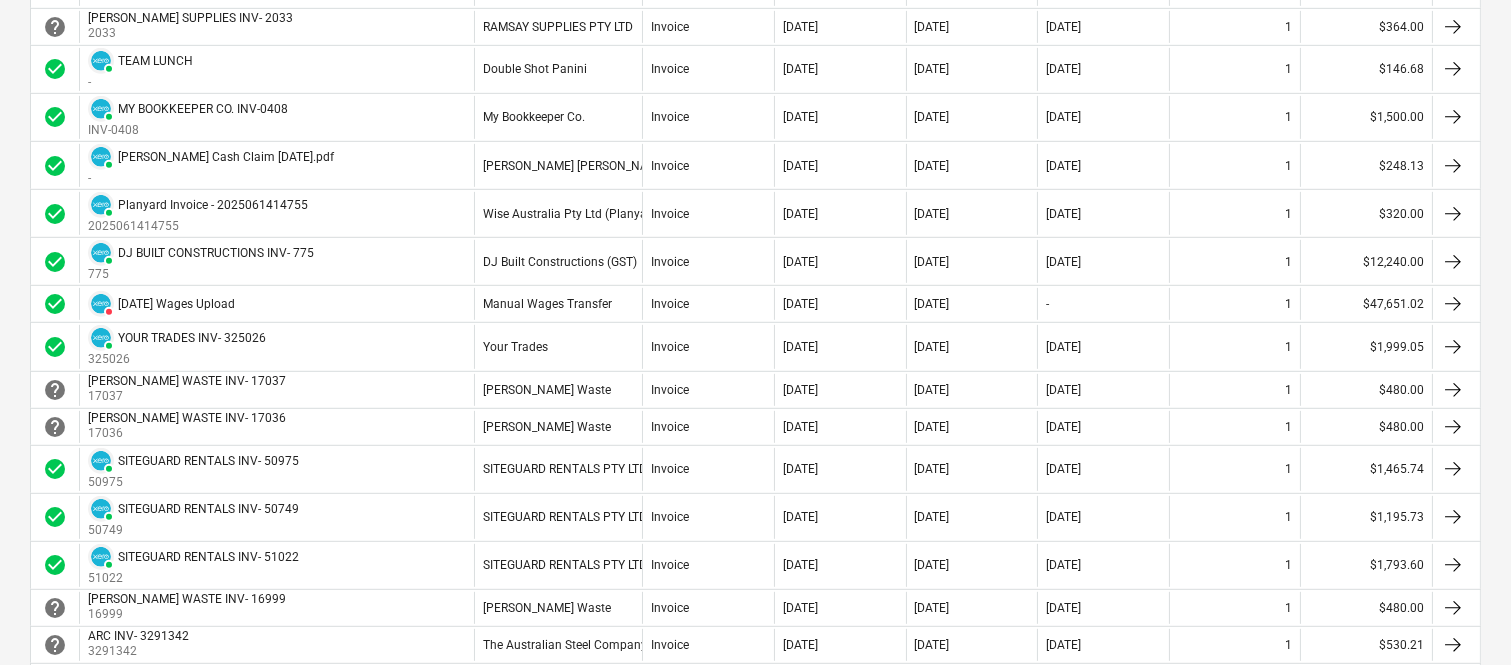 scroll, scrollTop: 1952, scrollLeft: 0, axis: vertical 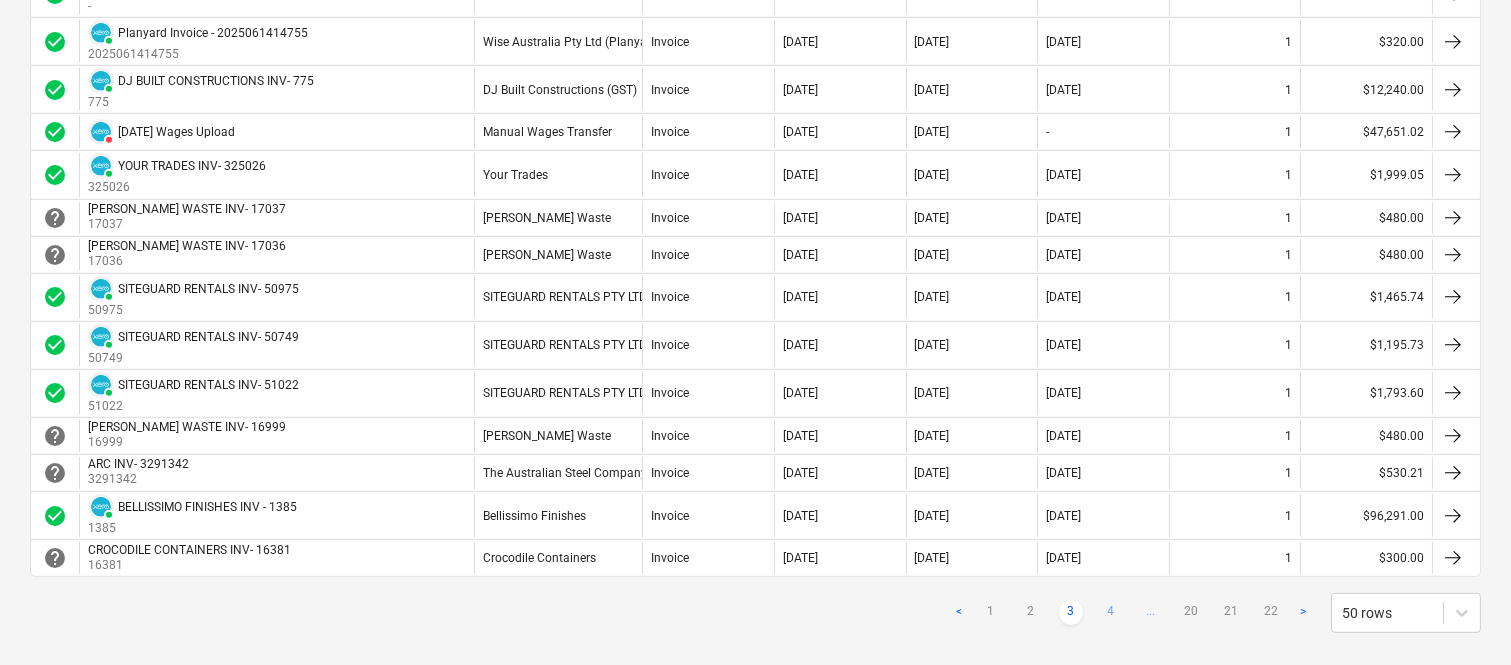 click on "4" at bounding box center (1111, 613) 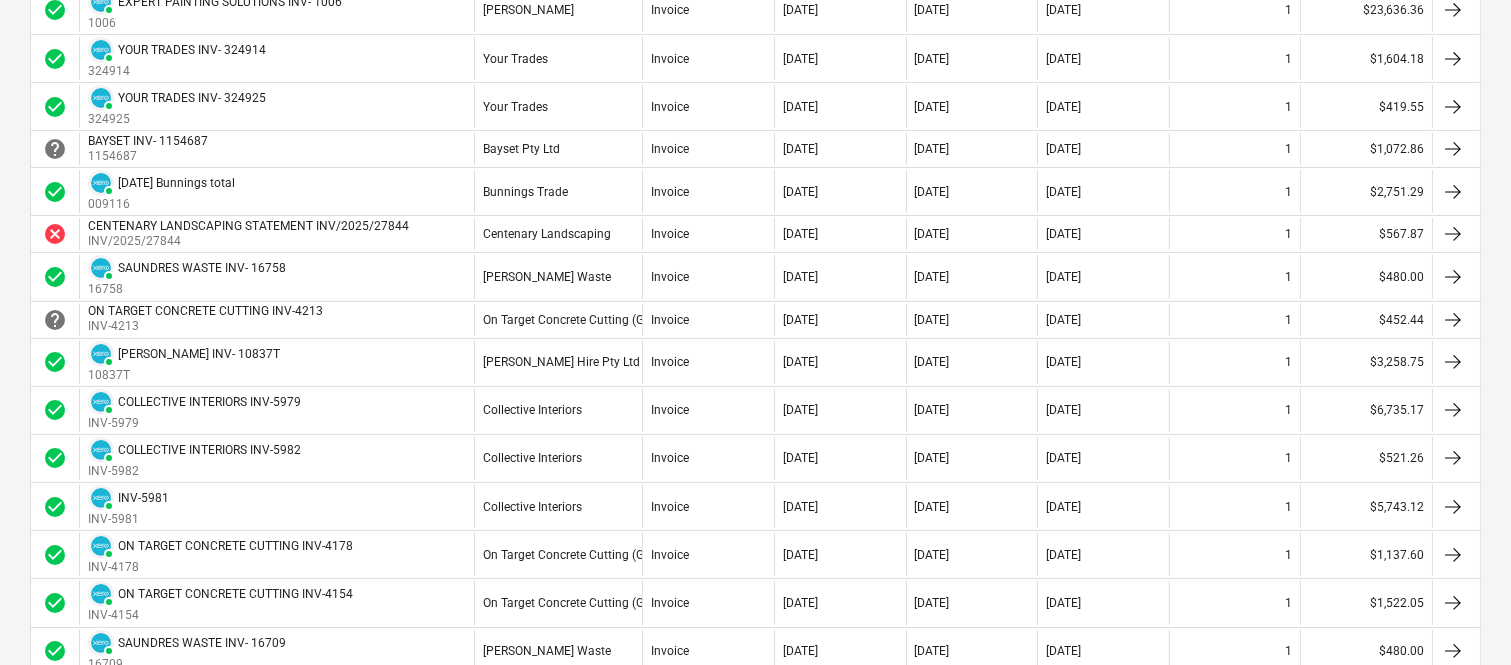 scroll, scrollTop: 272, scrollLeft: 0, axis: vertical 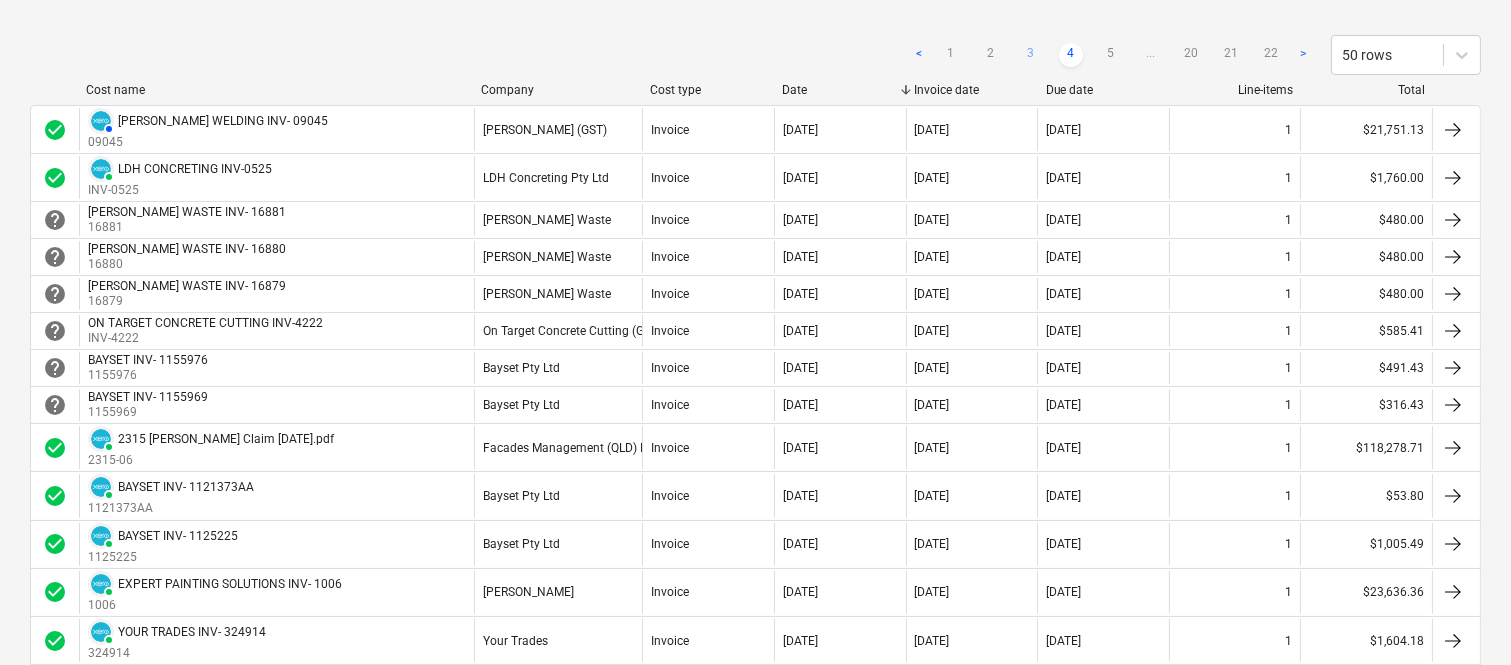 click on "3" at bounding box center [1031, 55] 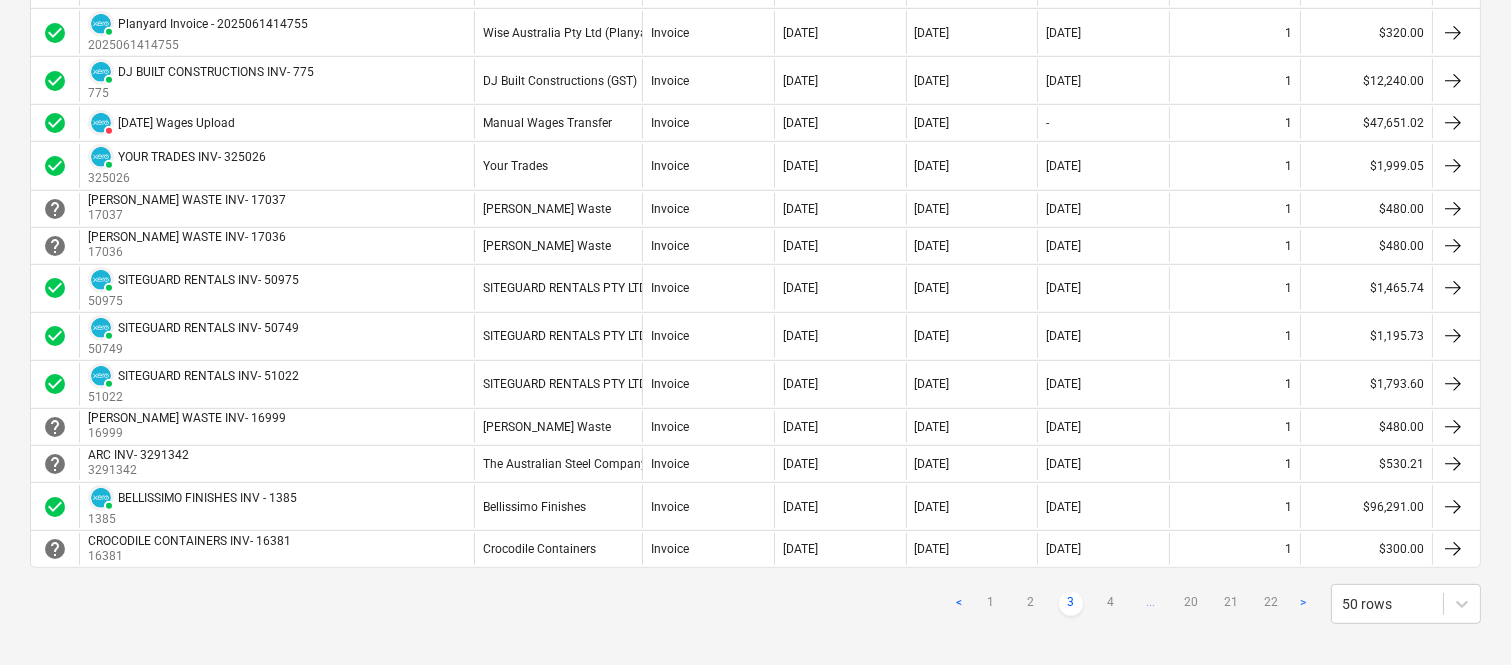 scroll, scrollTop: 1981, scrollLeft: 0, axis: vertical 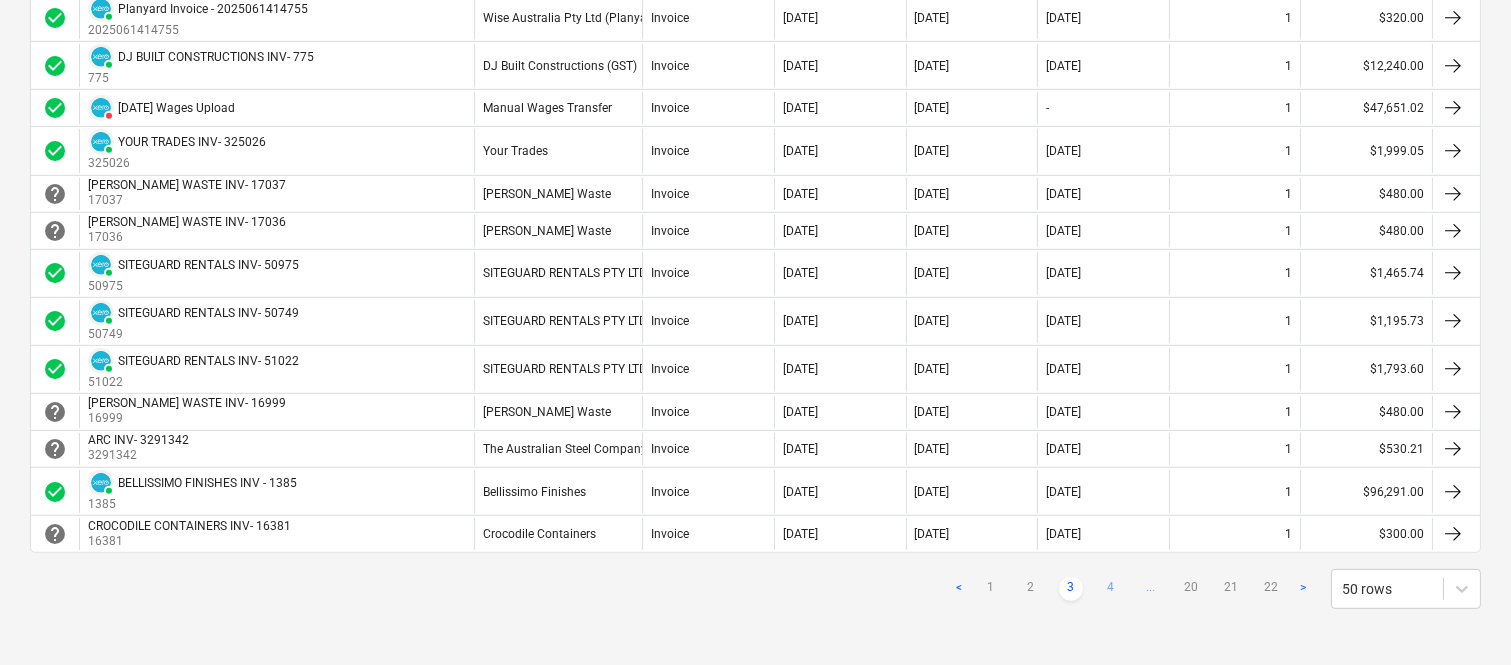 click on "4" at bounding box center (1111, 589) 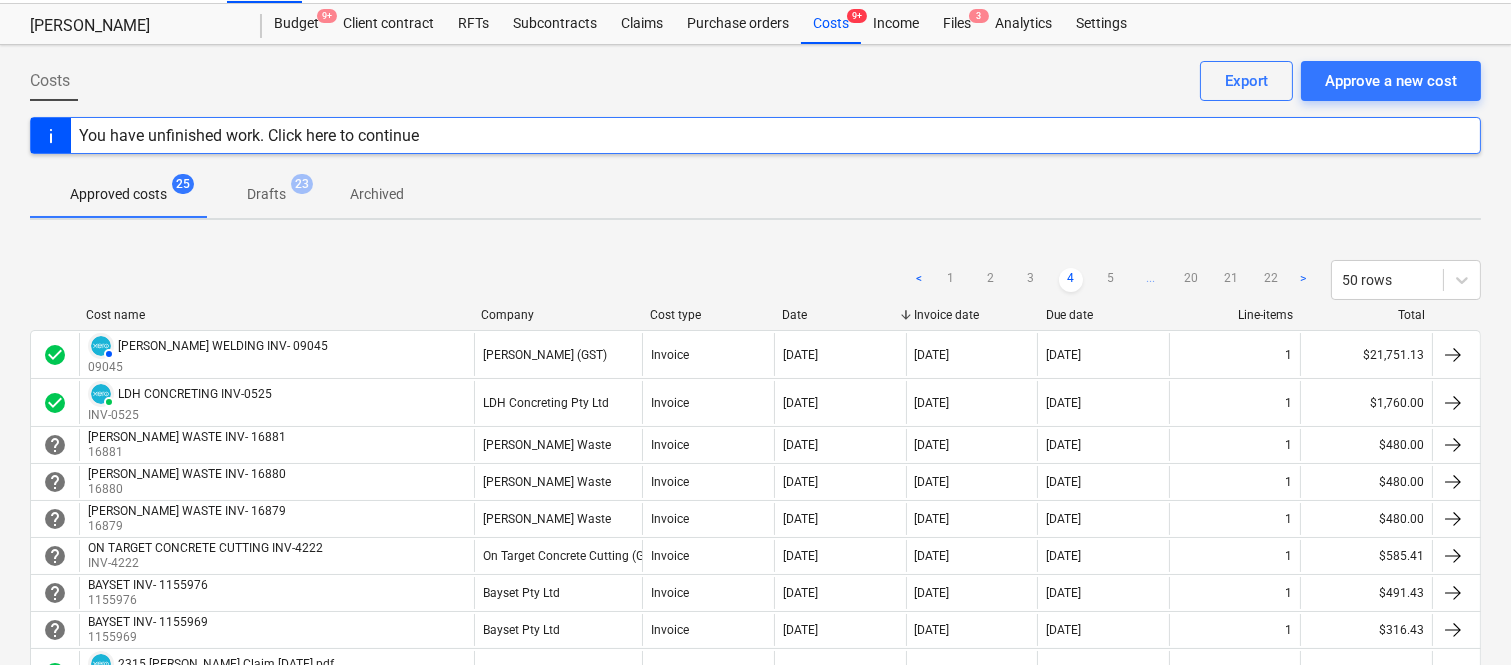 scroll, scrollTop: 3, scrollLeft: 0, axis: vertical 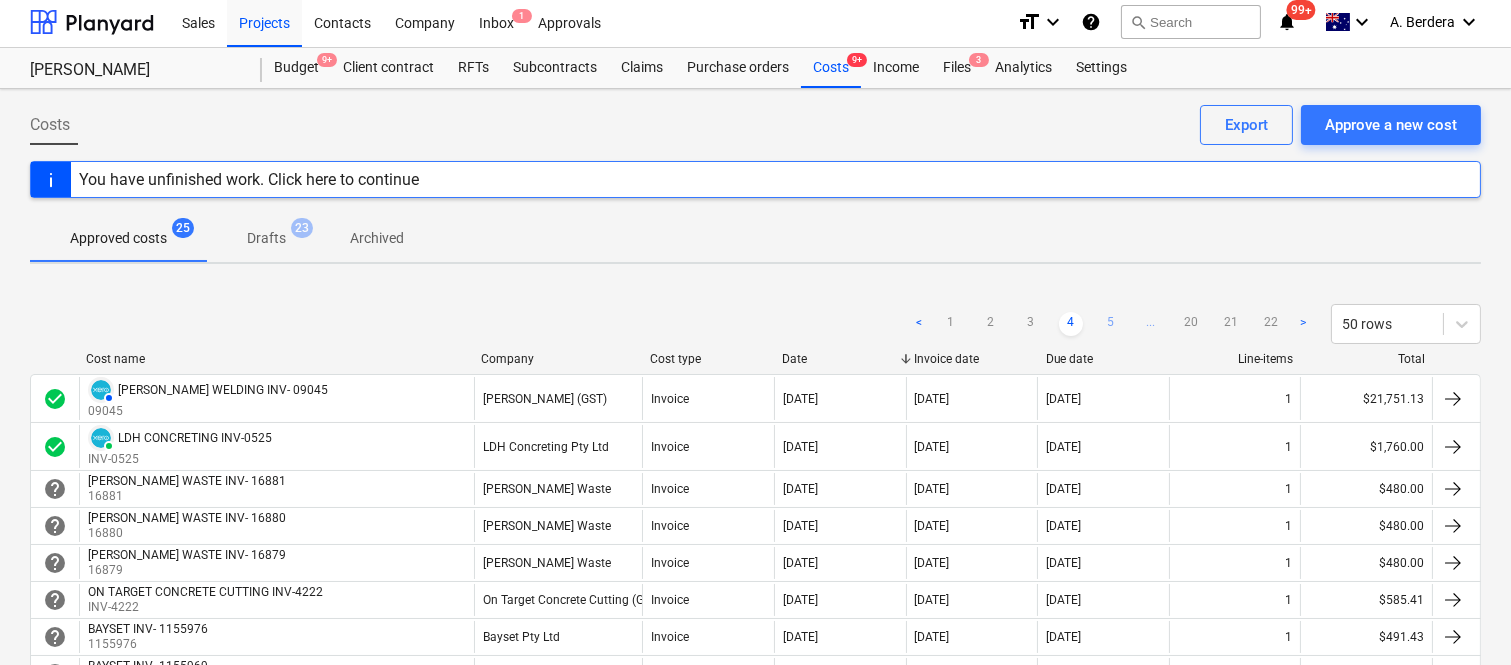 click on "5" at bounding box center (1111, 324) 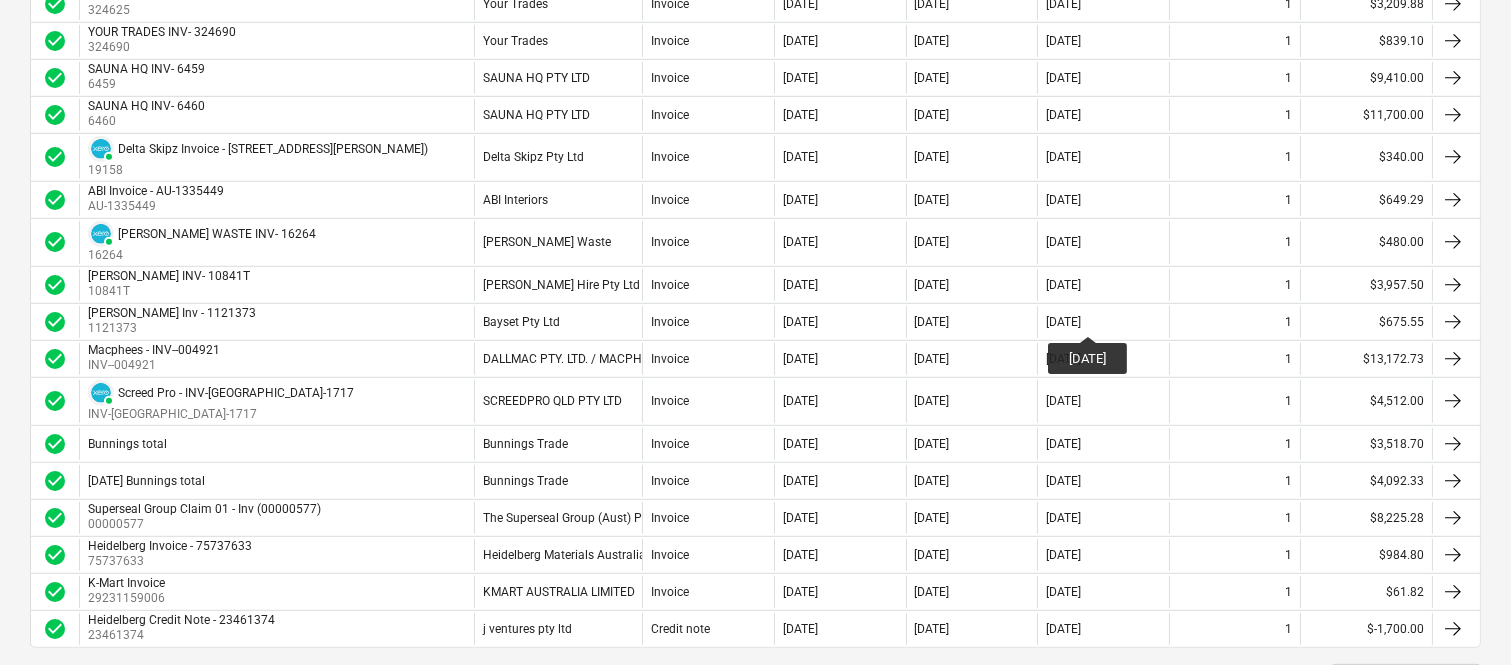 scroll, scrollTop: 1914, scrollLeft: 0, axis: vertical 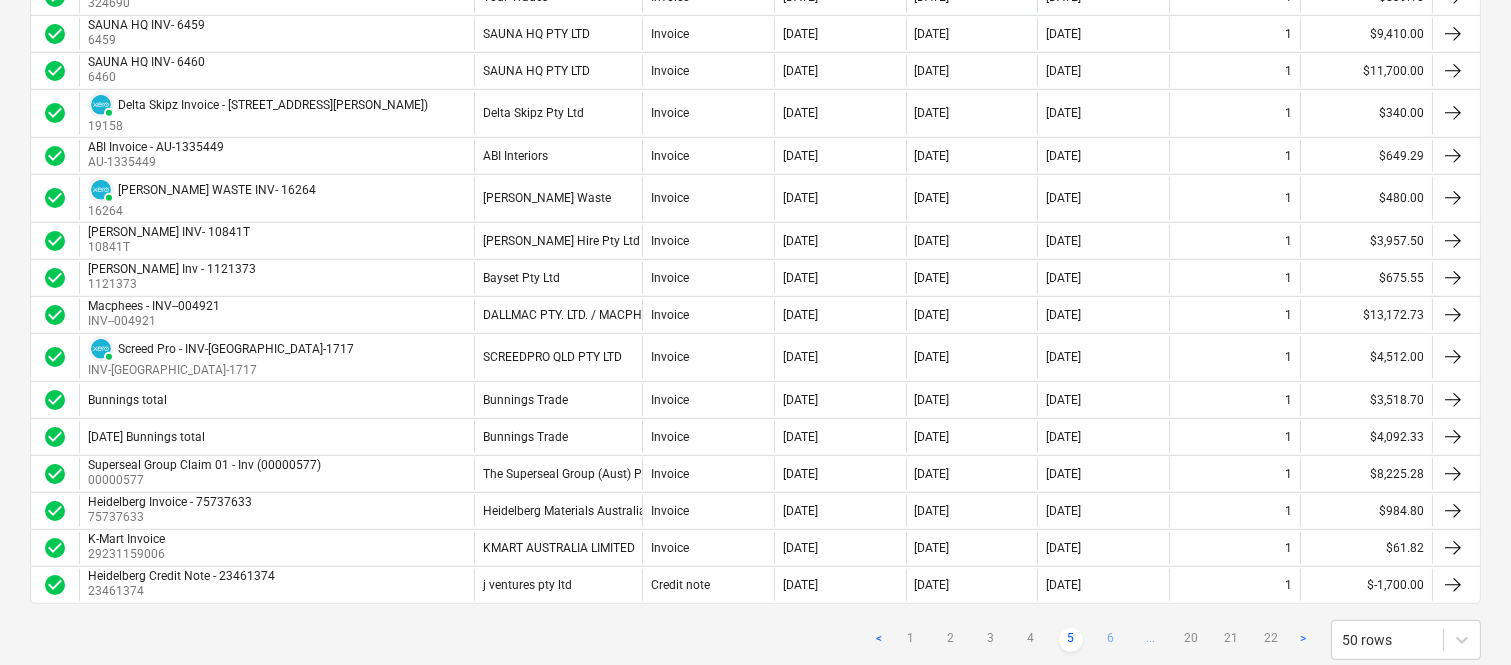 click on "6" at bounding box center [1111, 640] 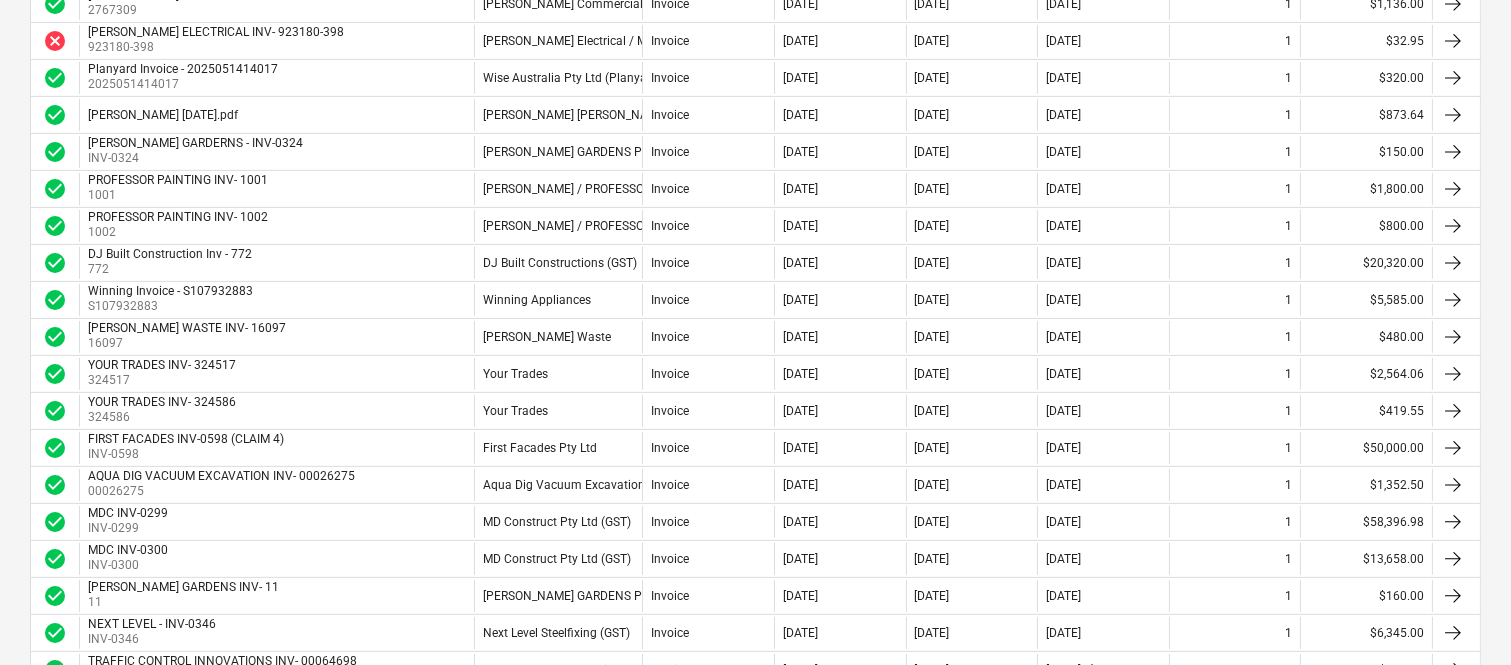 scroll, scrollTop: 1181, scrollLeft: 0, axis: vertical 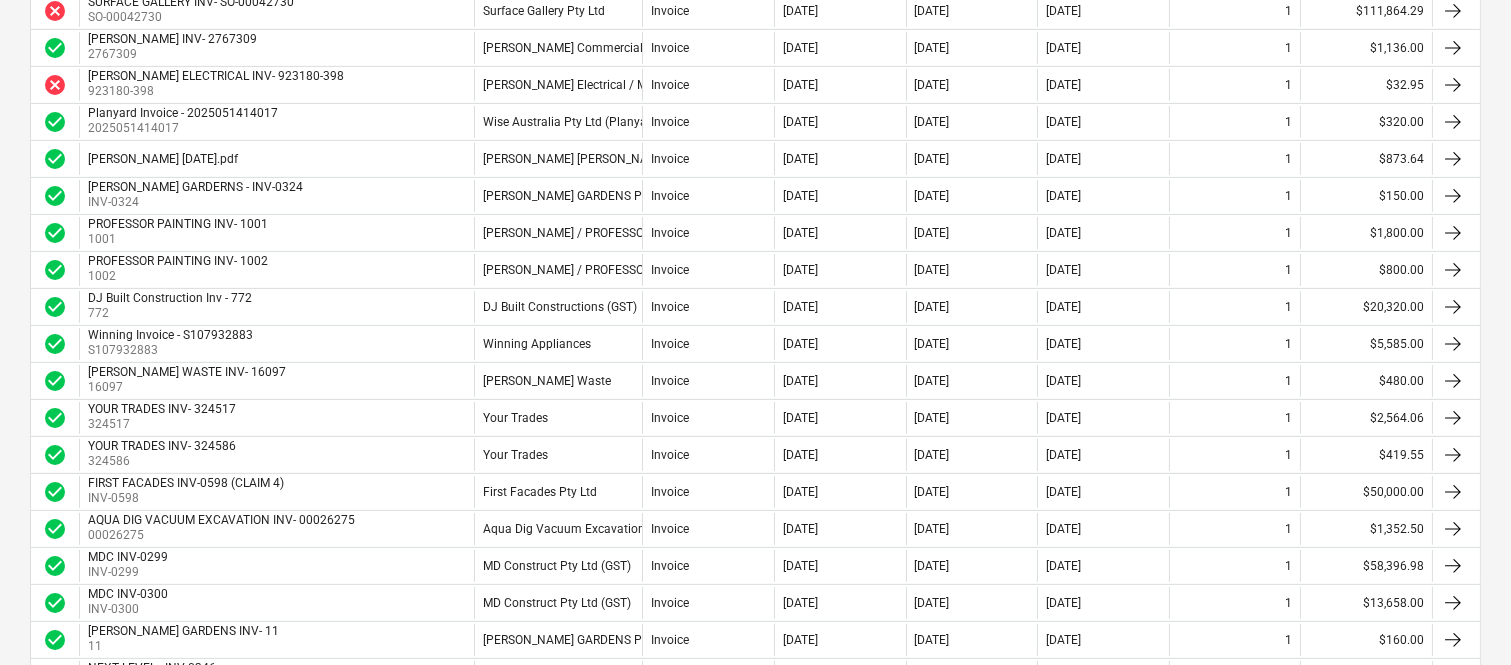click on "[DATE]" at bounding box center (1063, 640) 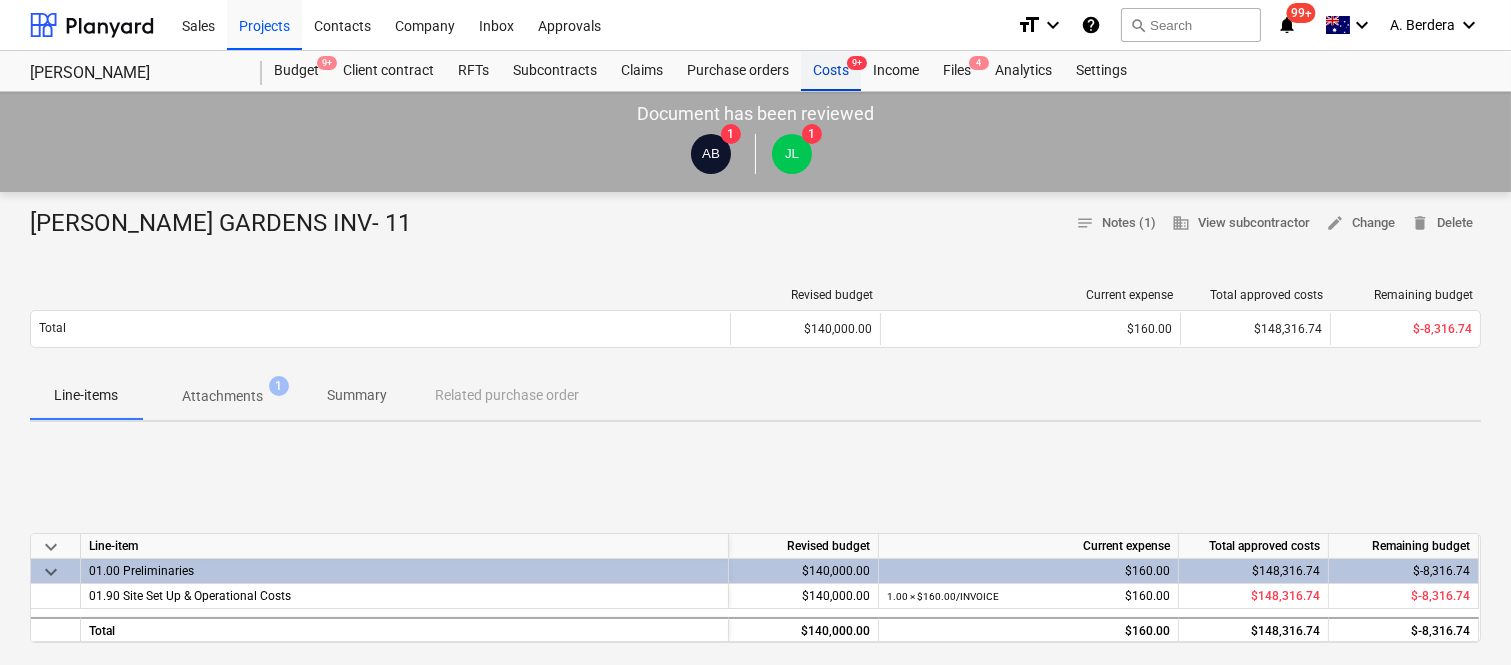 click on "Costs 9+" at bounding box center [831, 71] 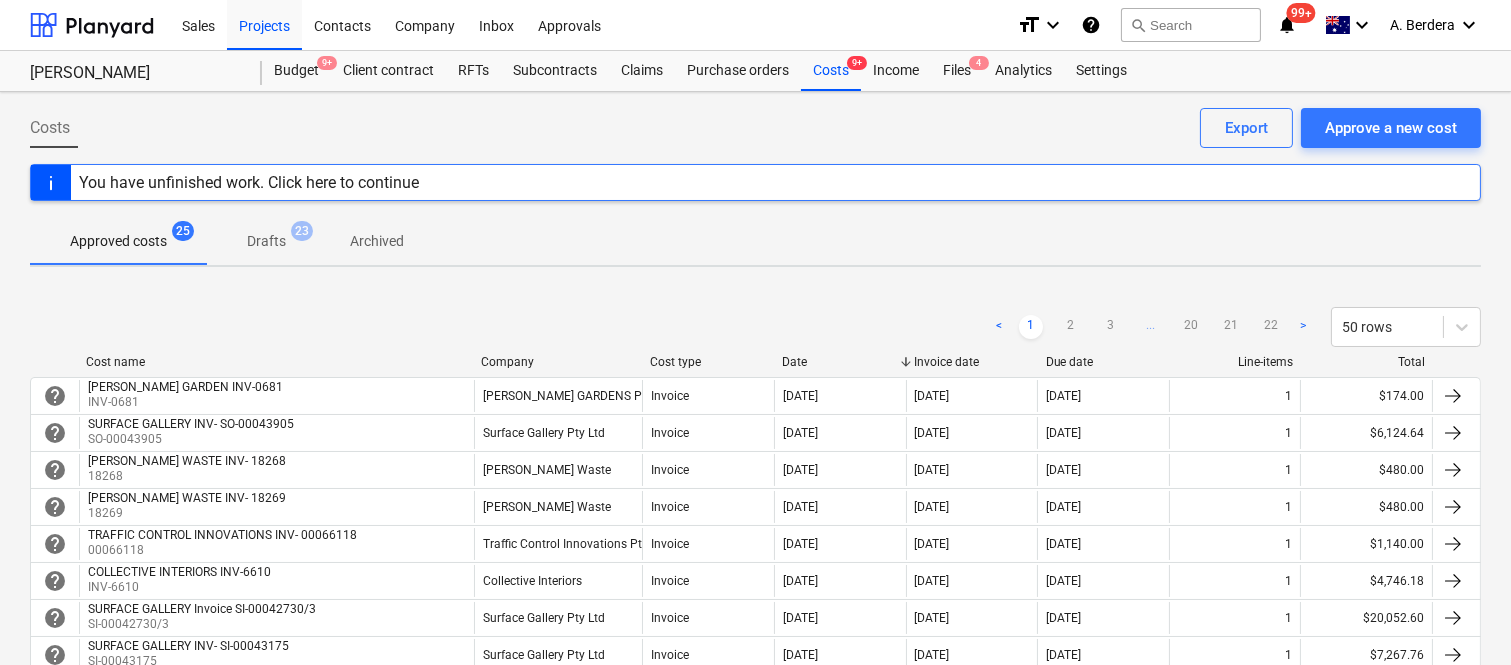 scroll, scrollTop: 582, scrollLeft: 0, axis: vertical 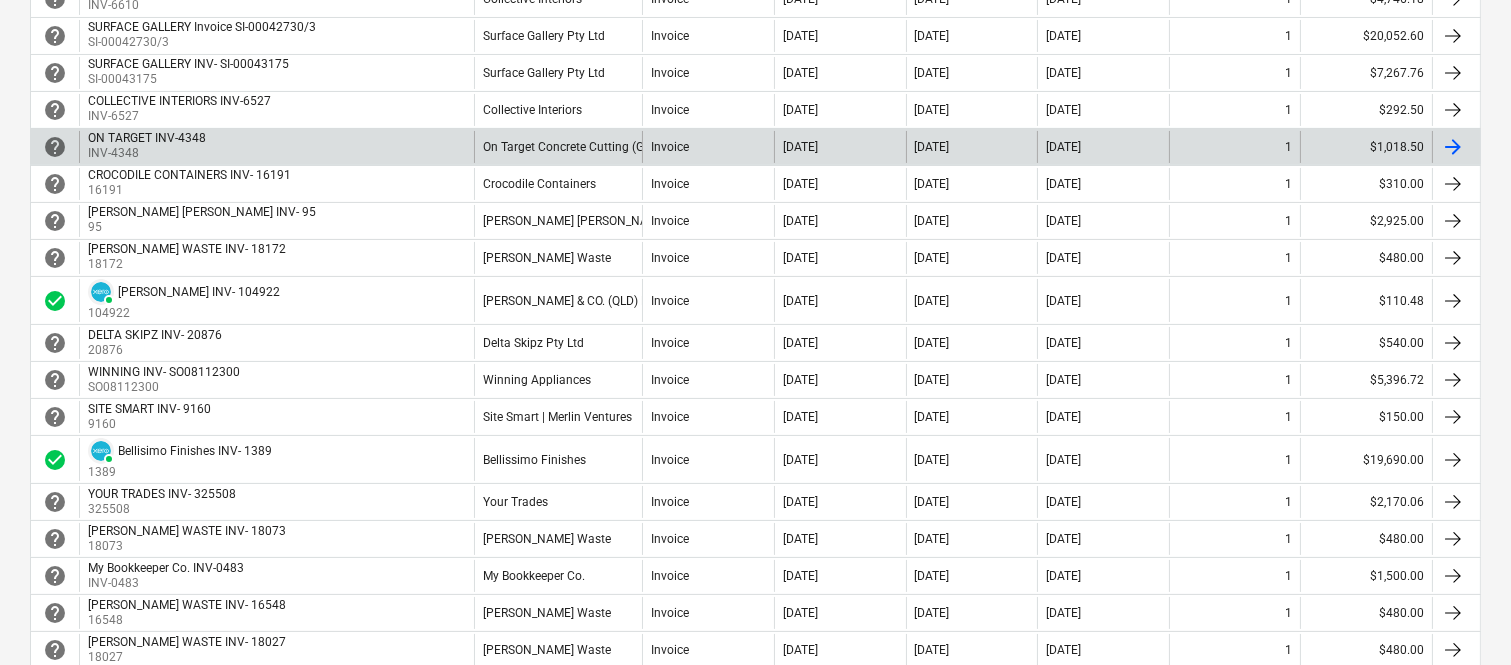 click on "ON TARGET INV-4348 INV-4348" at bounding box center [276, 147] 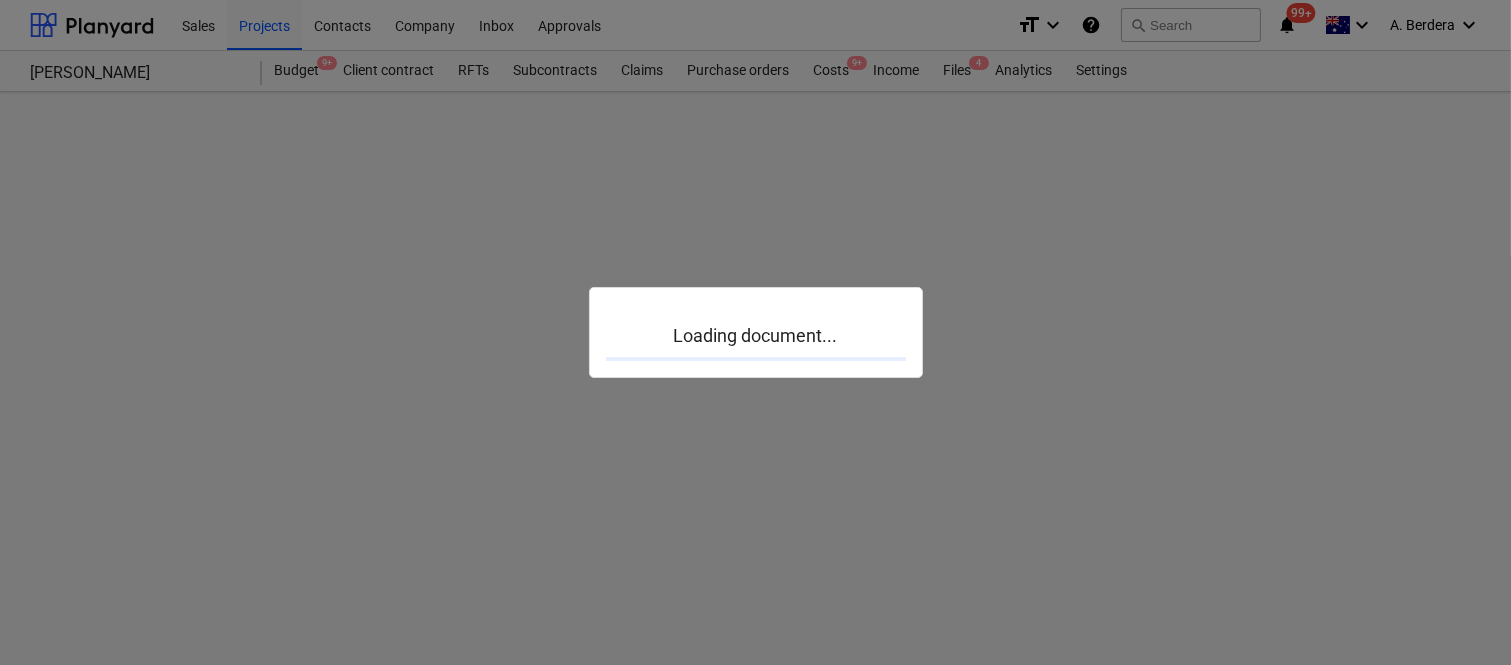 scroll, scrollTop: 0, scrollLeft: 0, axis: both 